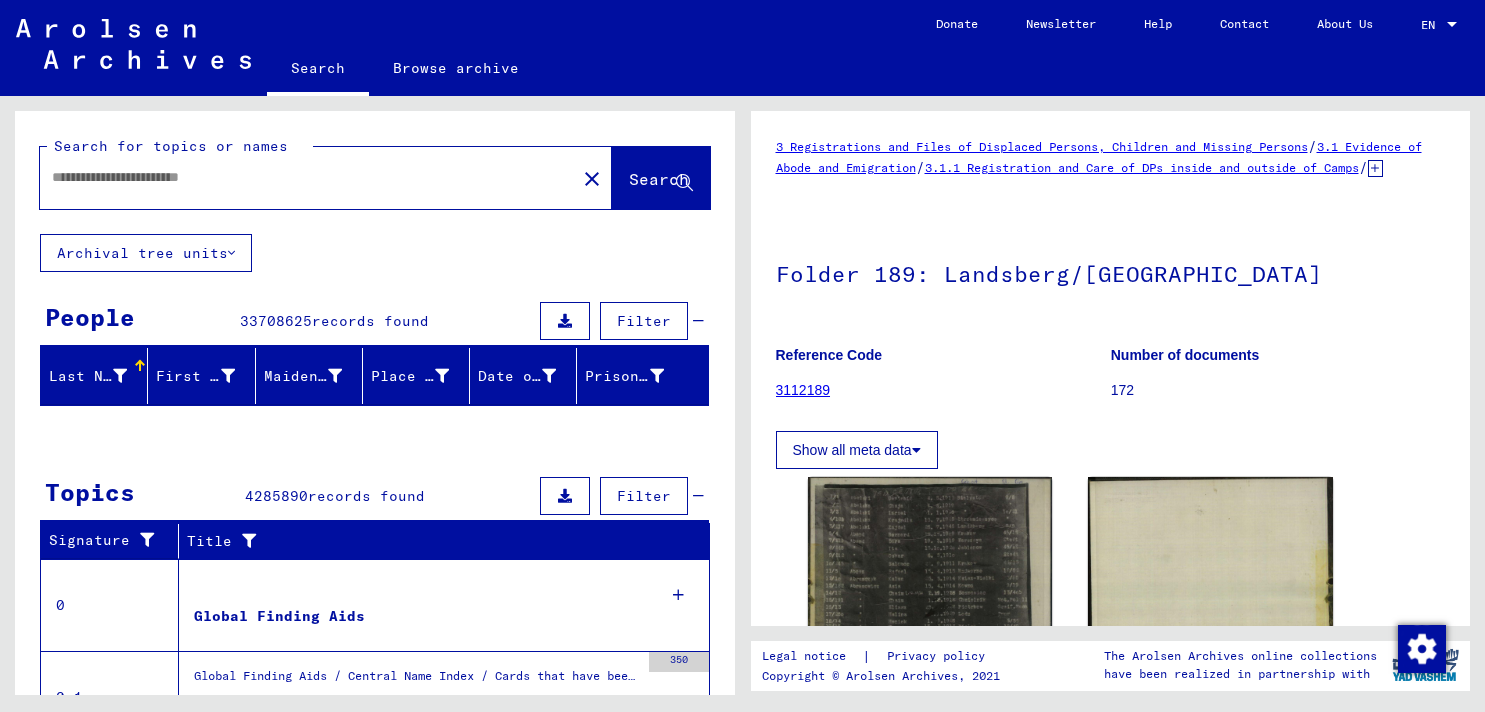 scroll, scrollTop: 0, scrollLeft: 0, axis: both 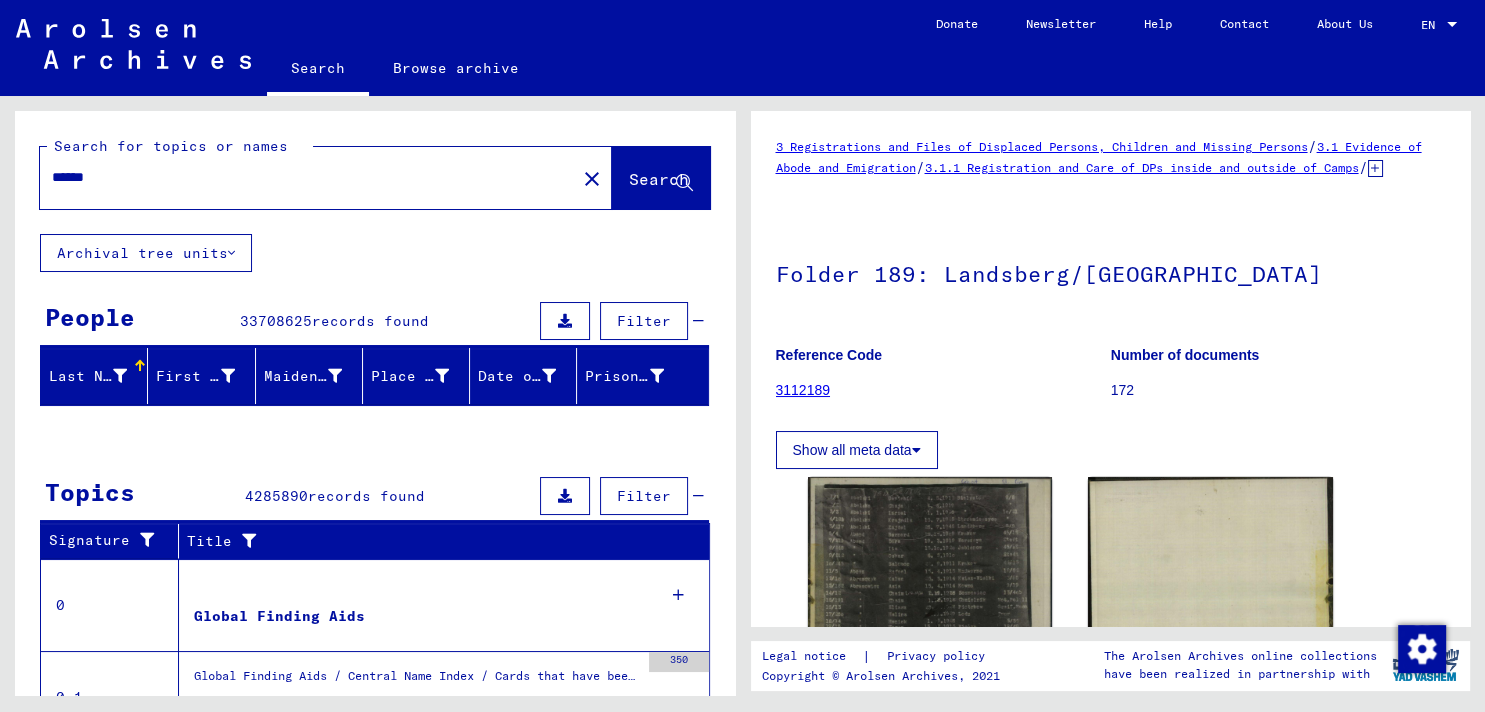 type on "*******" 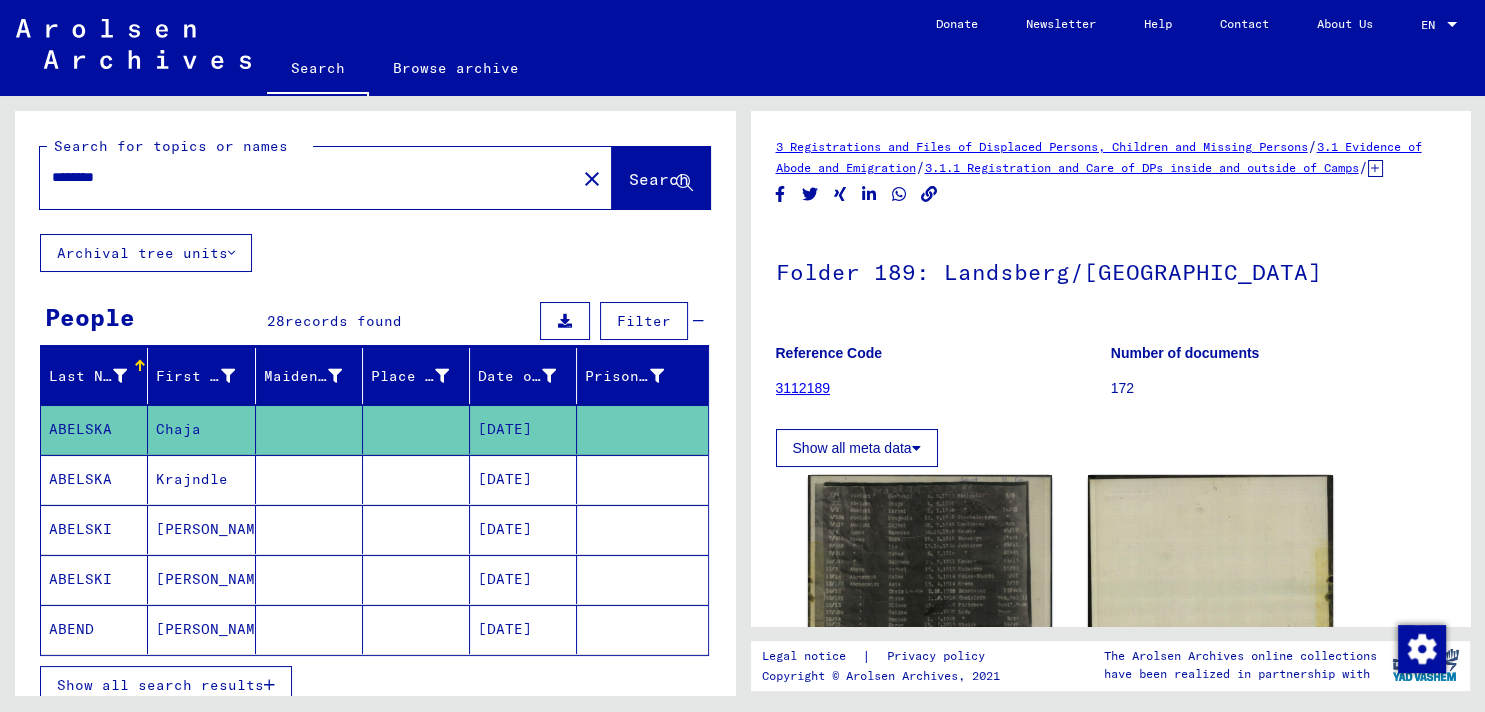click on "********" at bounding box center (308, 177) 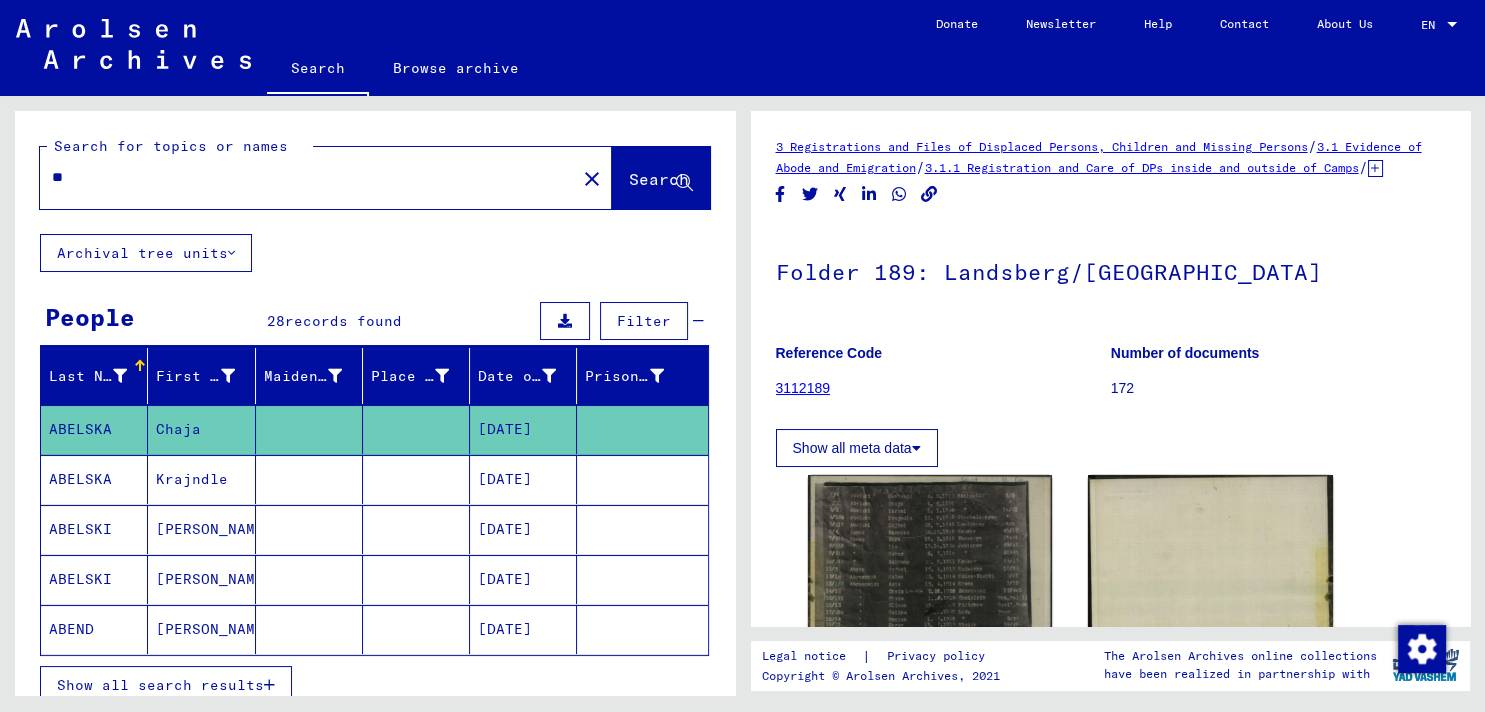type on "*" 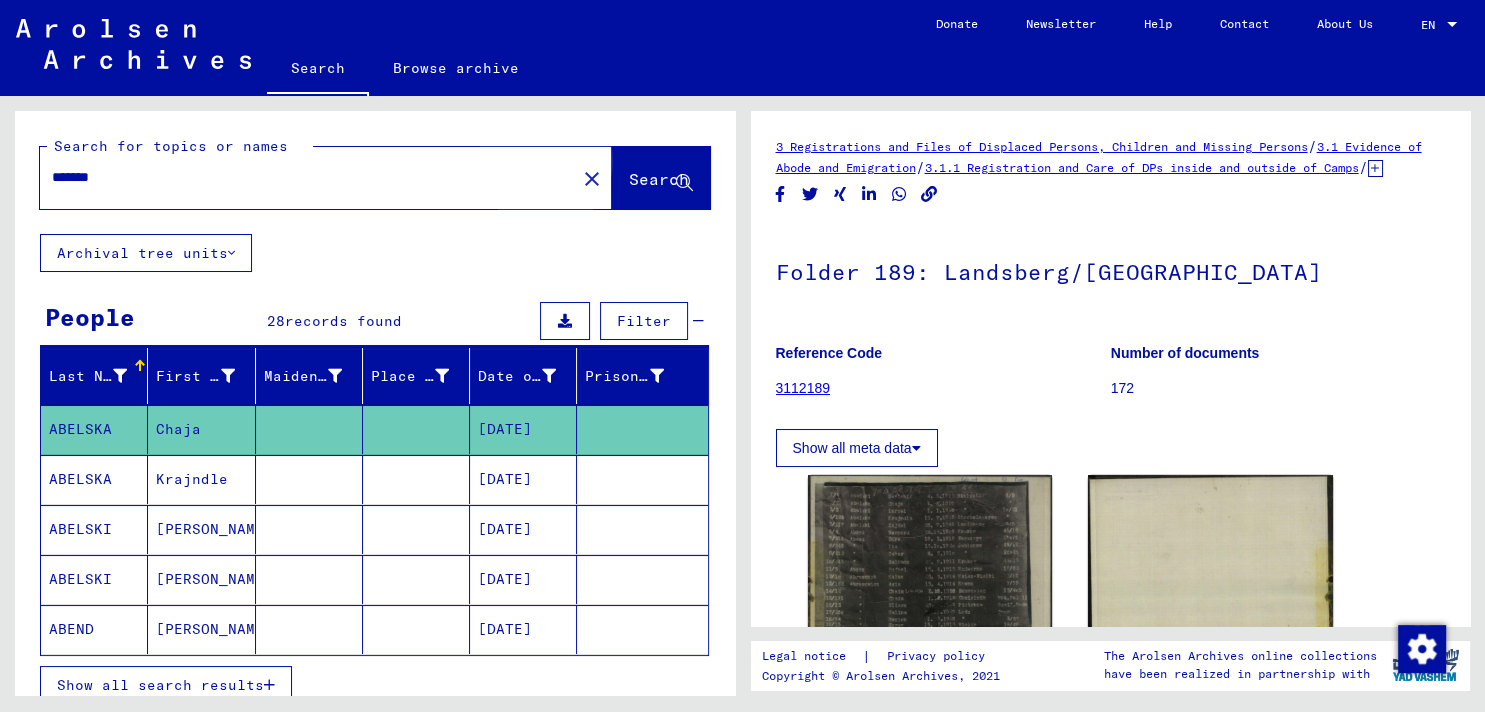 click on "Search" 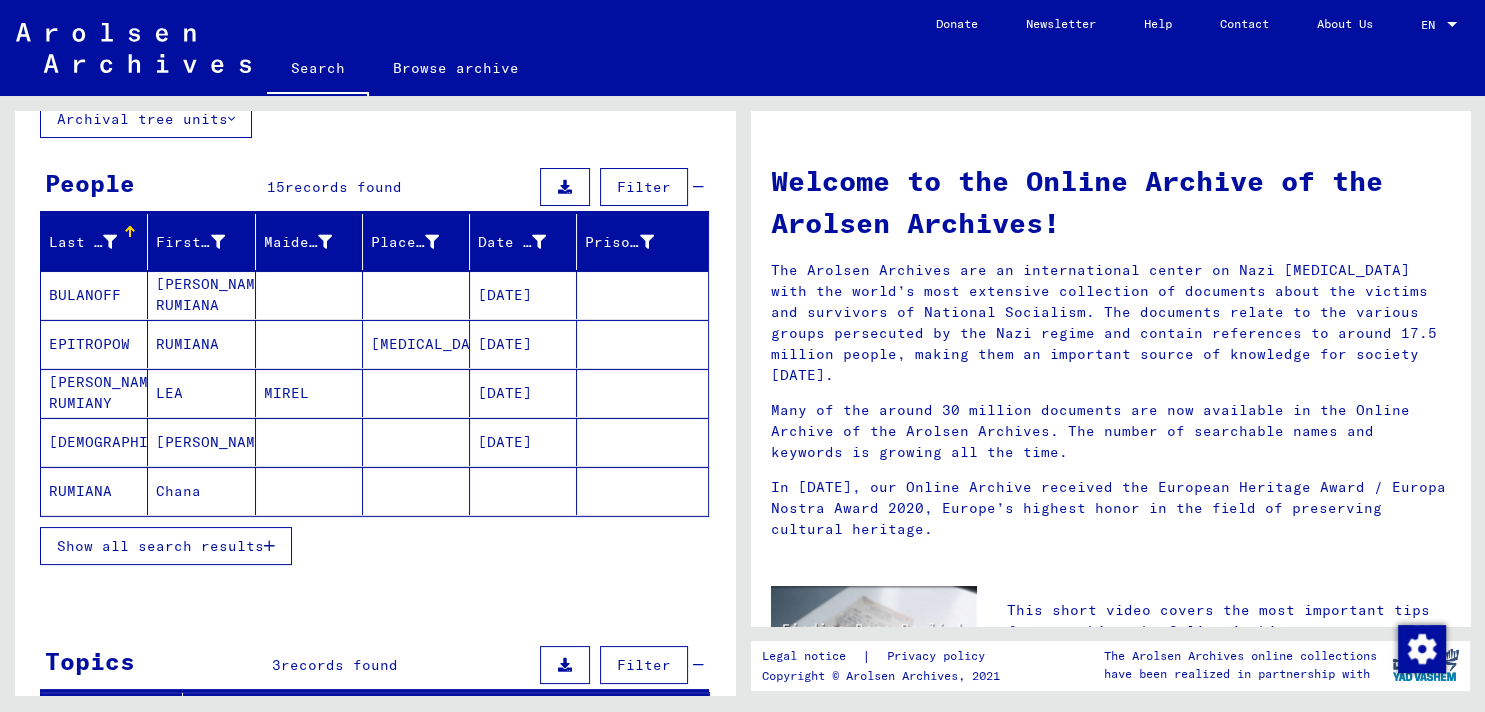 scroll, scrollTop: 142, scrollLeft: 0, axis: vertical 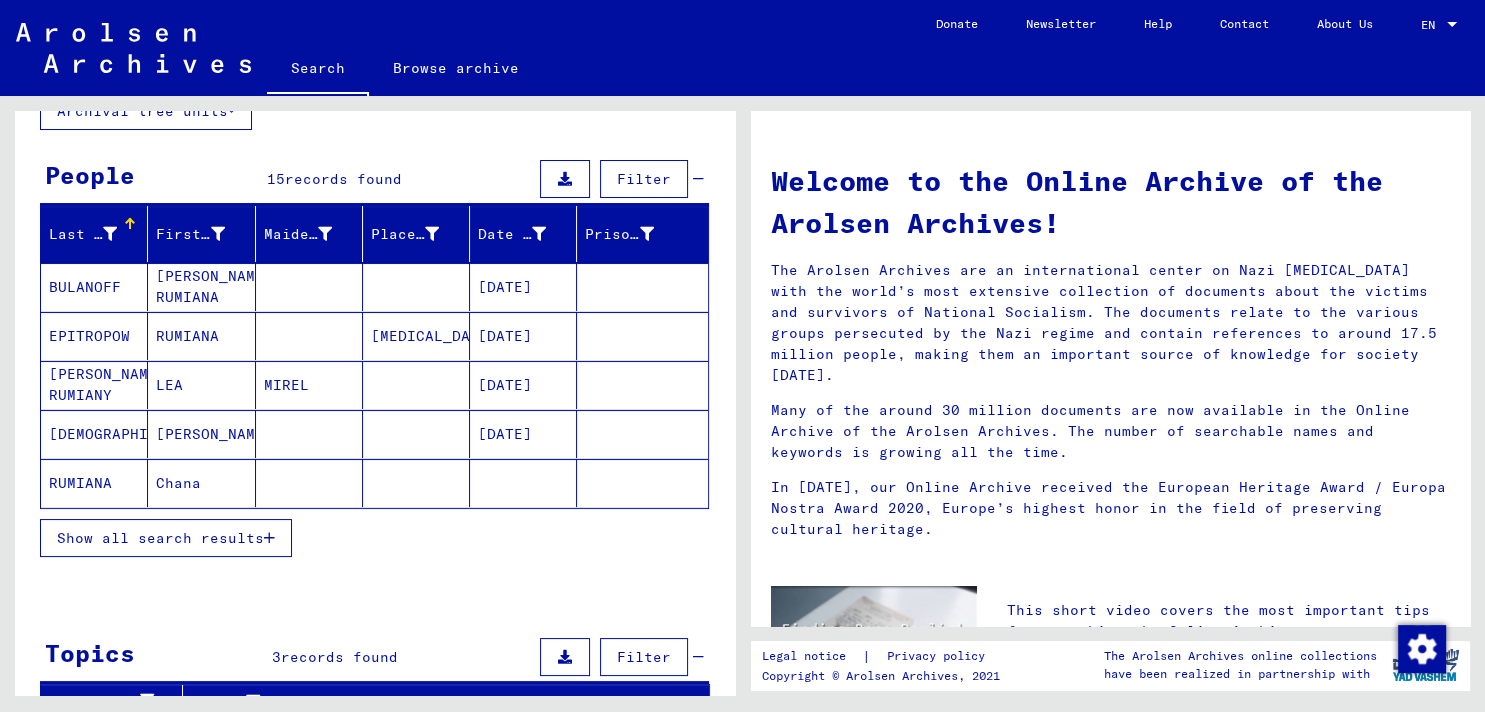 click on "Show all search results" at bounding box center (160, 538) 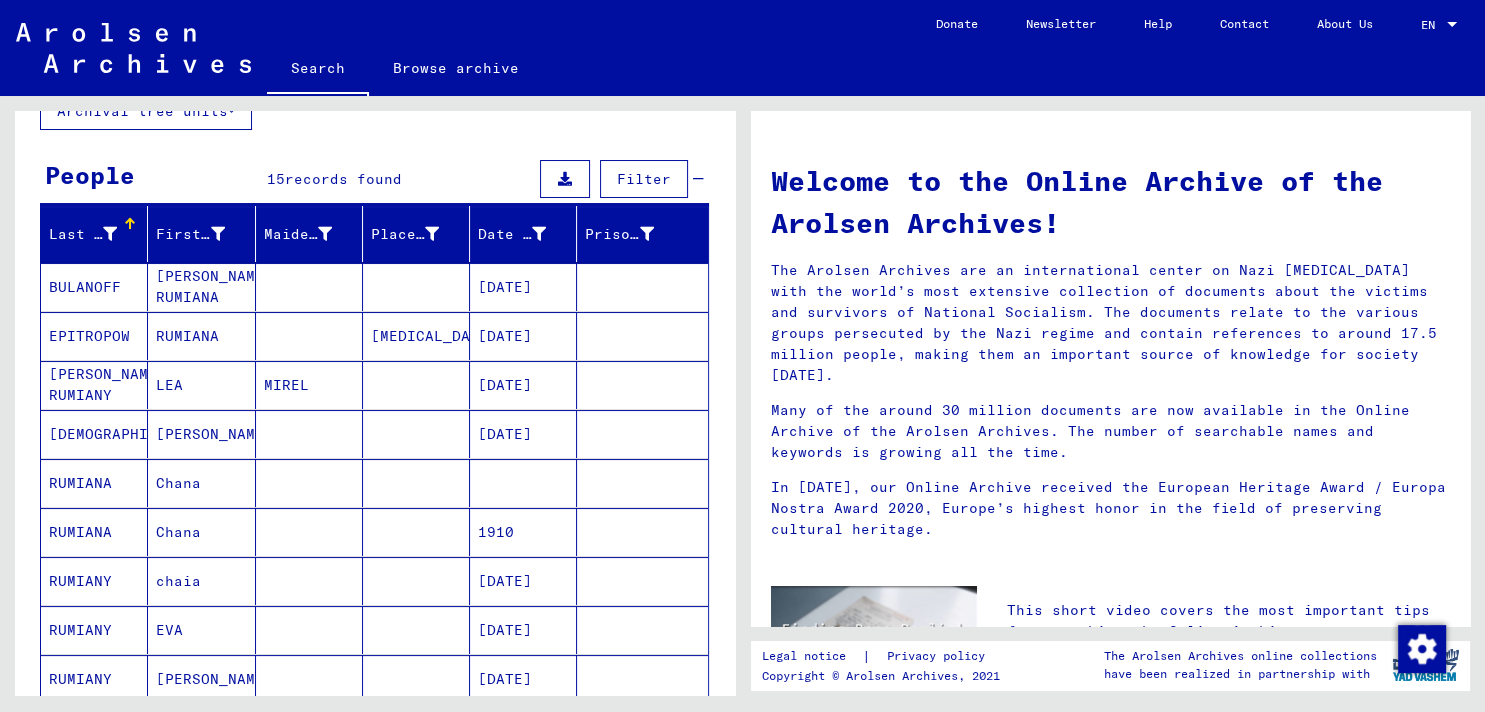 scroll, scrollTop: 141, scrollLeft: 0, axis: vertical 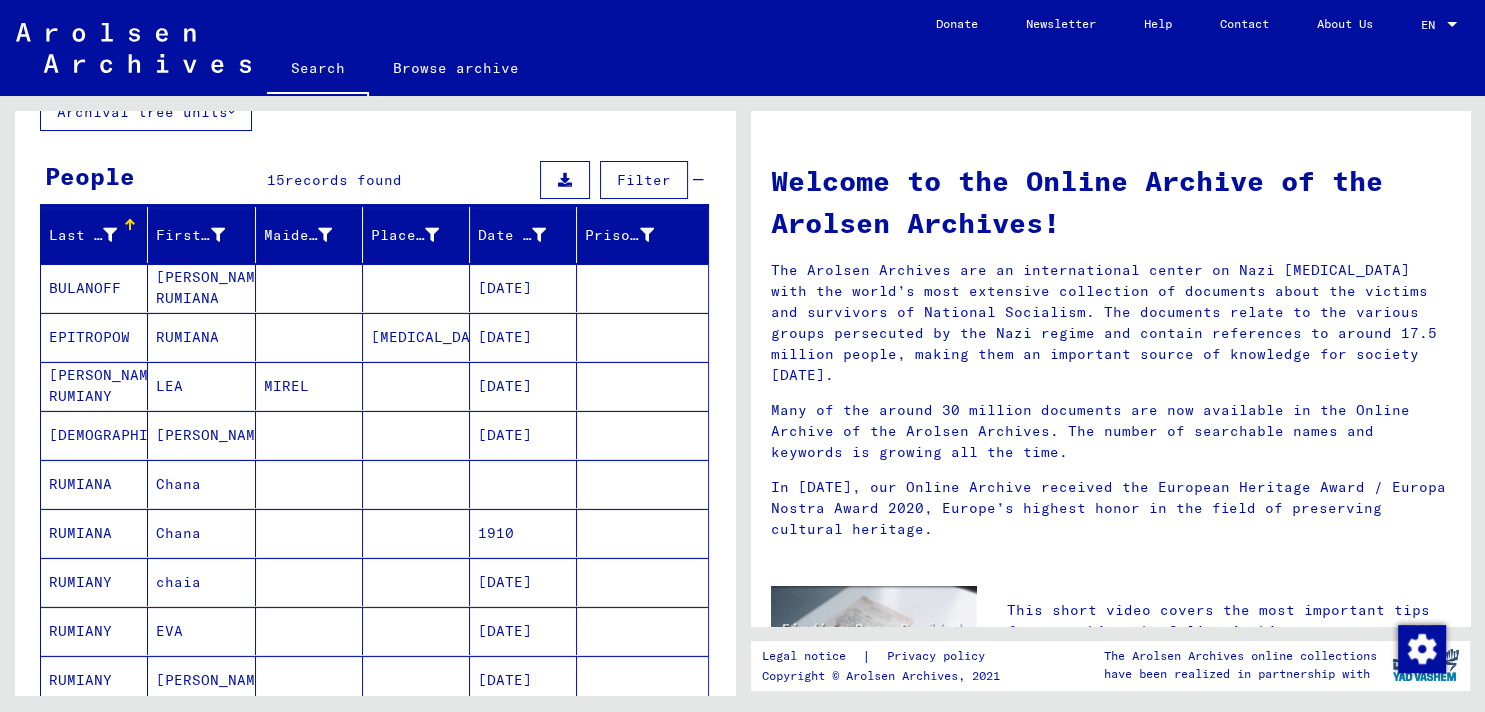 click on "Chana" at bounding box center (201, 533) 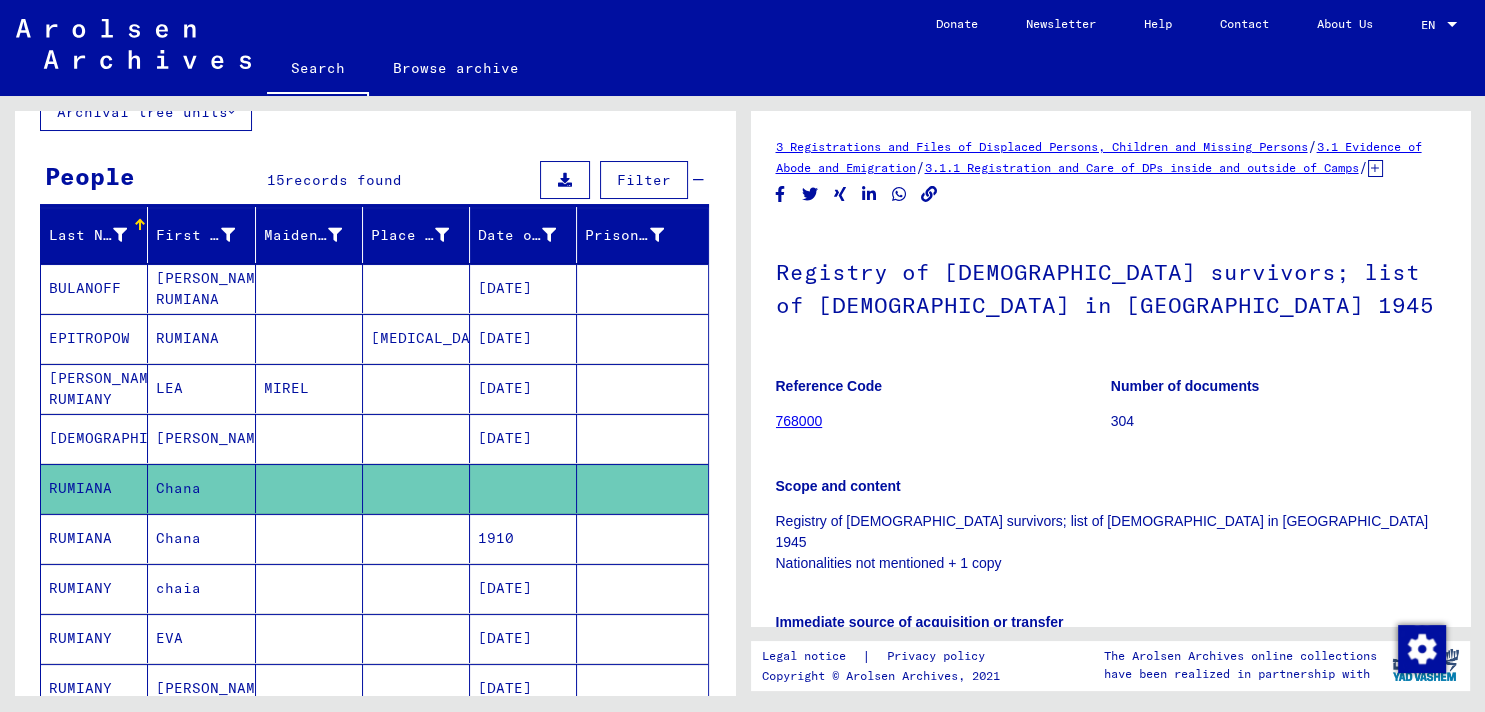 scroll, scrollTop: 142, scrollLeft: 0, axis: vertical 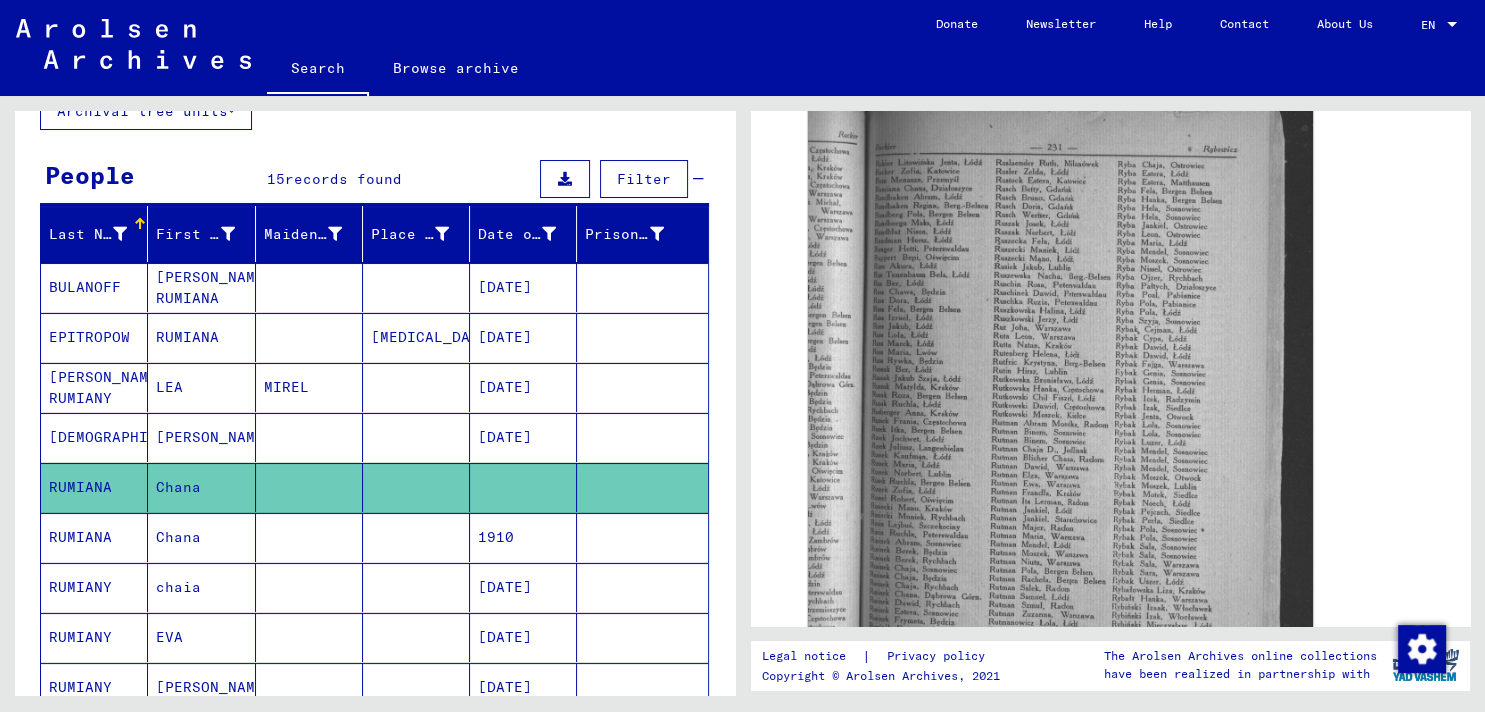 drag, startPoint x: 1458, startPoint y: 200, endPoint x: 1418, endPoint y: 372, distance: 176.58992 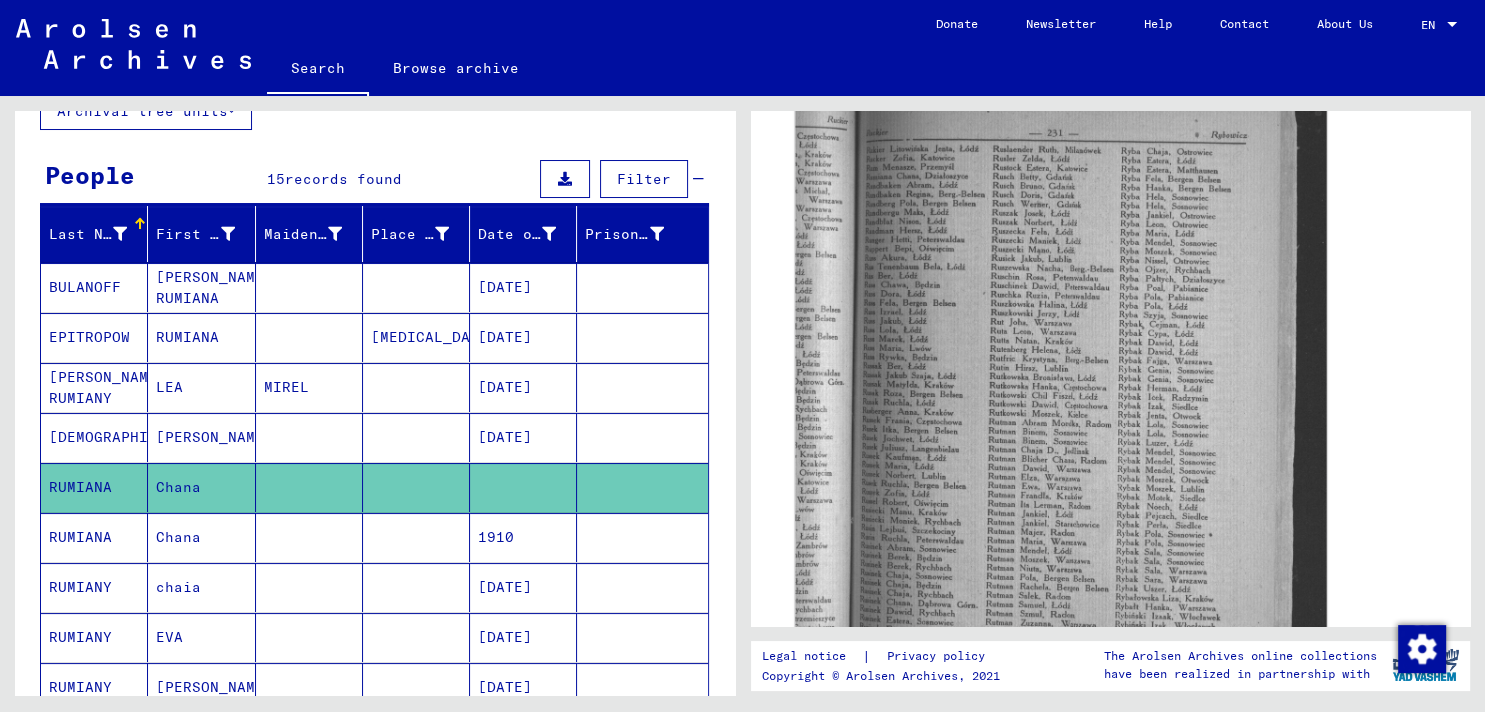 click 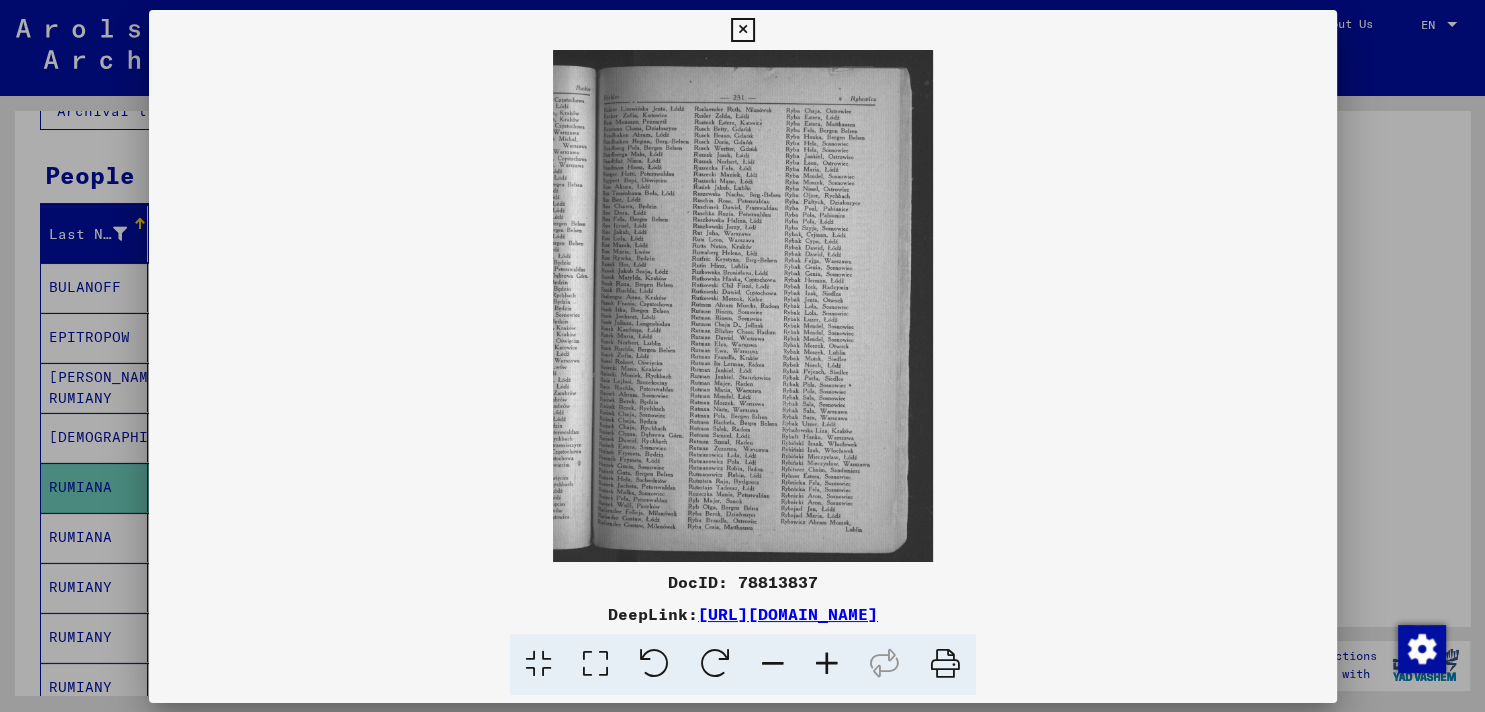 scroll, scrollTop: 654, scrollLeft: 0, axis: vertical 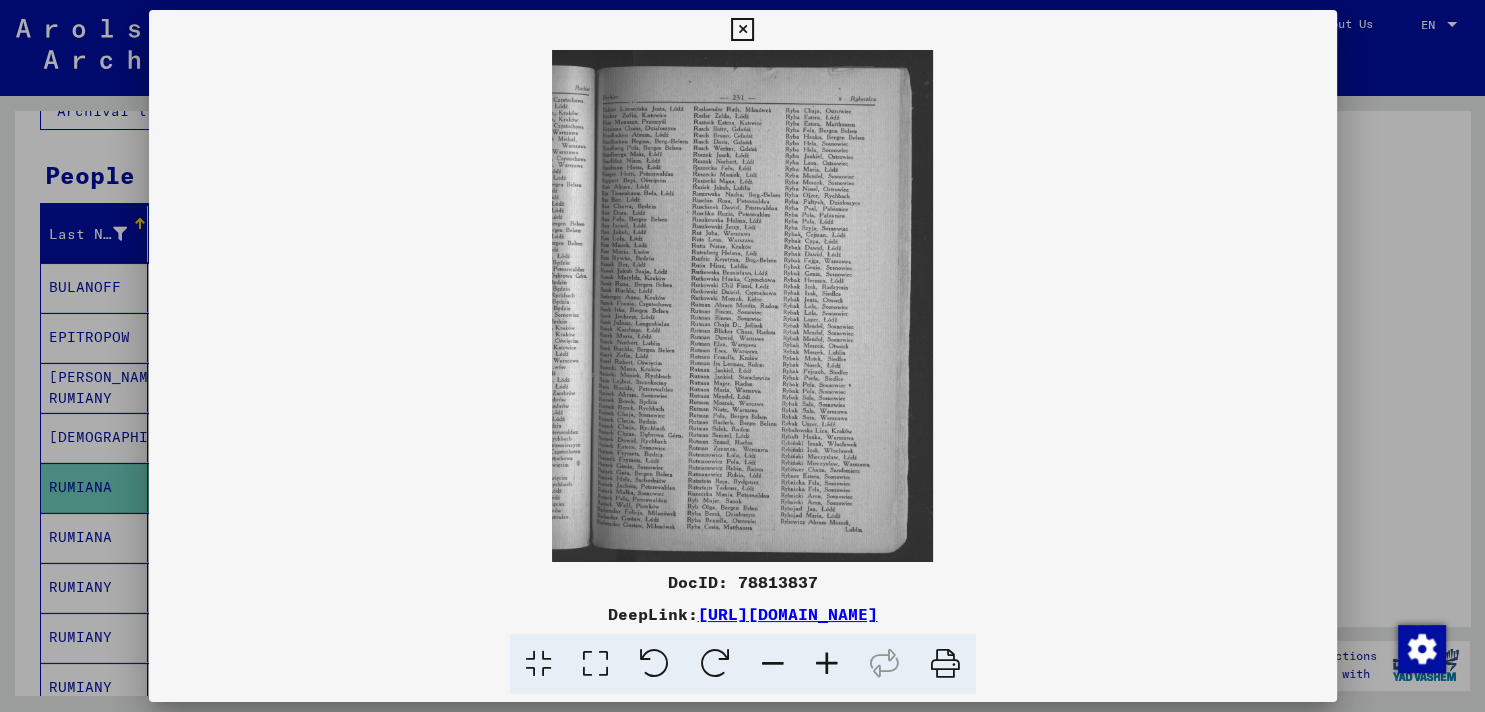 click at bounding box center (827, 664) 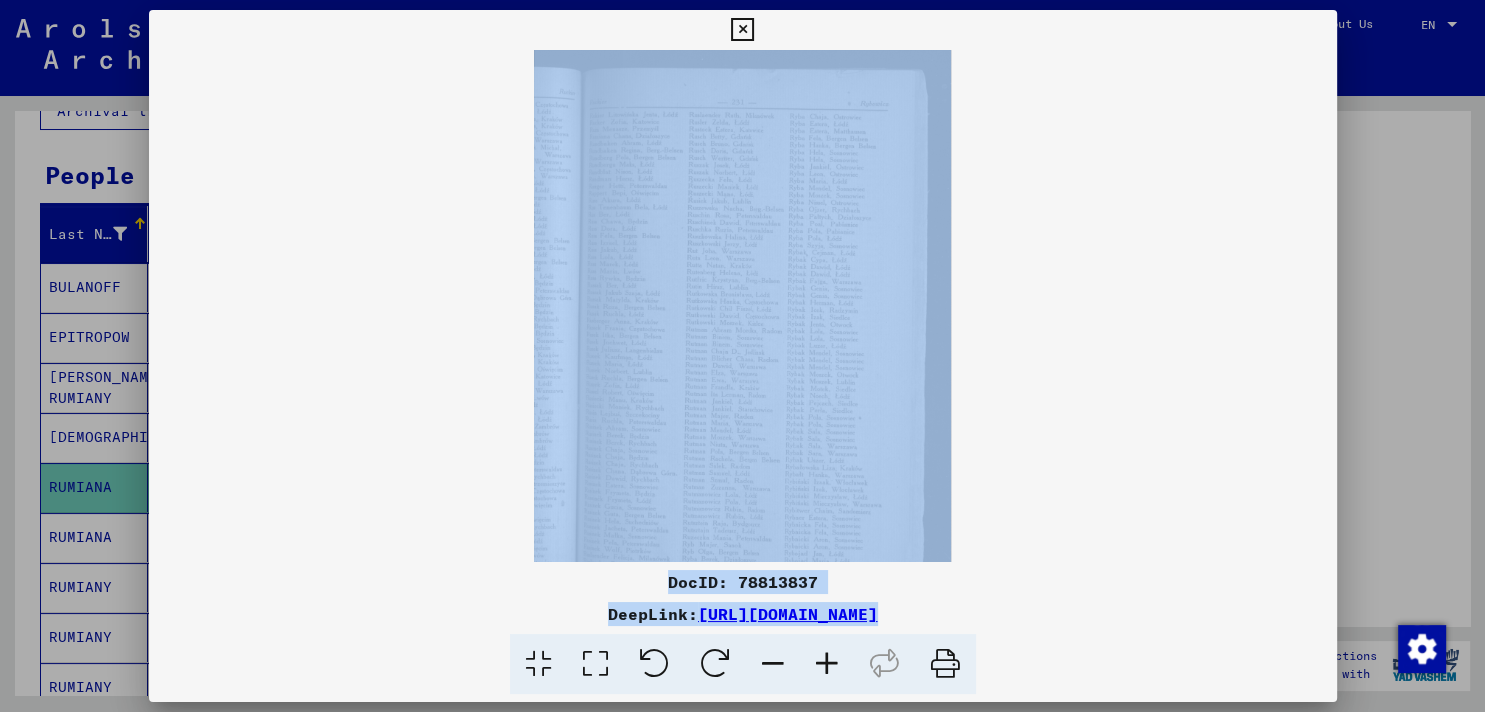 click at bounding box center (827, 664) 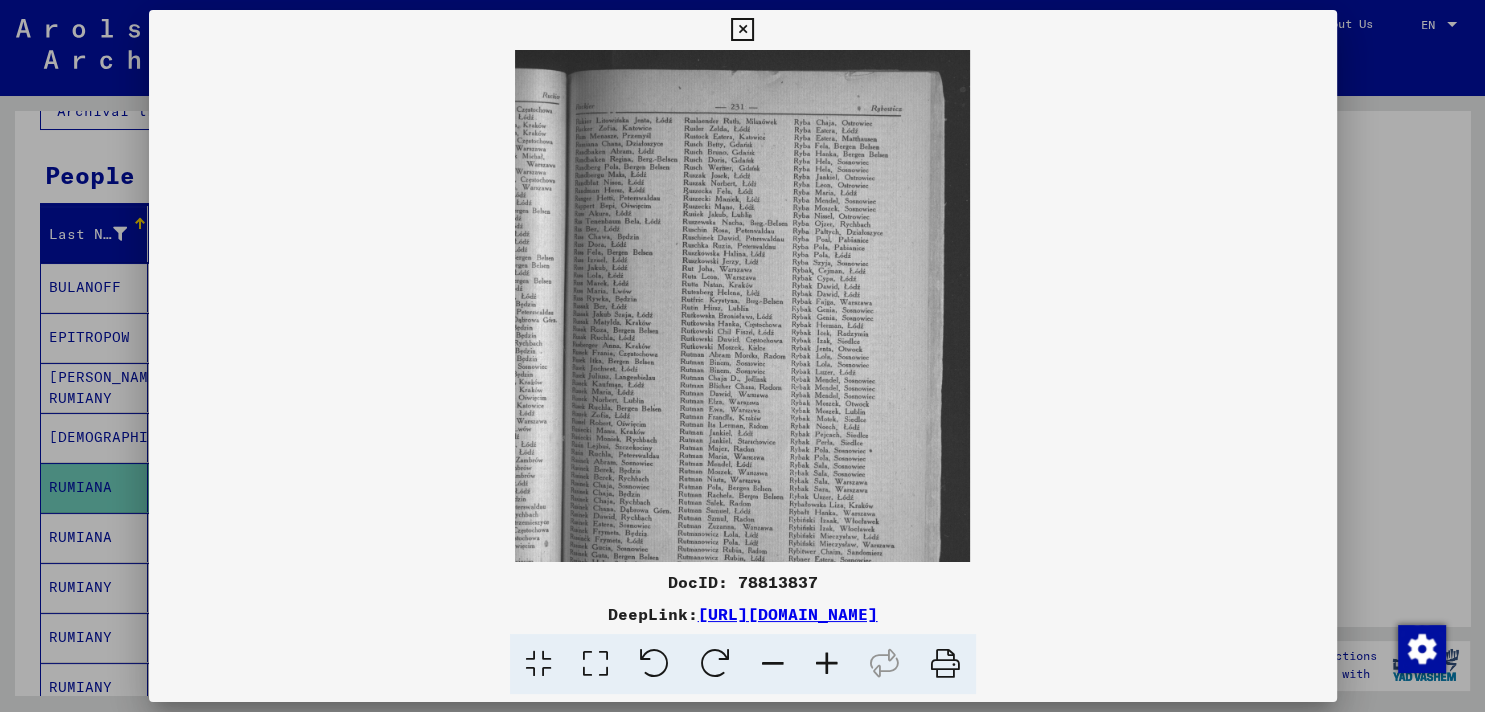 click at bounding box center [827, 664] 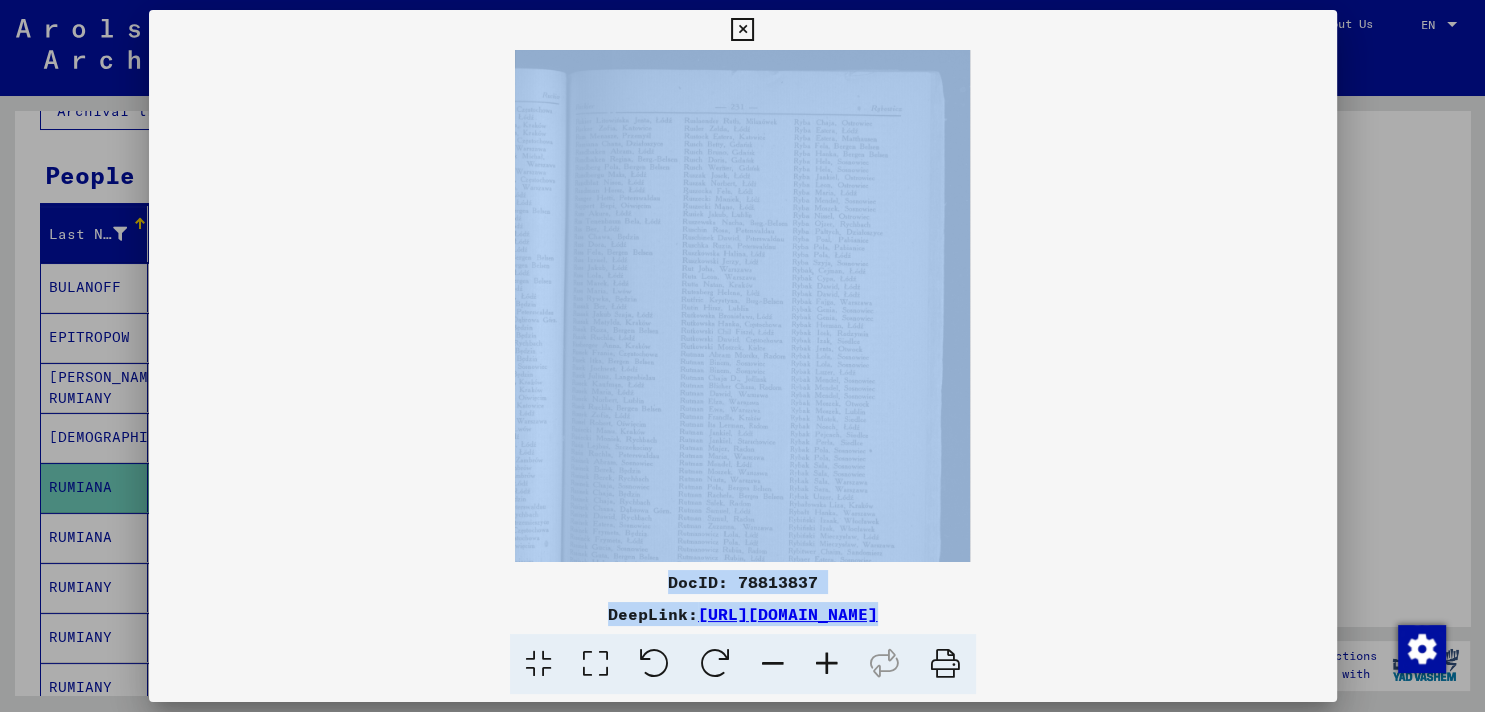 click at bounding box center (827, 664) 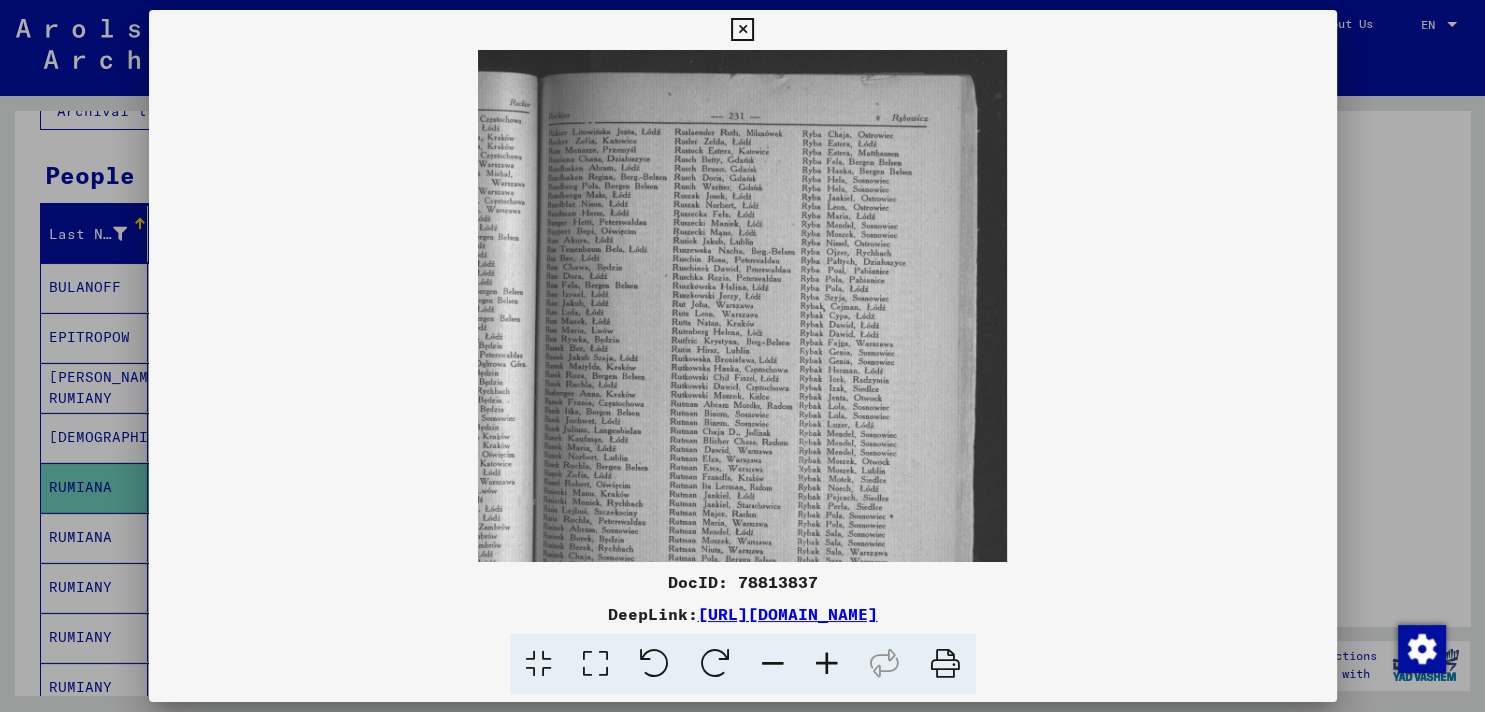click at bounding box center (827, 664) 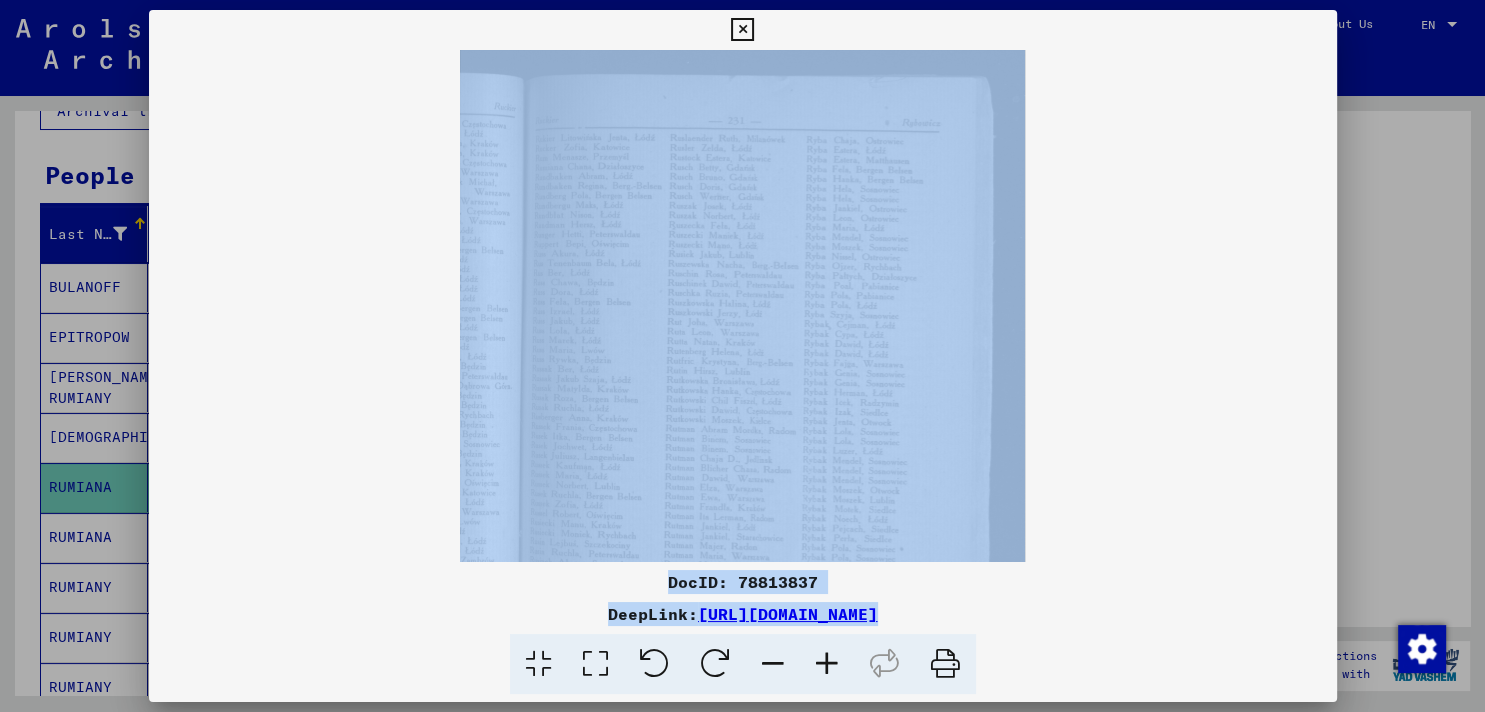 click at bounding box center [827, 664] 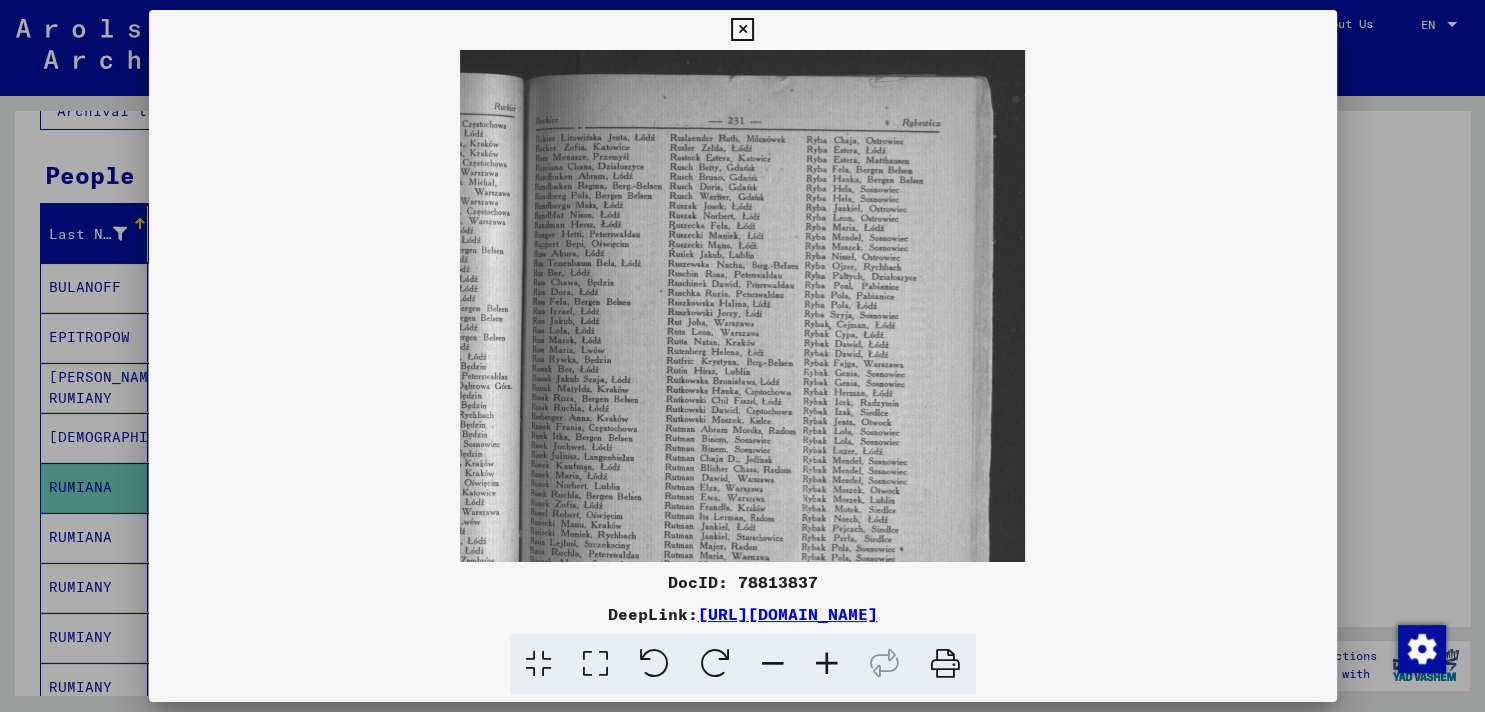 click at bounding box center [827, 664] 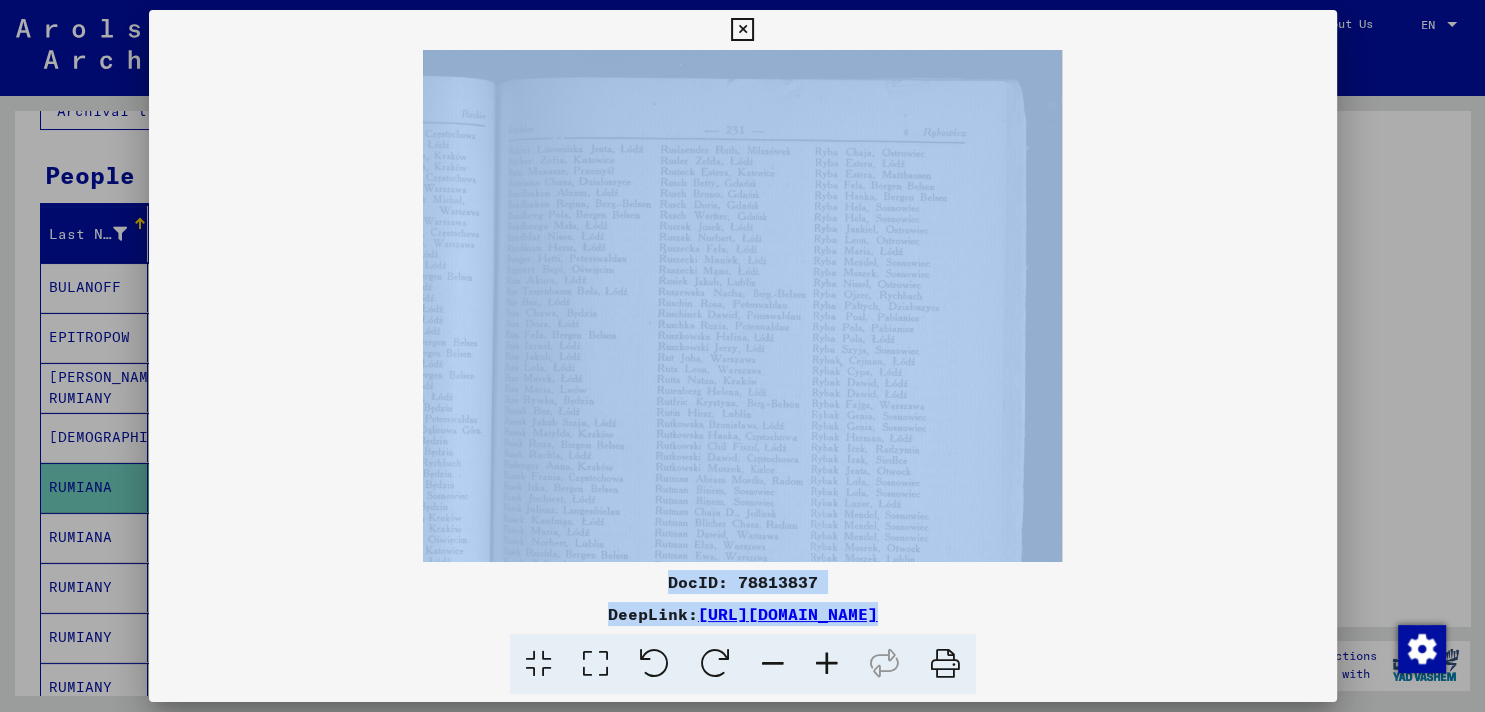 click at bounding box center [827, 664] 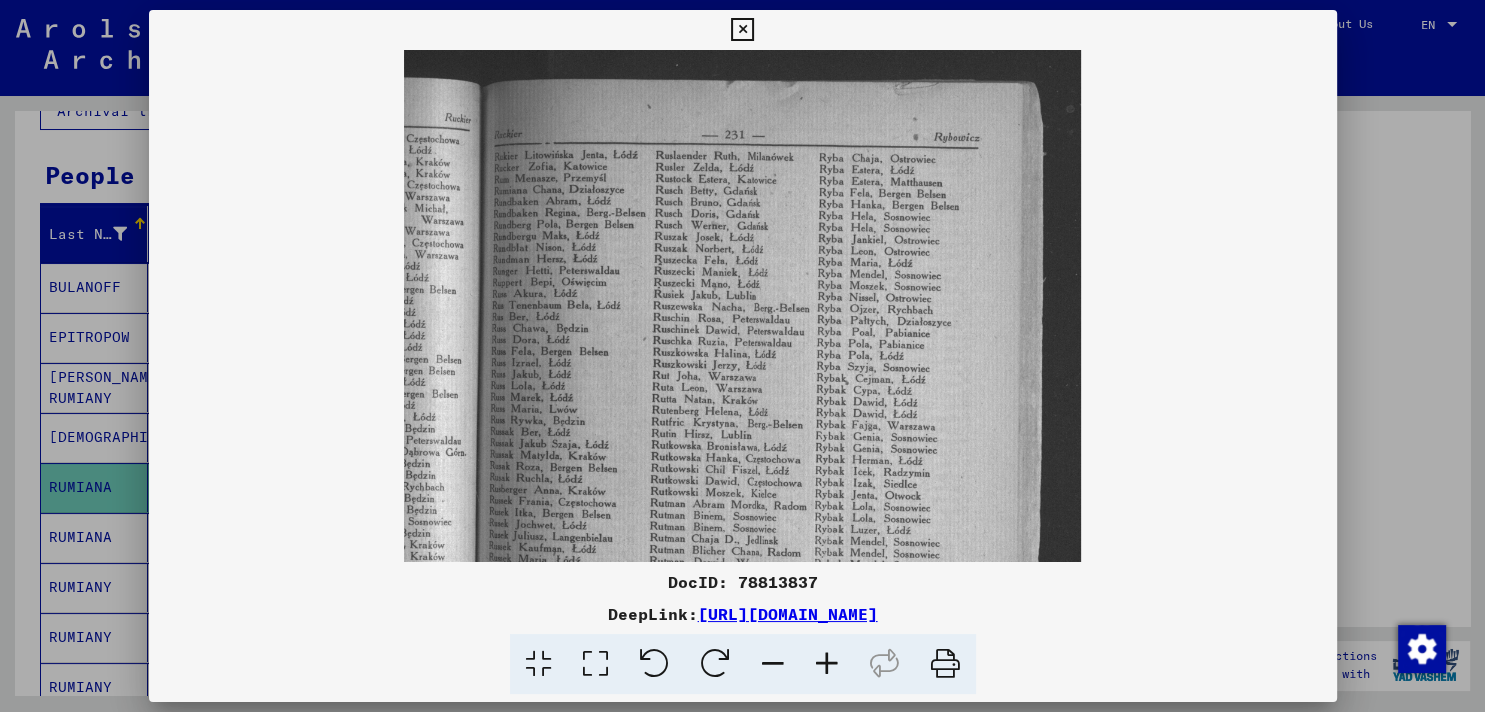 click at bounding box center [827, 664] 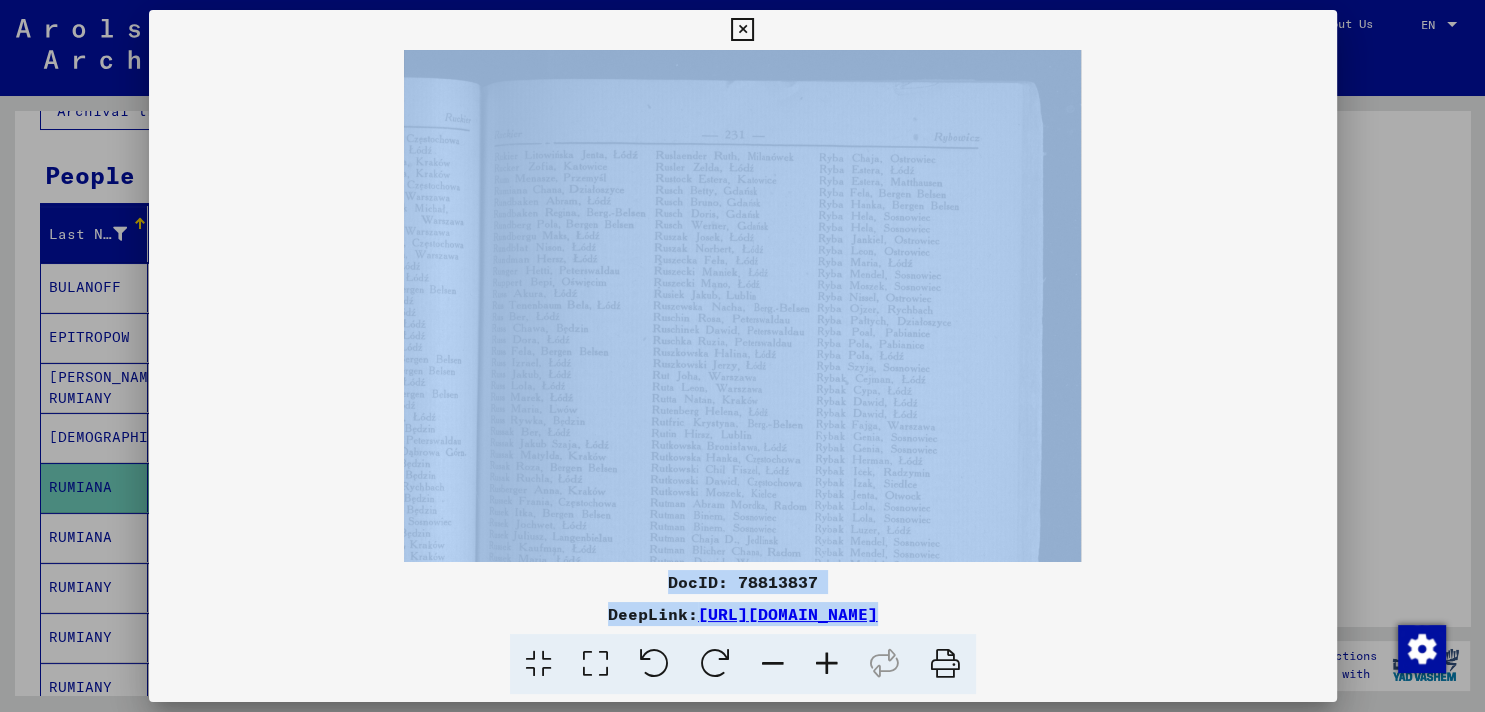 click at bounding box center [827, 664] 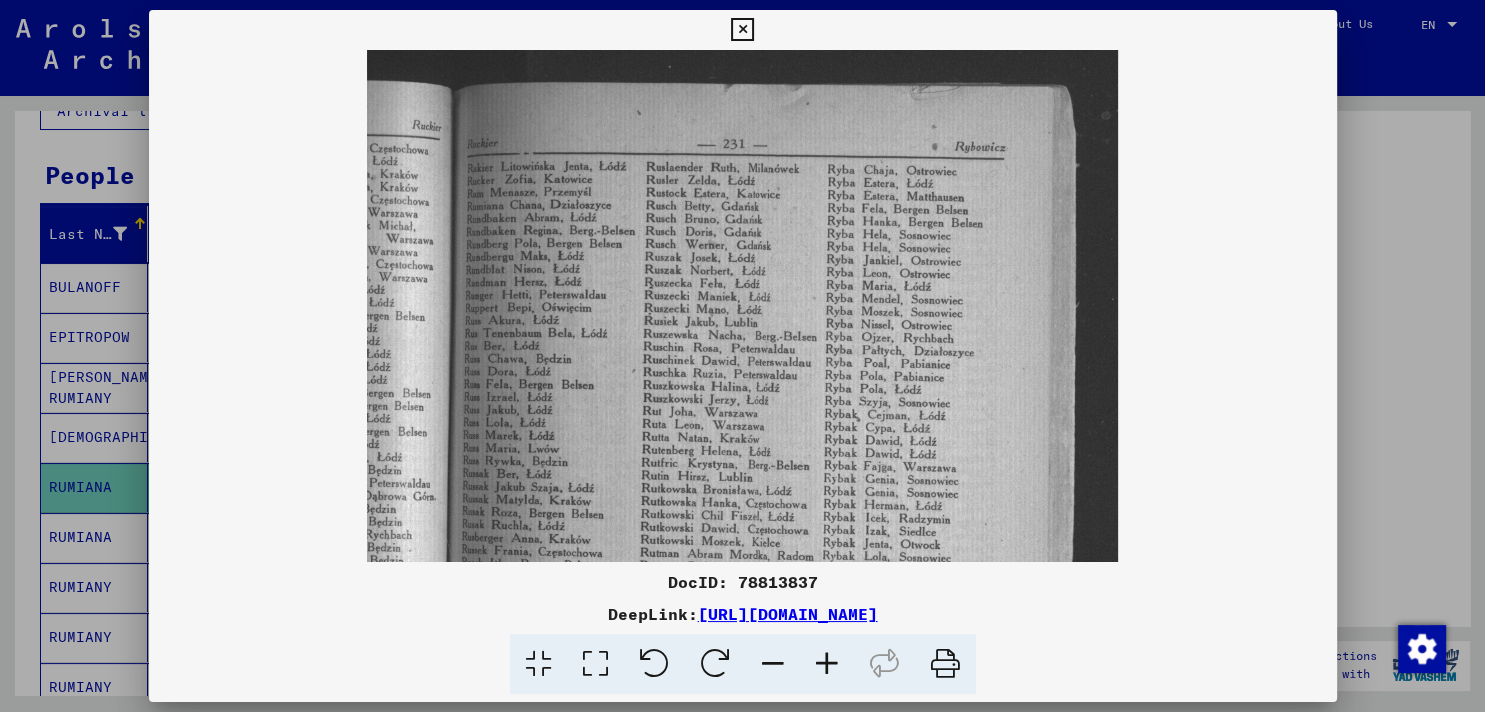 click at bounding box center (827, 664) 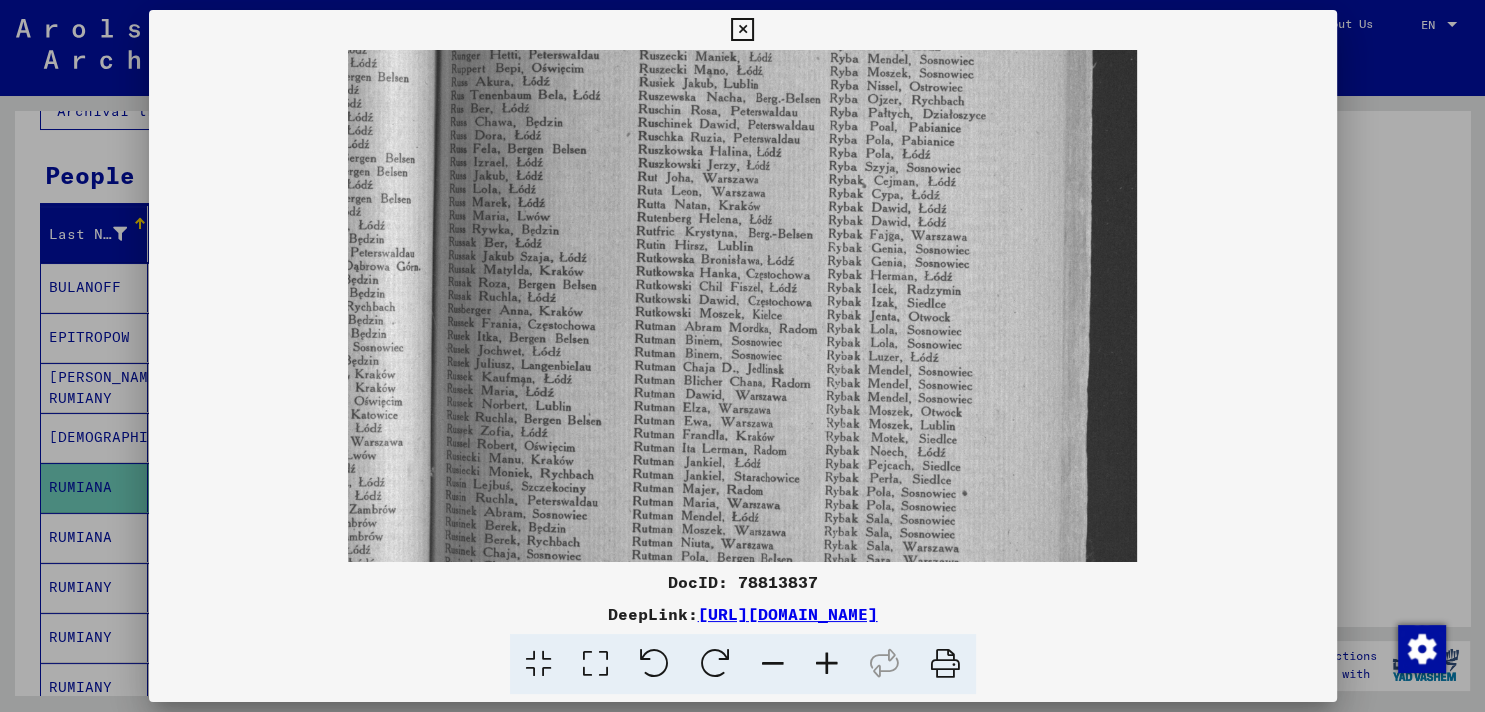 scroll, scrollTop: 259, scrollLeft: 0, axis: vertical 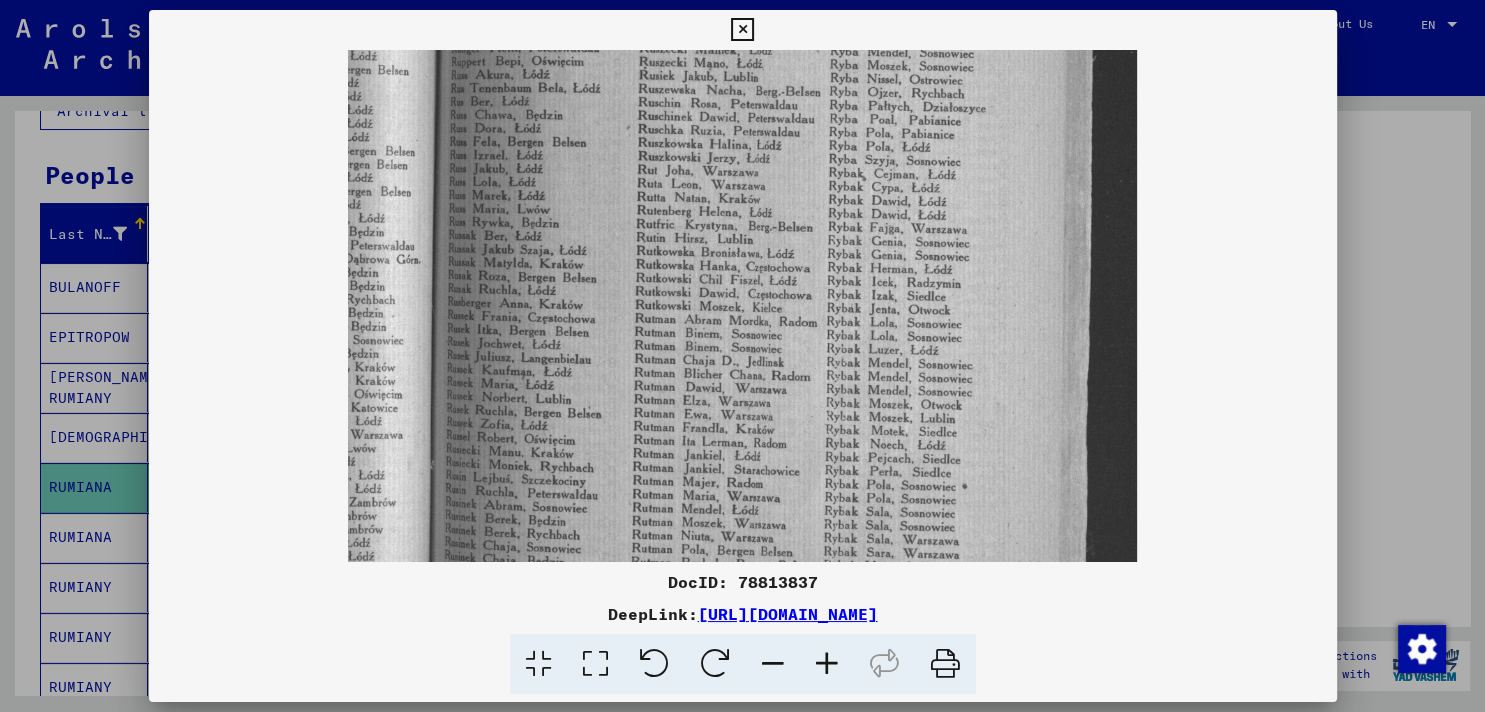 drag, startPoint x: 820, startPoint y: 422, endPoint x: 886, endPoint y: 163, distance: 267.277 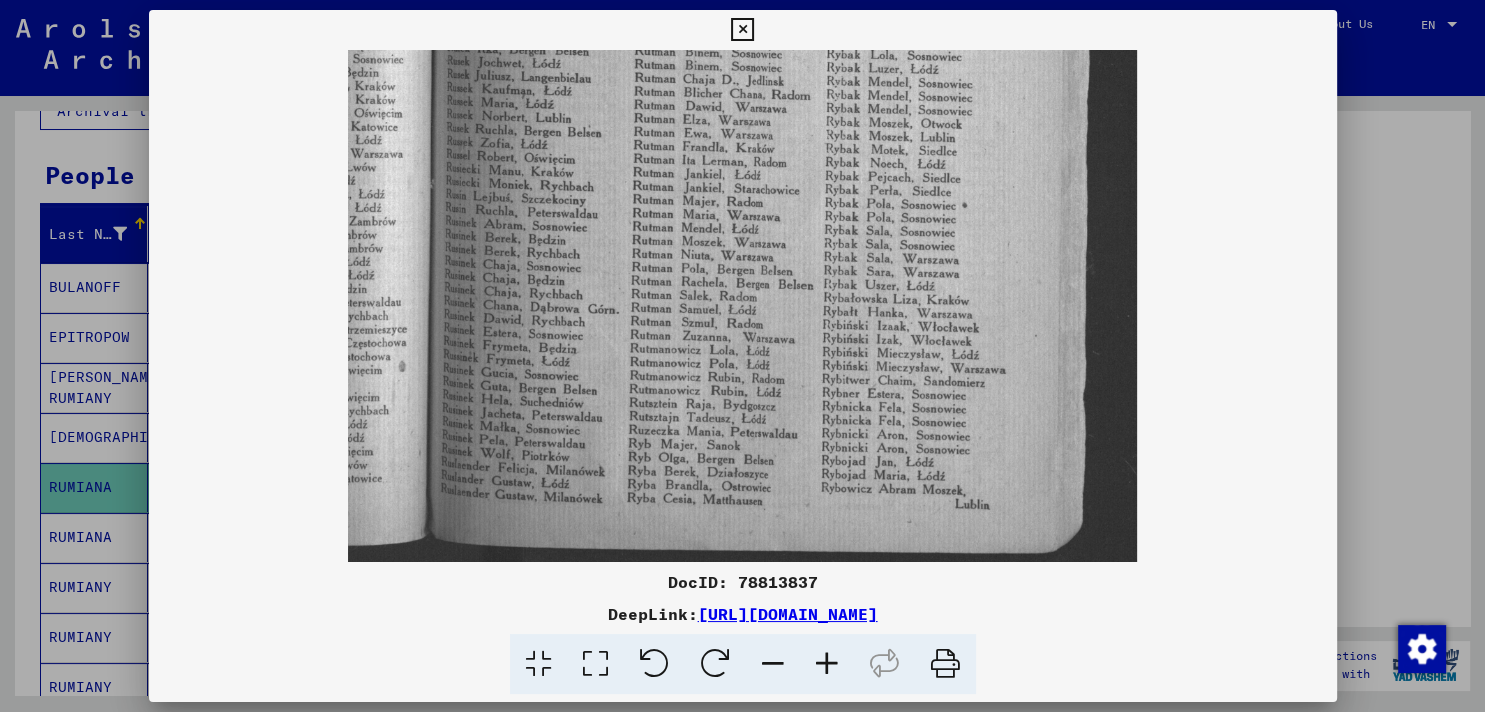 scroll, scrollTop: 548, scrollLeft: 0, axis: vertical 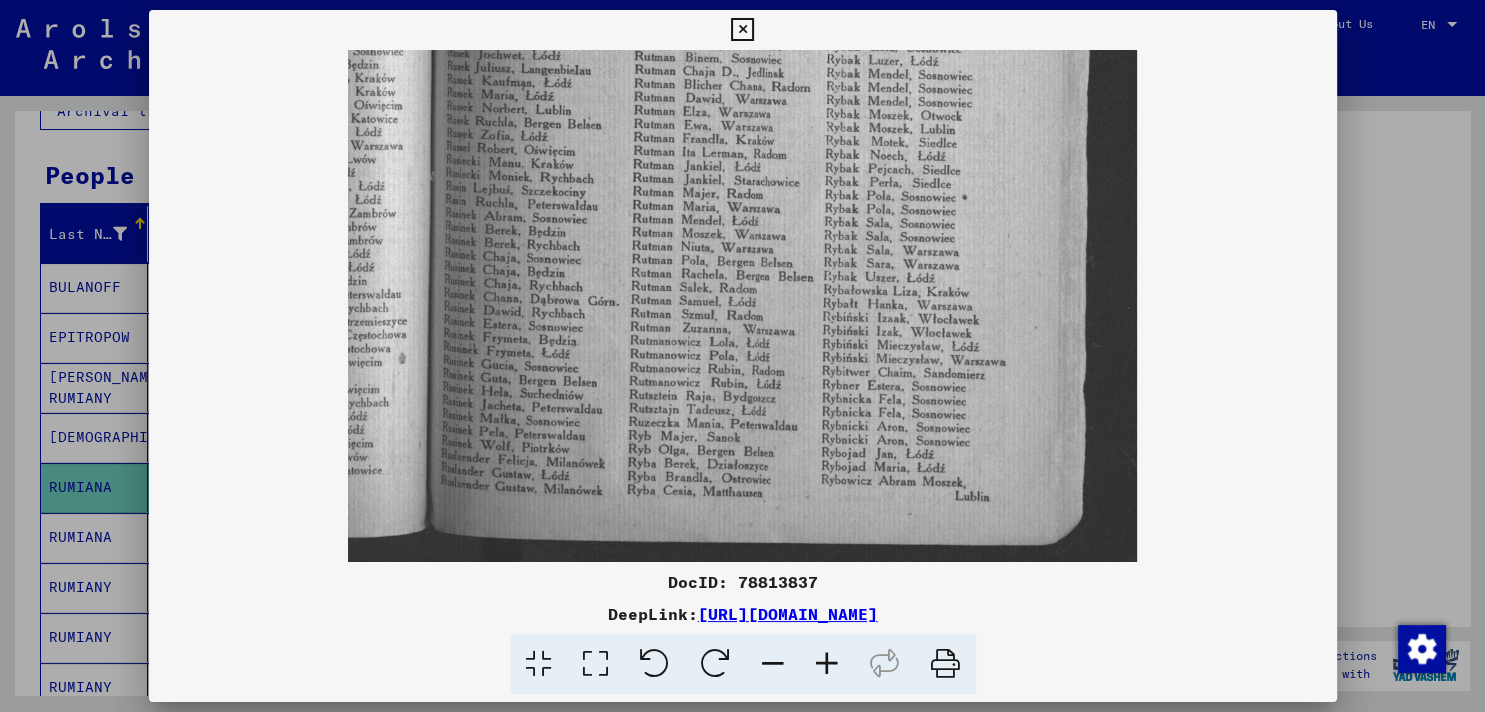 drag, startPoint x: 768, startPoint y: 438, endPoint x: 821, endPoint y: 149, distance: 293.81967 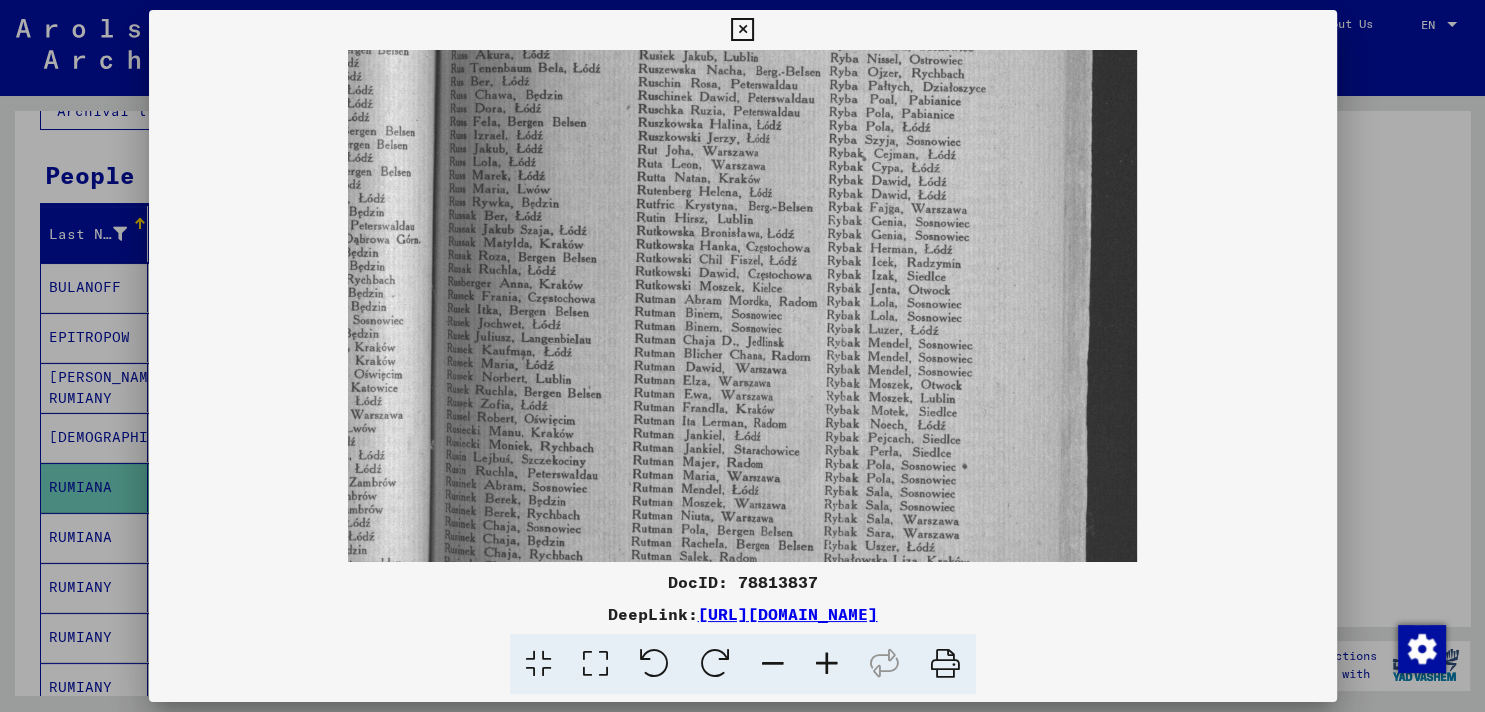 scroll, scrollTop: 275, scrollLeft: 0, axis: vertical 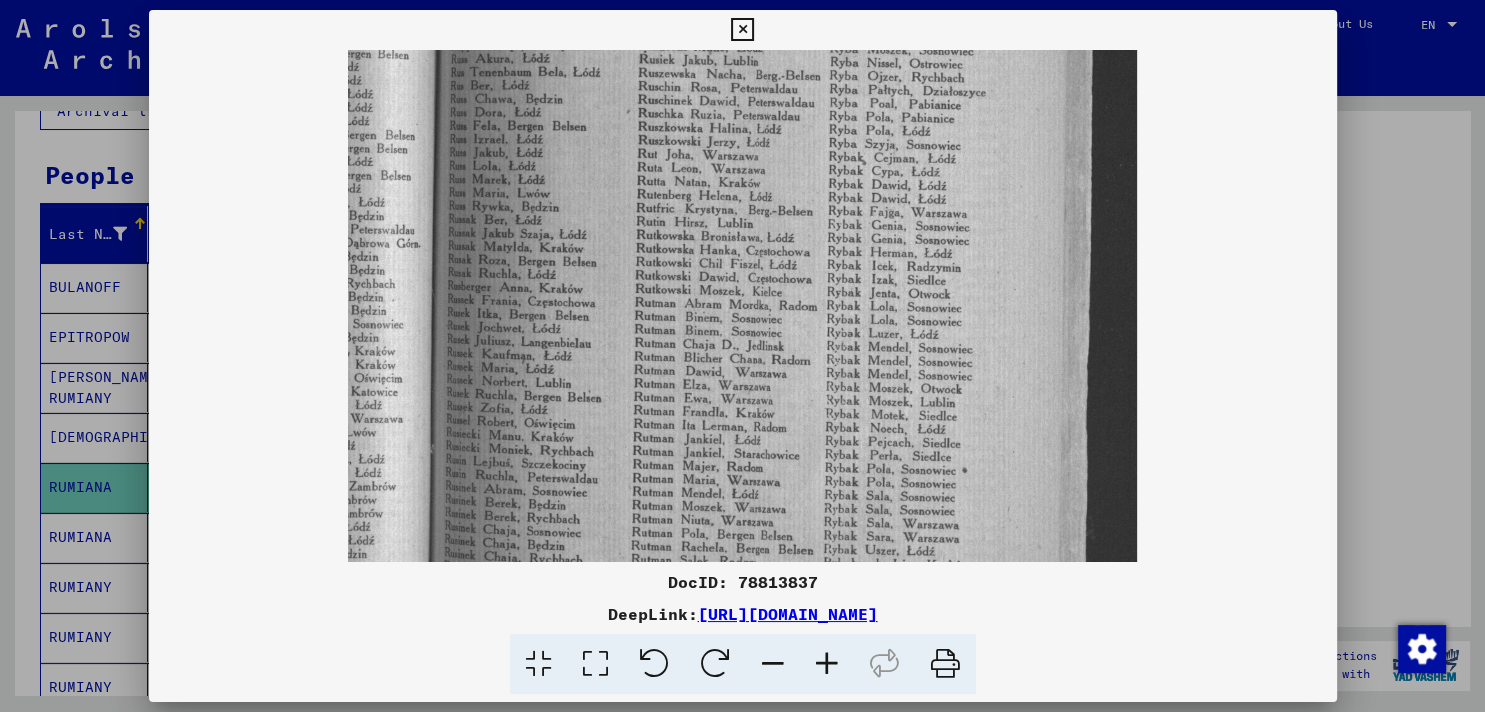 drag, startPoint x: 841, startPoint y: 228, endPoint x: 822, endPoint y: 501, distance: 273.66037 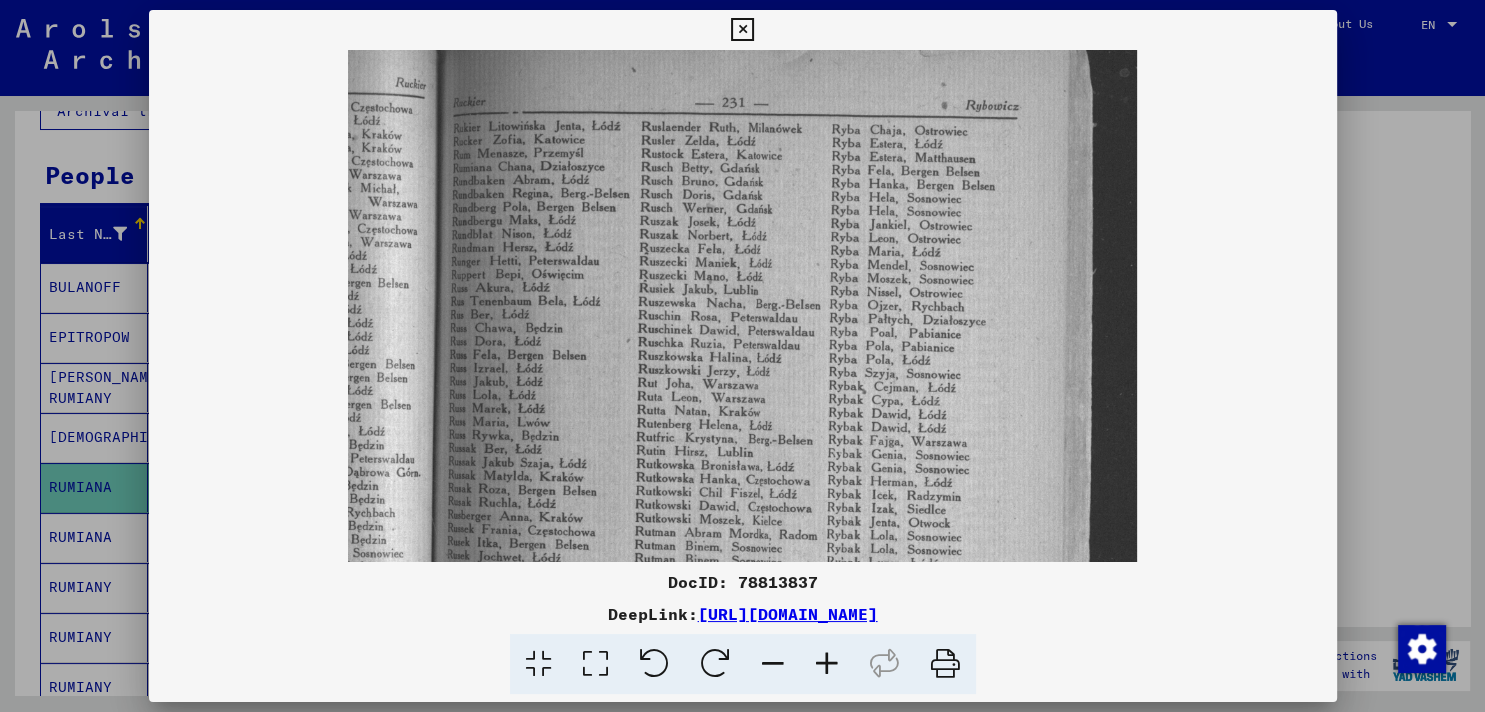 scroll, scrollTop: 29, scrollLeft: 0, axis: vertical 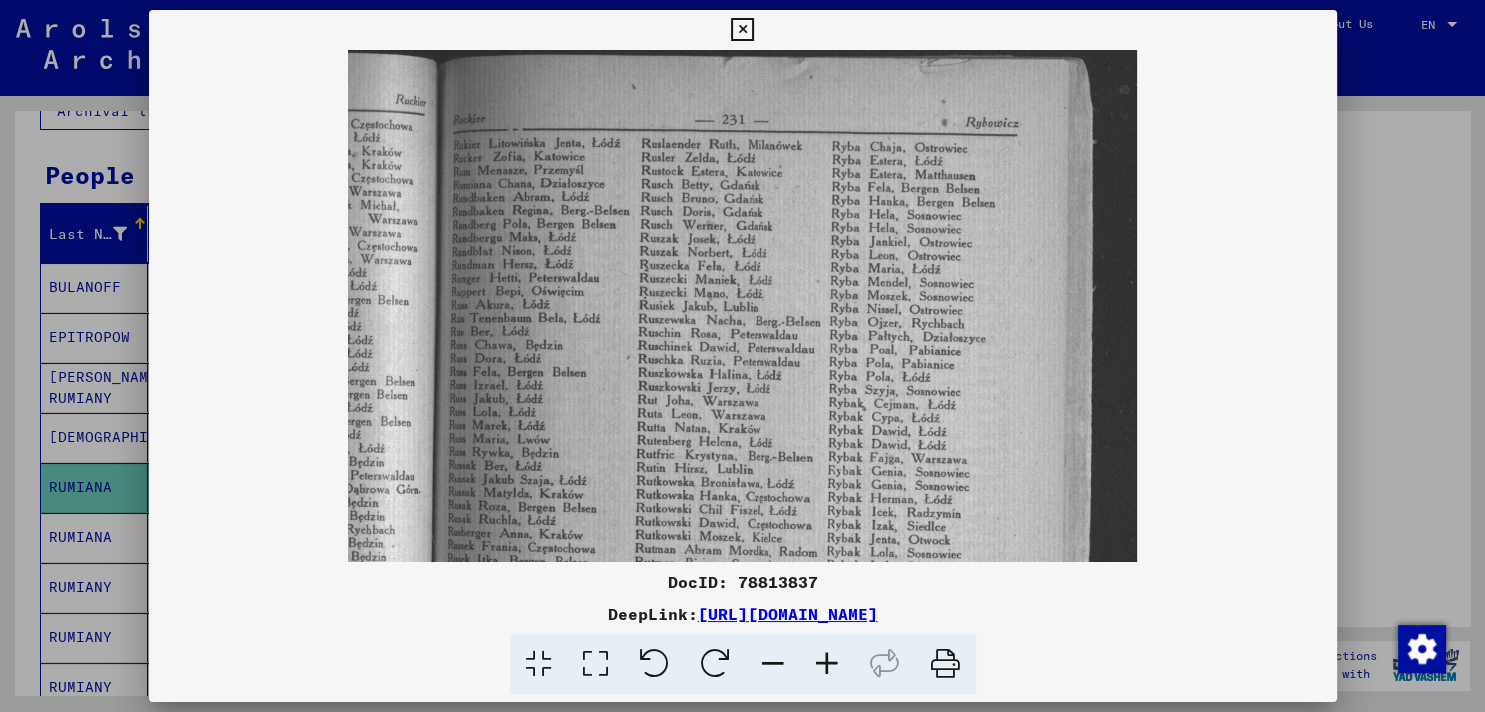 drag, startPoint x: 794, startPoint y: 212, endPoint x: 802, endPoint y: 458, distance: 246.13005 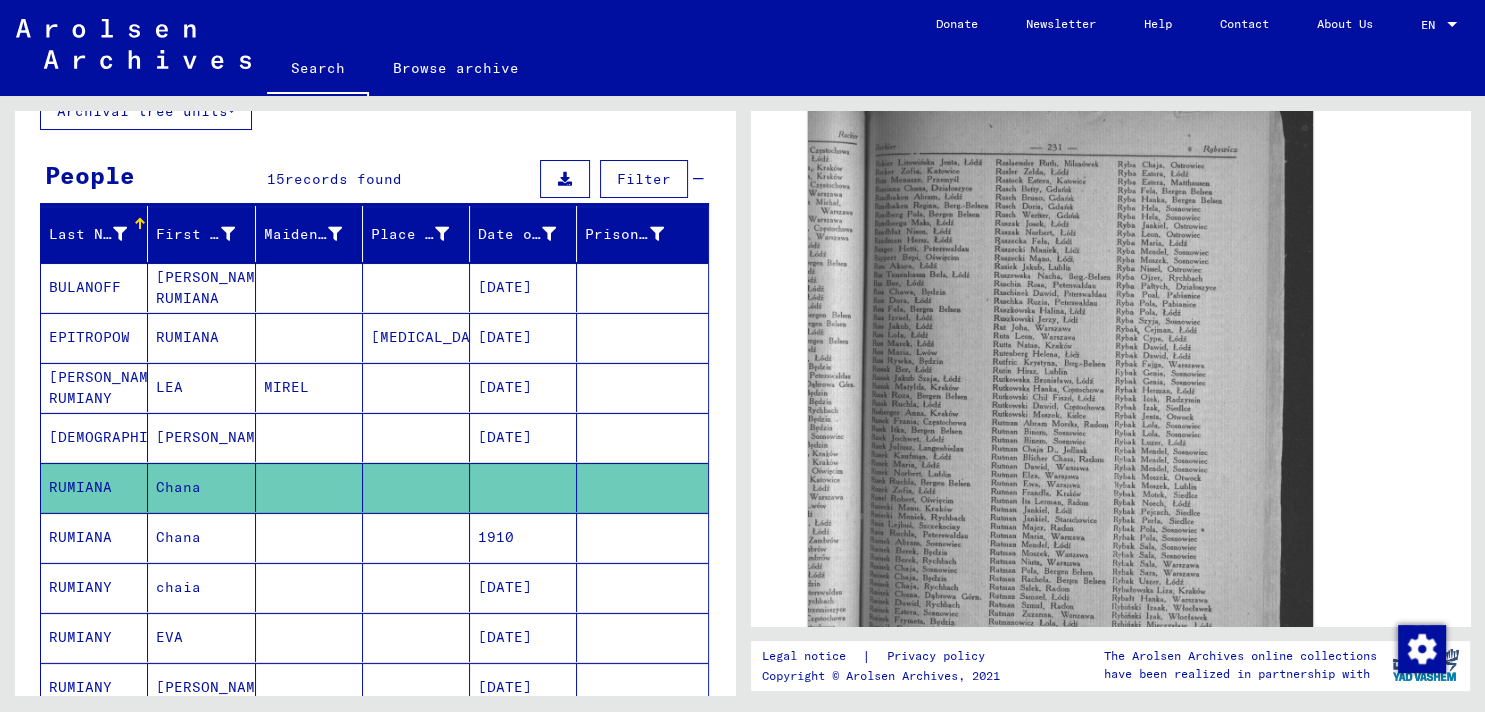 click on "Chana" at bounding box center [201, 587] 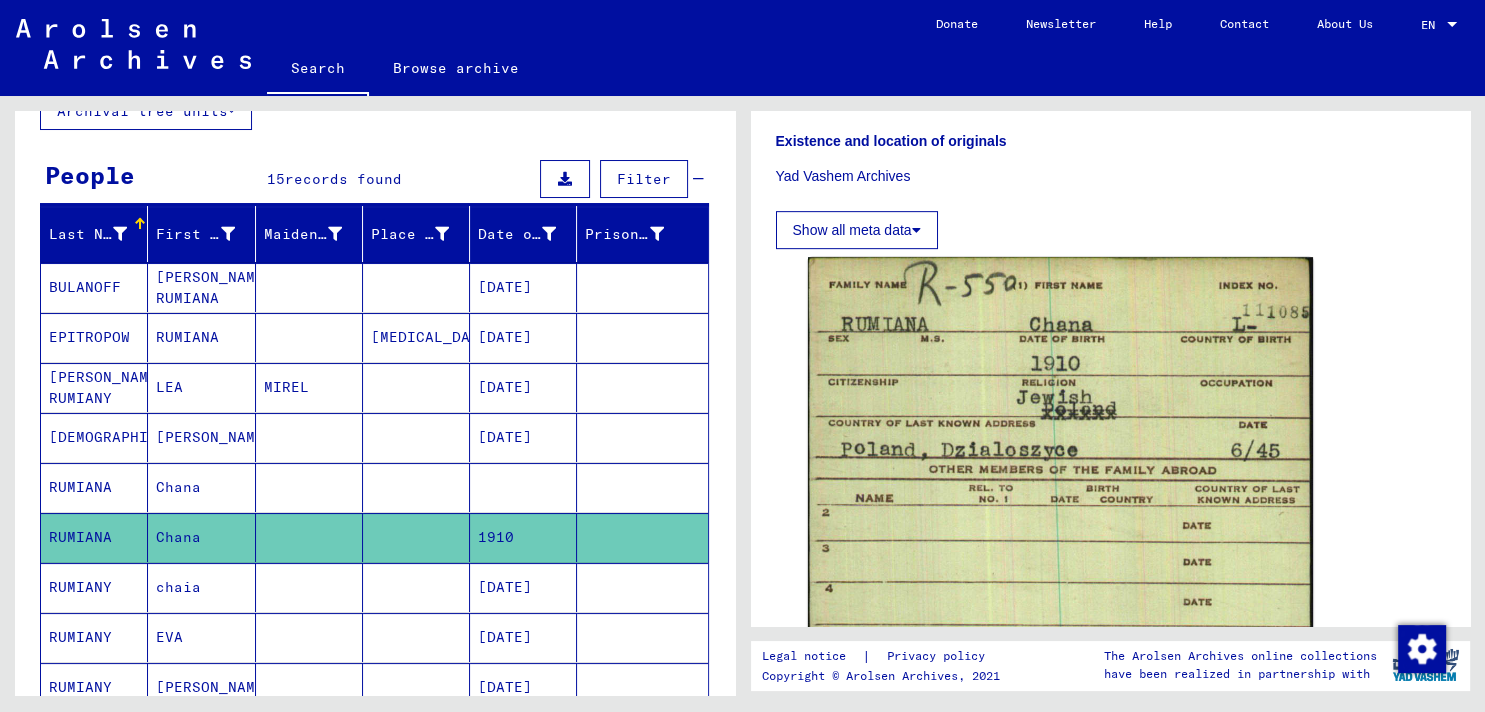 scroll, scrollTop: 1034, scrollLeft: 0, axis: vertical 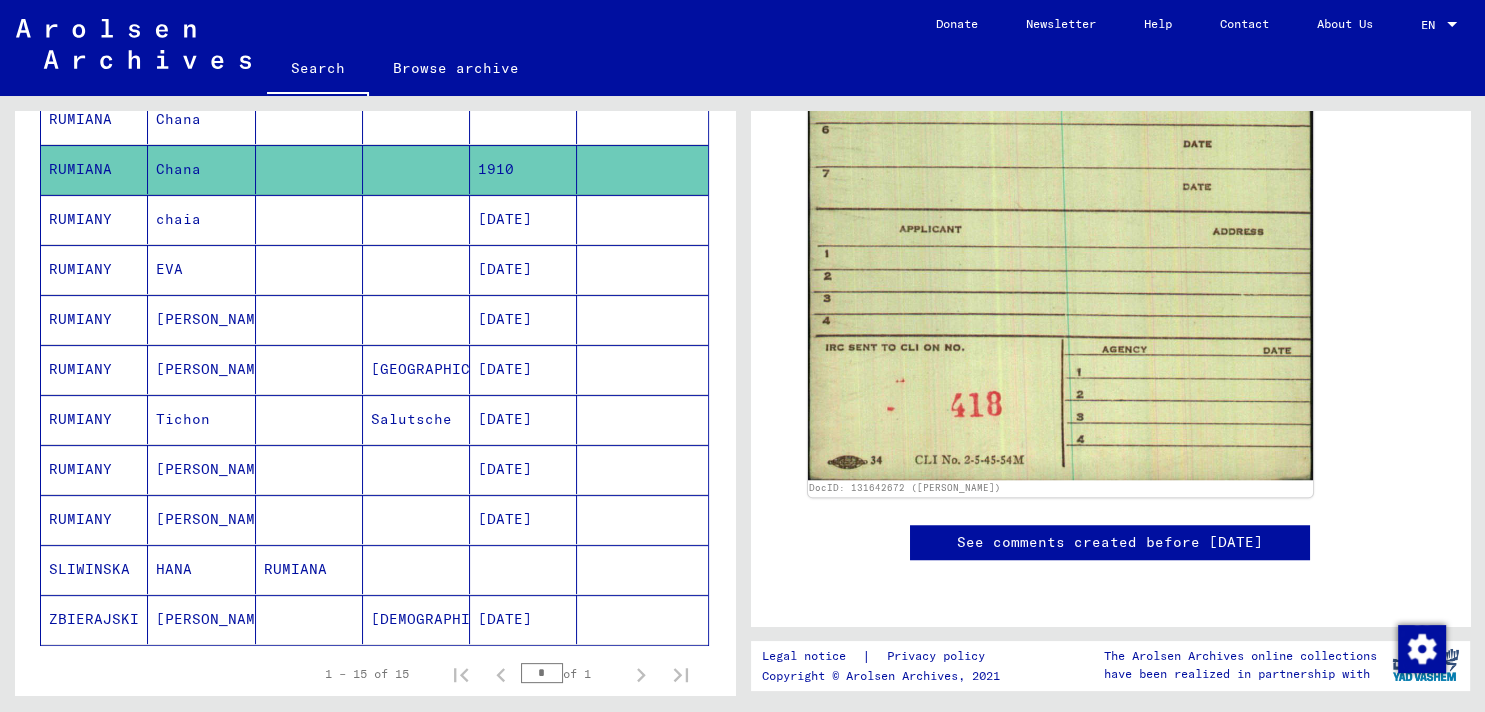 click on "[PERSON_NAME]" at bounding box center [201, 519] 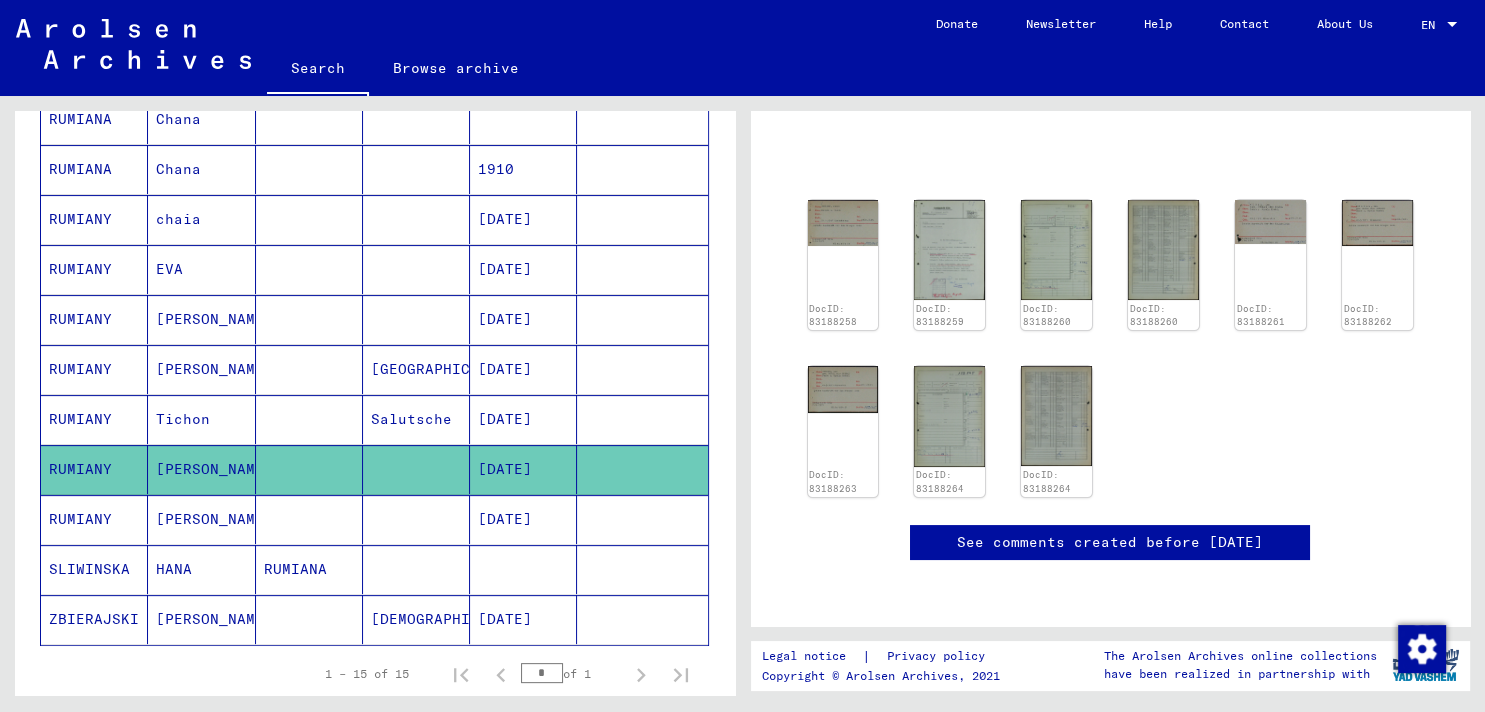 scroll, scrollTop: 777, scrollLeft: 0, axis: vertical 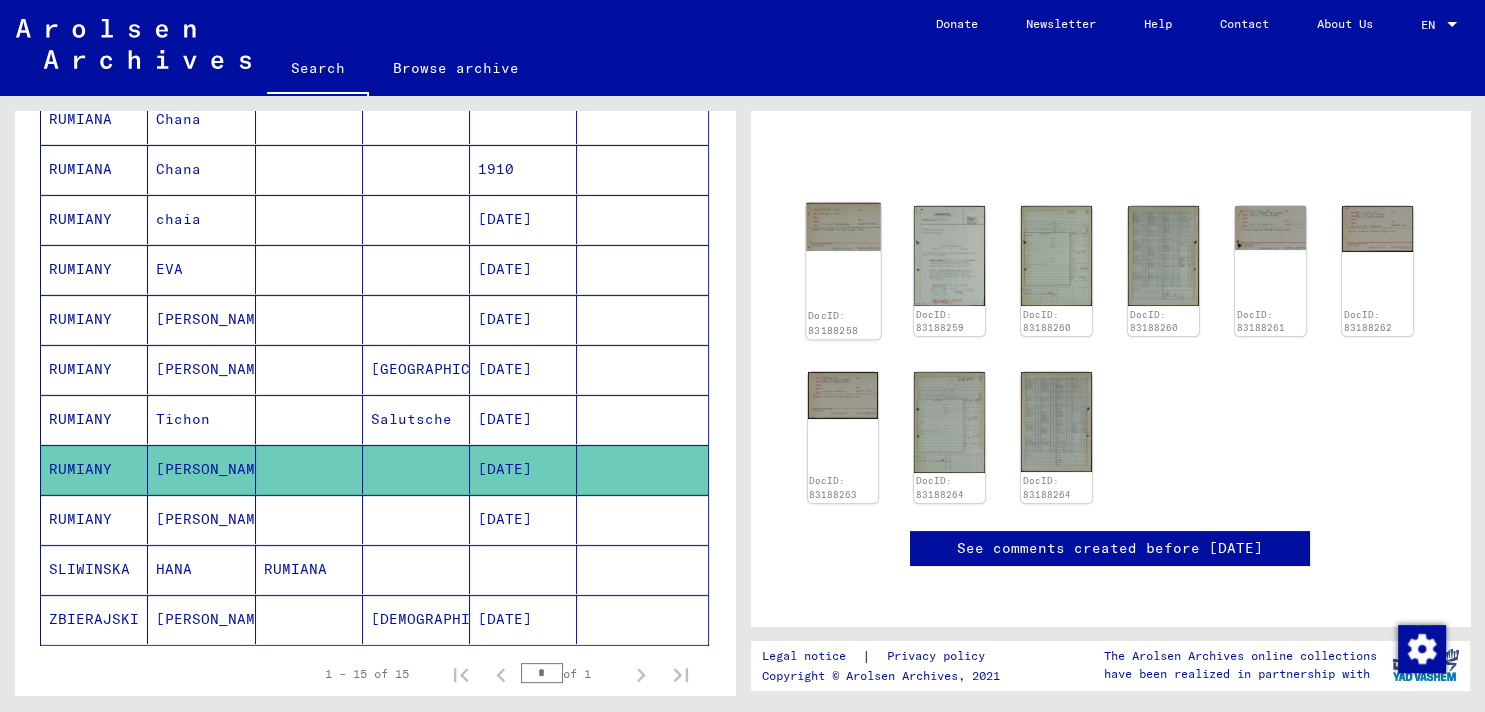click 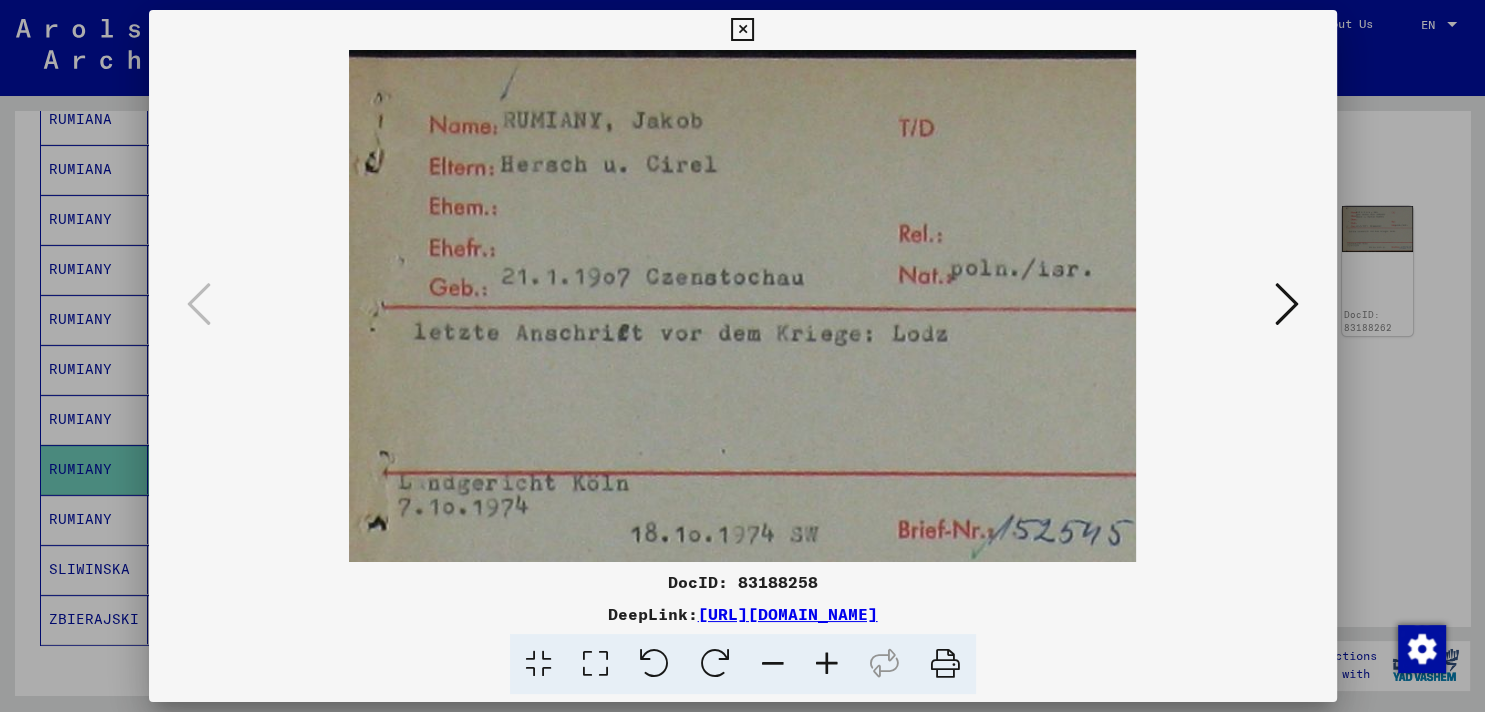 click at bounding box center (1287, 304) 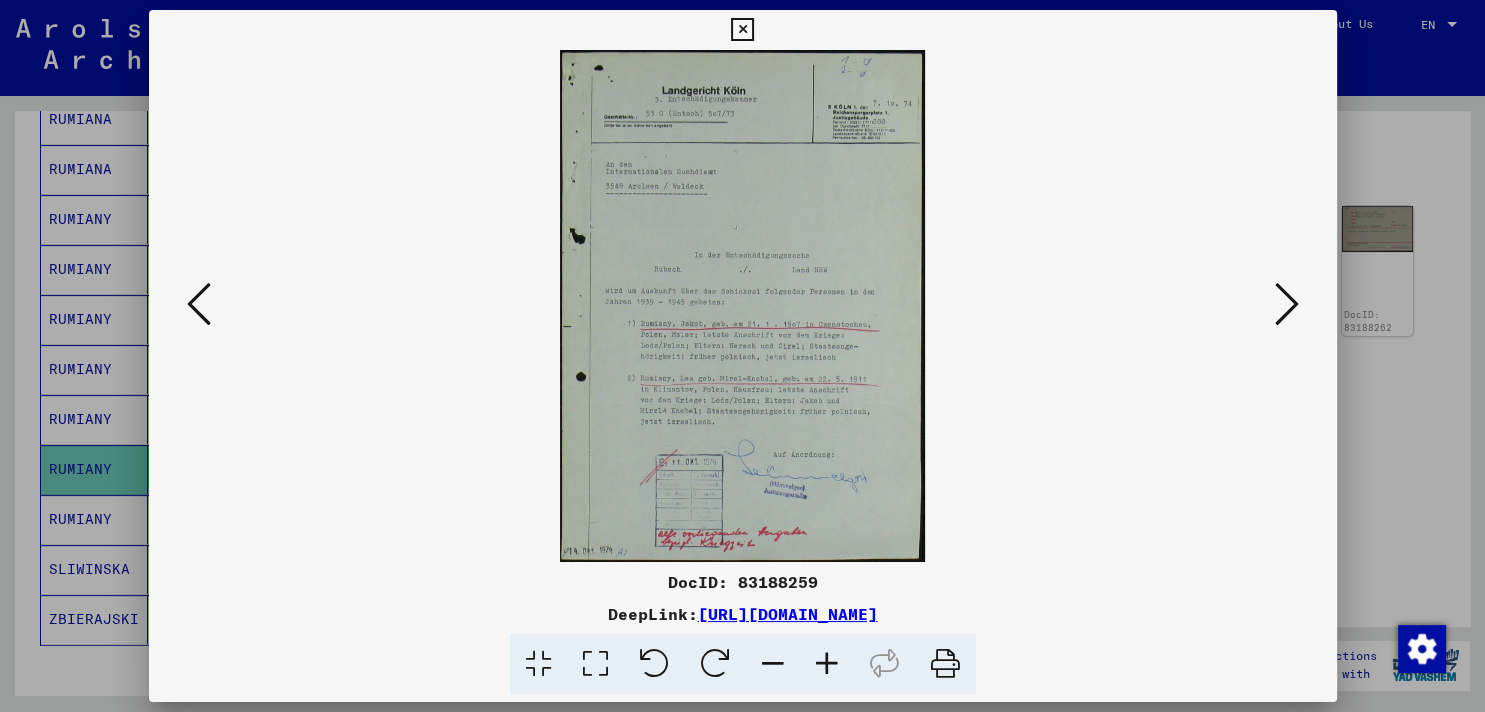 click at bounding box center (827, 664) 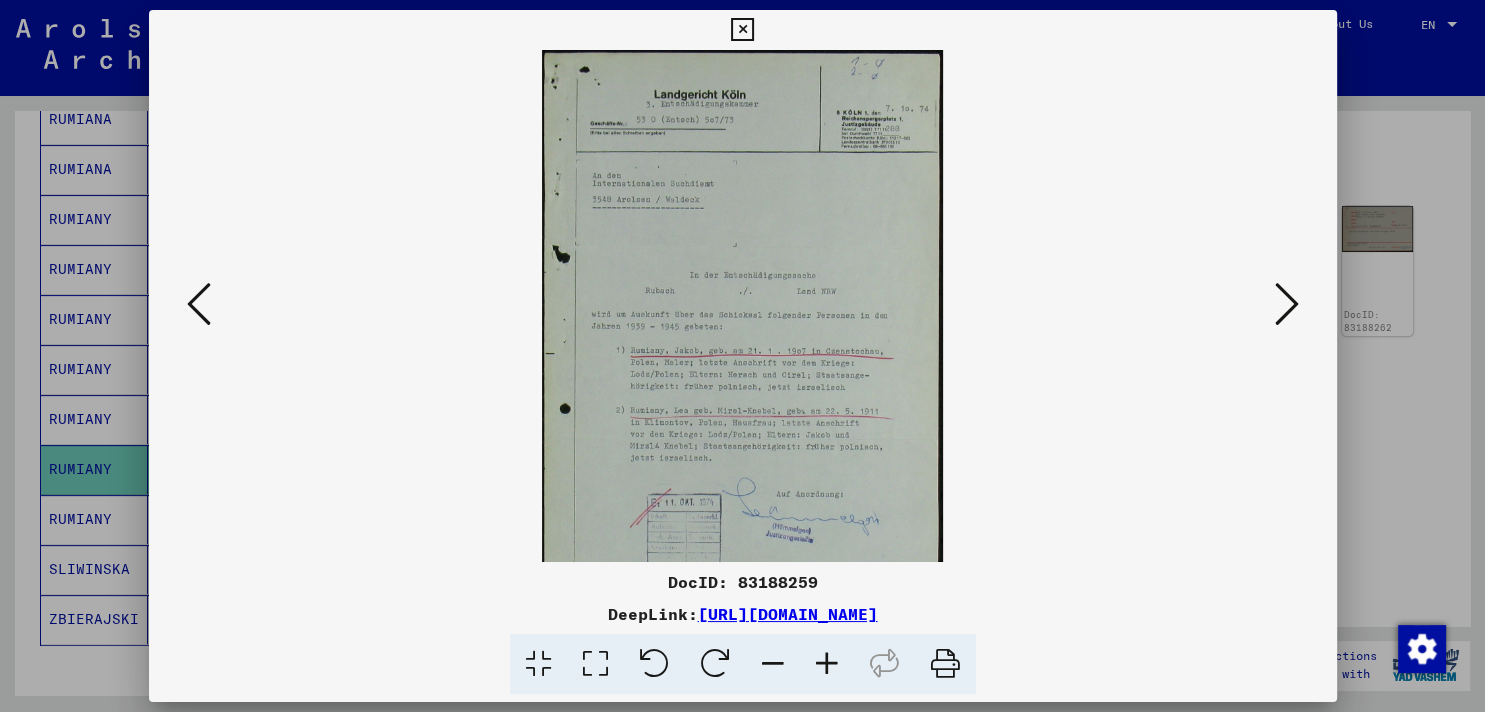 click at bounding box center (827, 664) 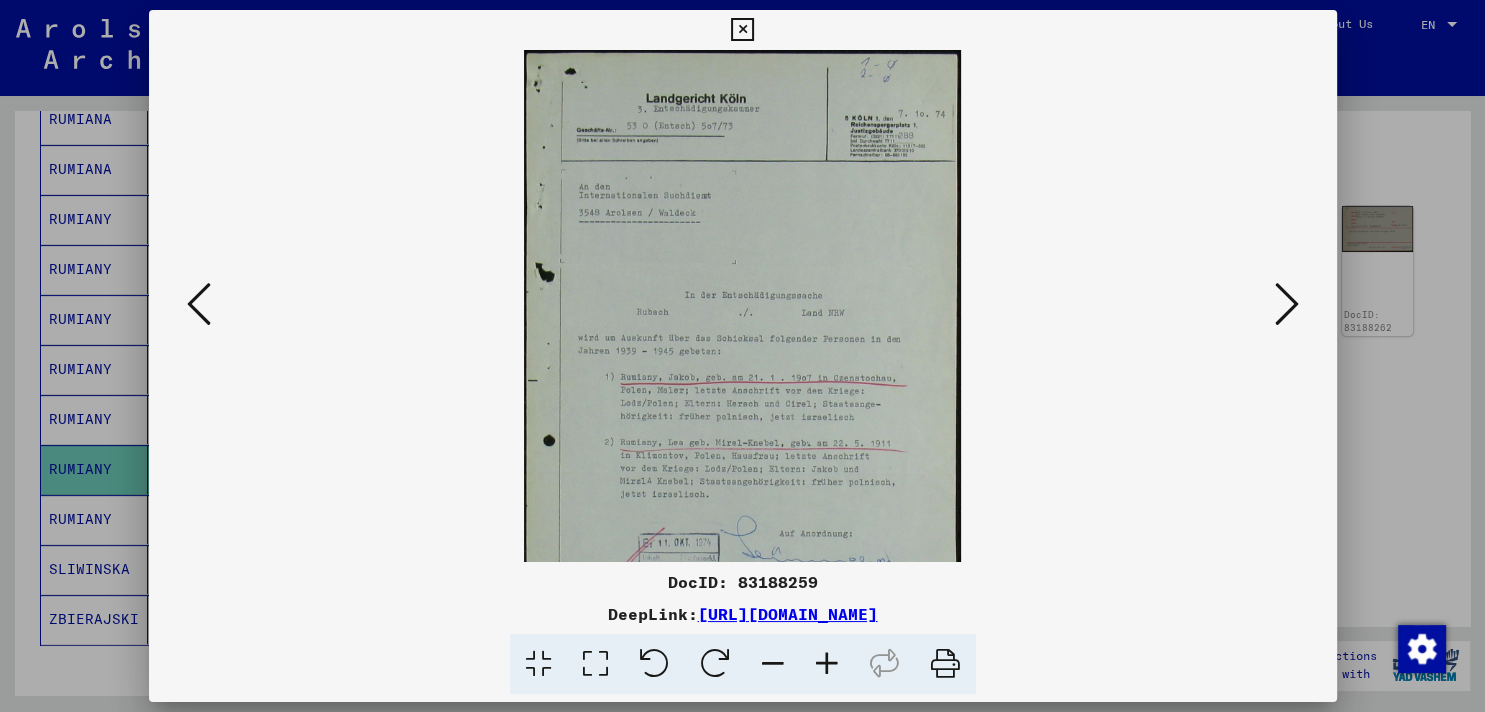 click at bounding box center (827, 664) 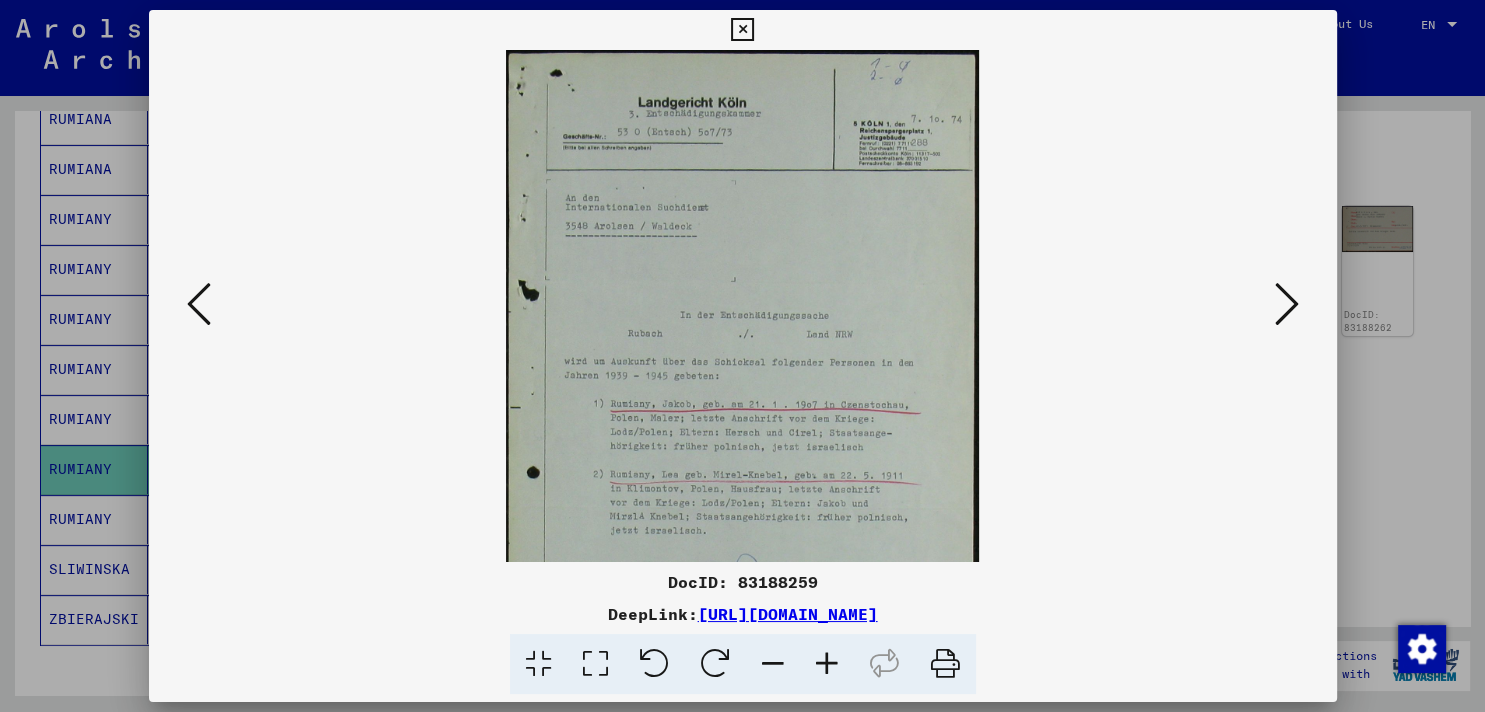 click at bounding box center [827, 664] 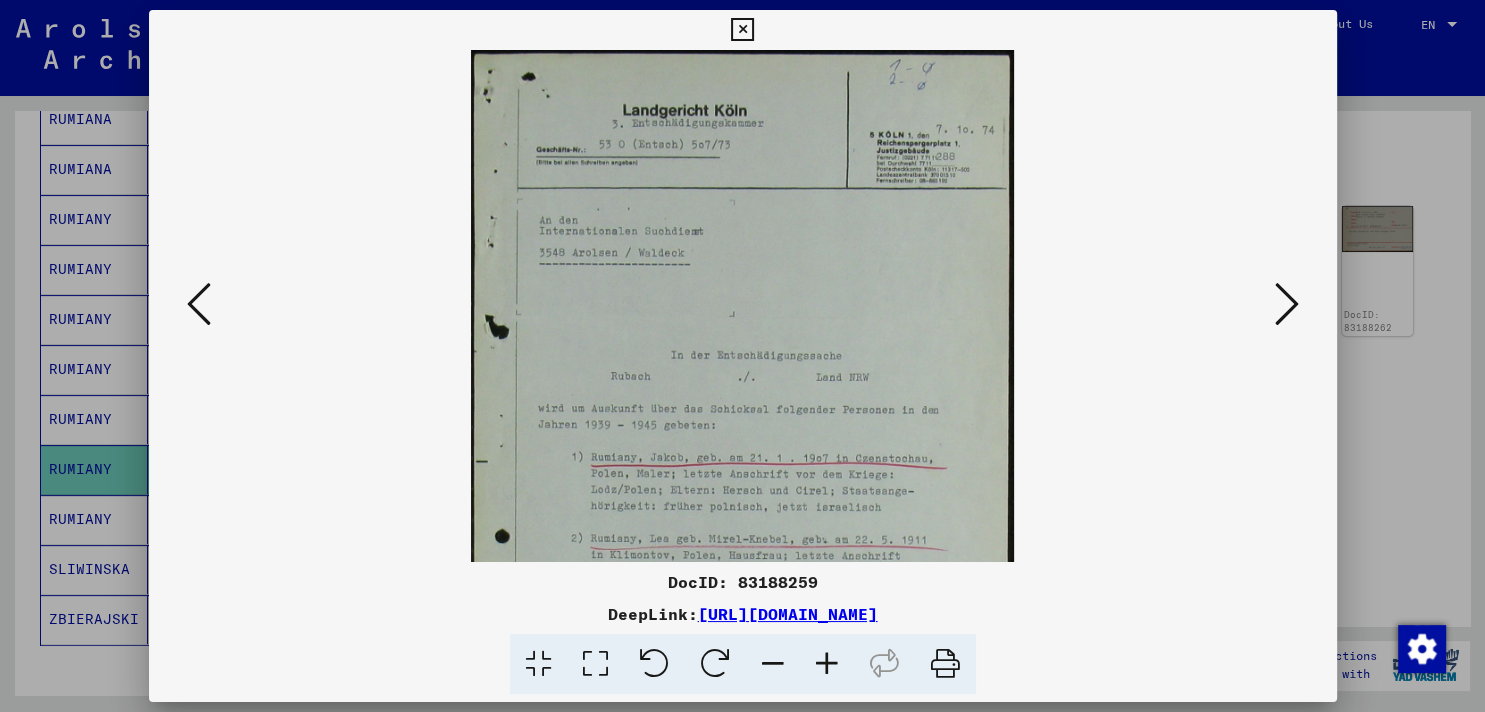 click at bounding box center [827, 664] 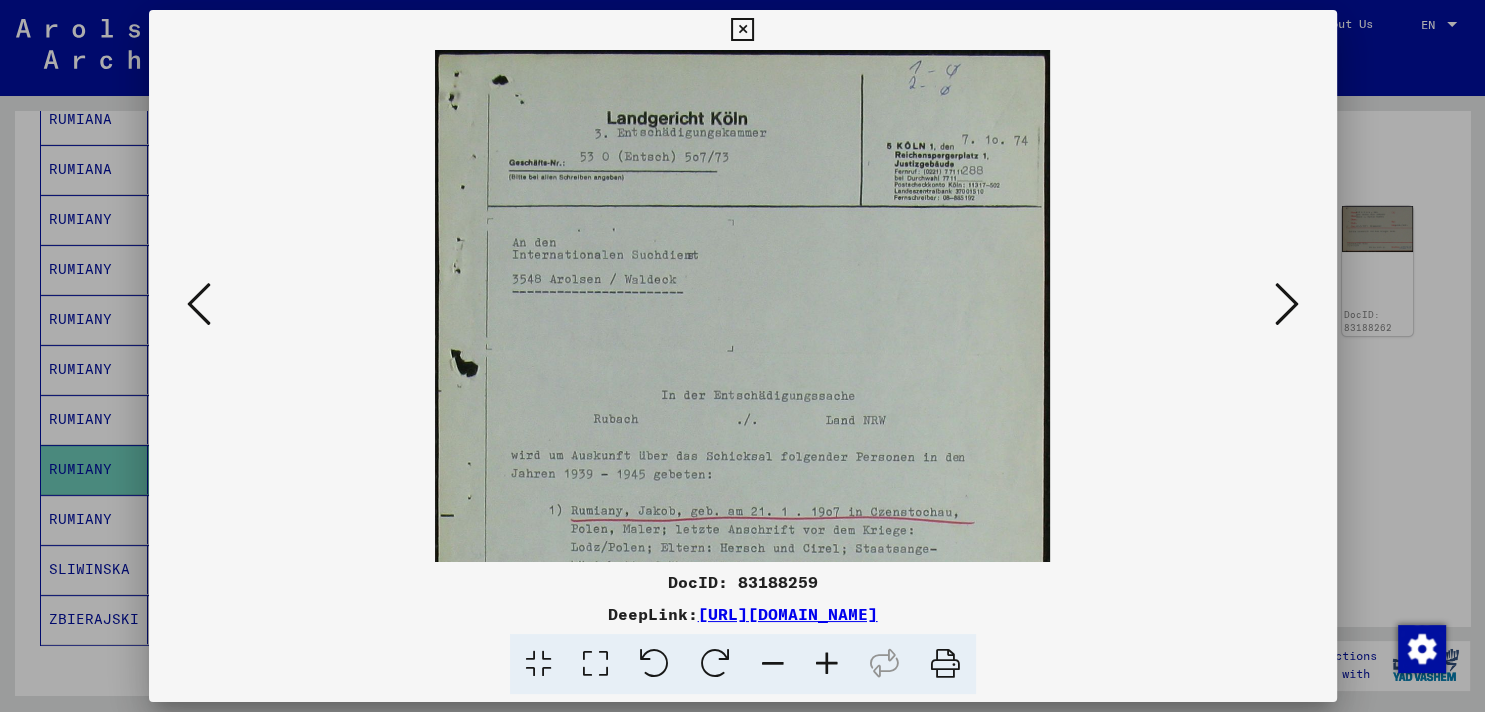 click at bounding box center (827, 664) 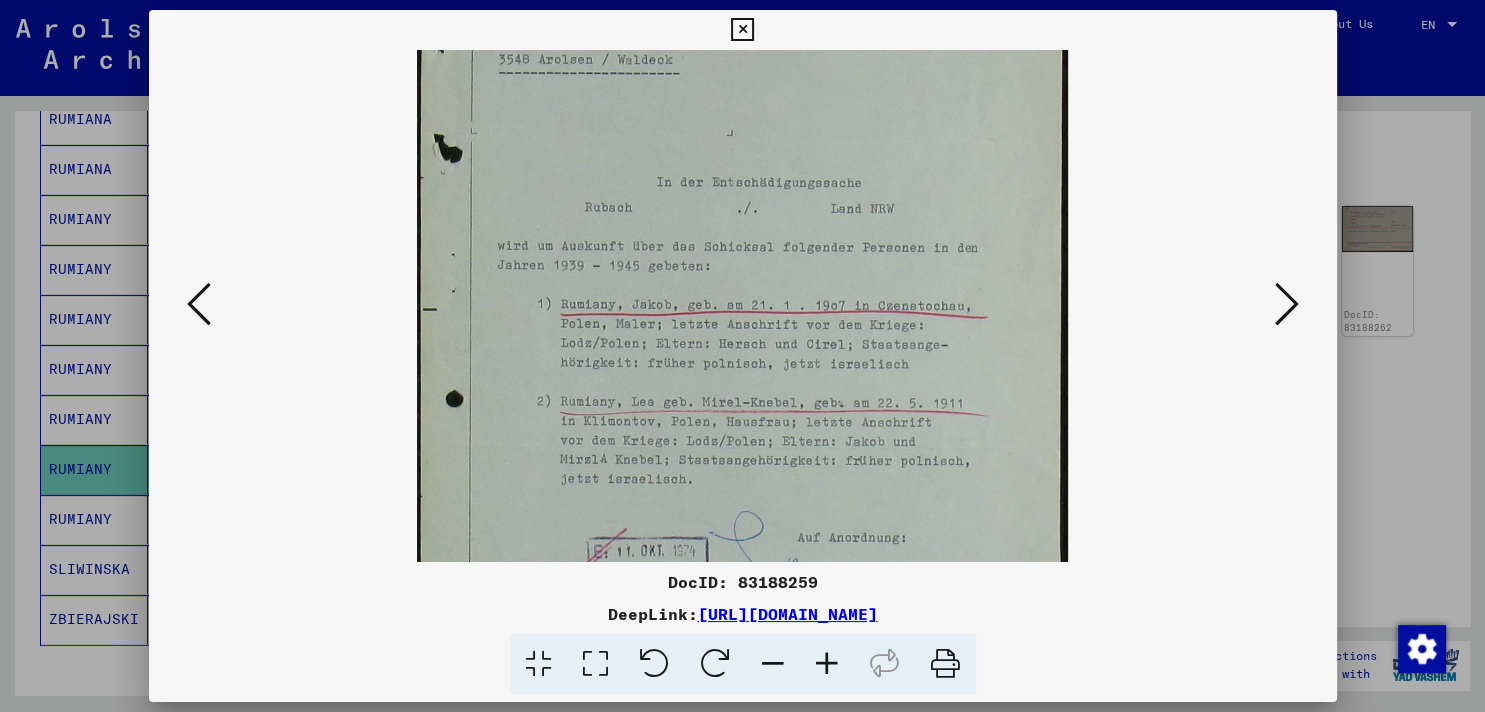 scroll, scrollTop: 239, scrollLeft: 0, axis: vertical 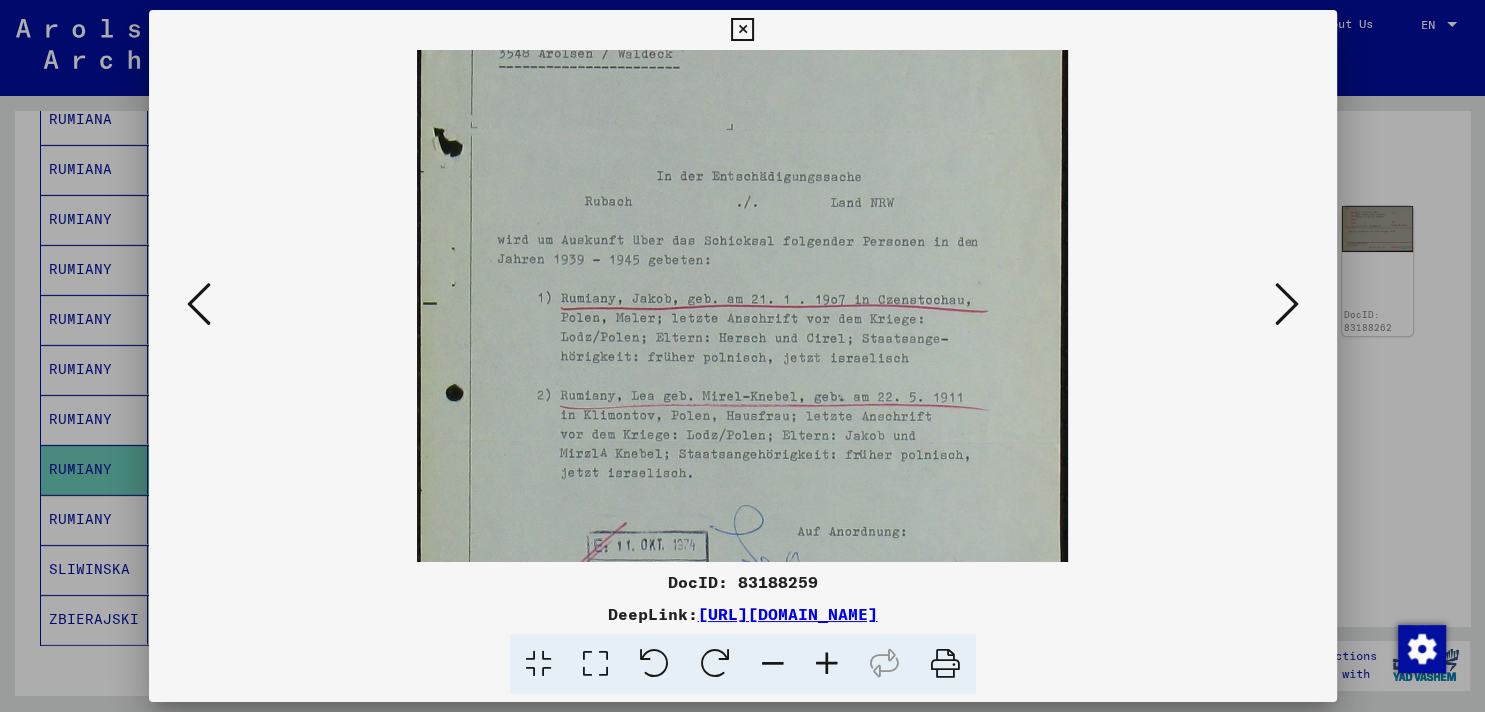 drag, startPoint x: 820, startPoint y: 477, endPoint x: 829, endPoint y: 238, distance: 239.1694 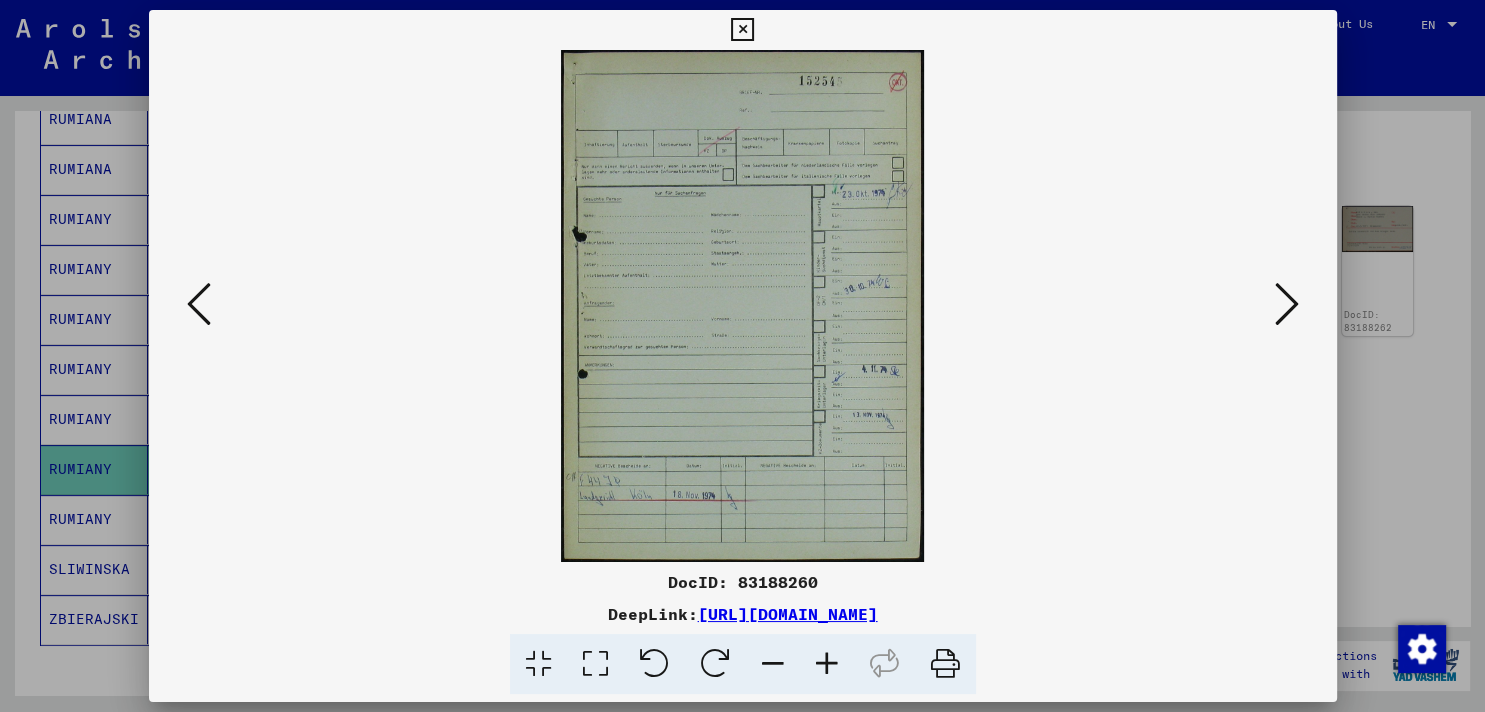 scroll, scrollTop: 0, scrollLeft: 0, axis: both 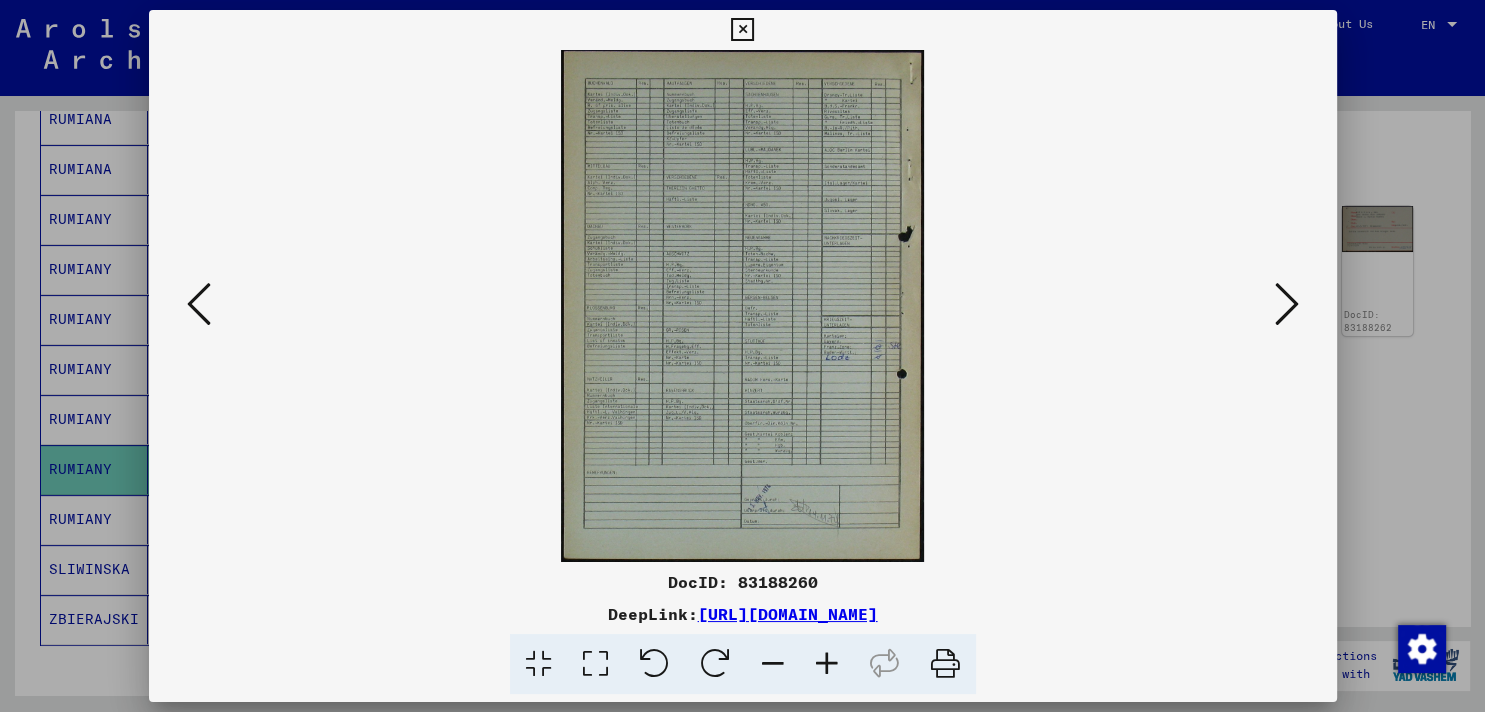 click at bounding box center (1287, 304) 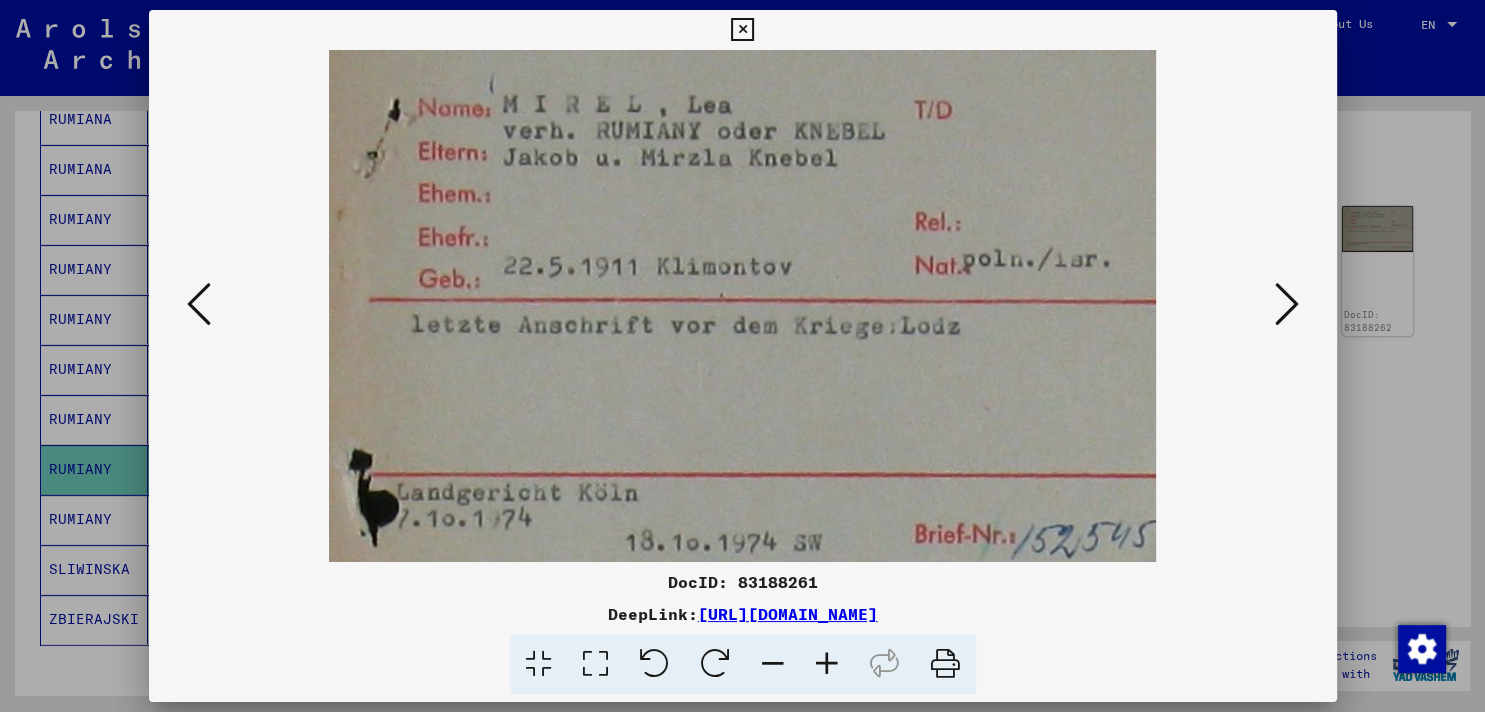 click at bounding box center [1287, 304] 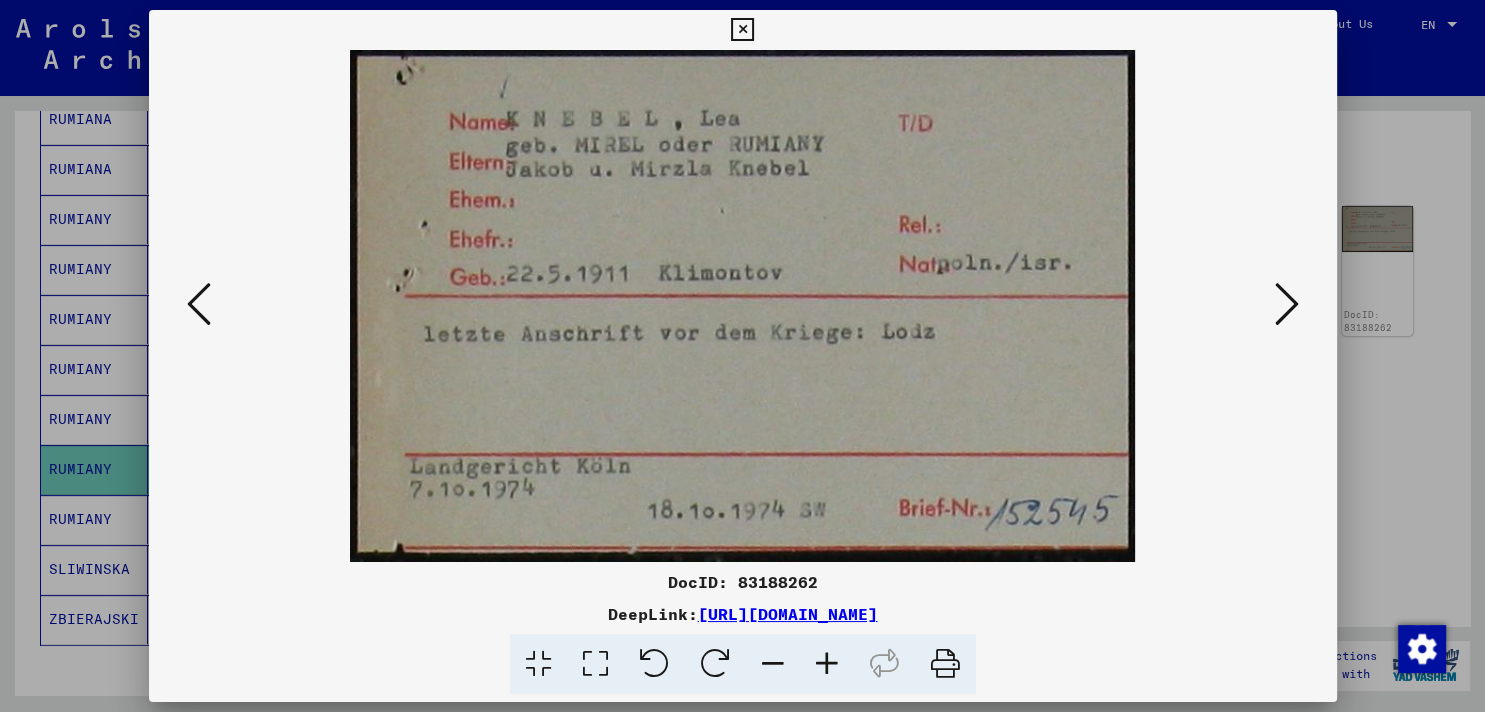 click at bounding box center (1287, 304) 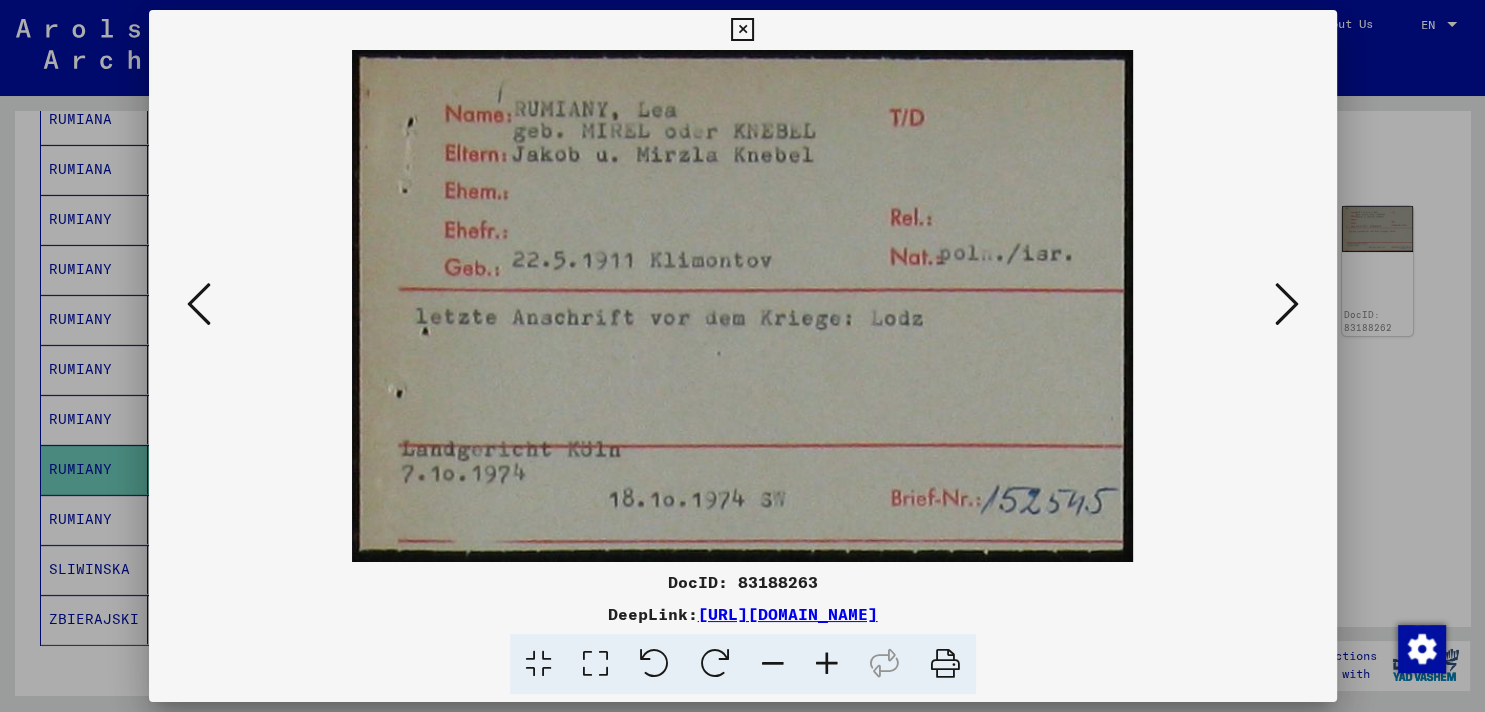click at bounding box center [1287, 304] 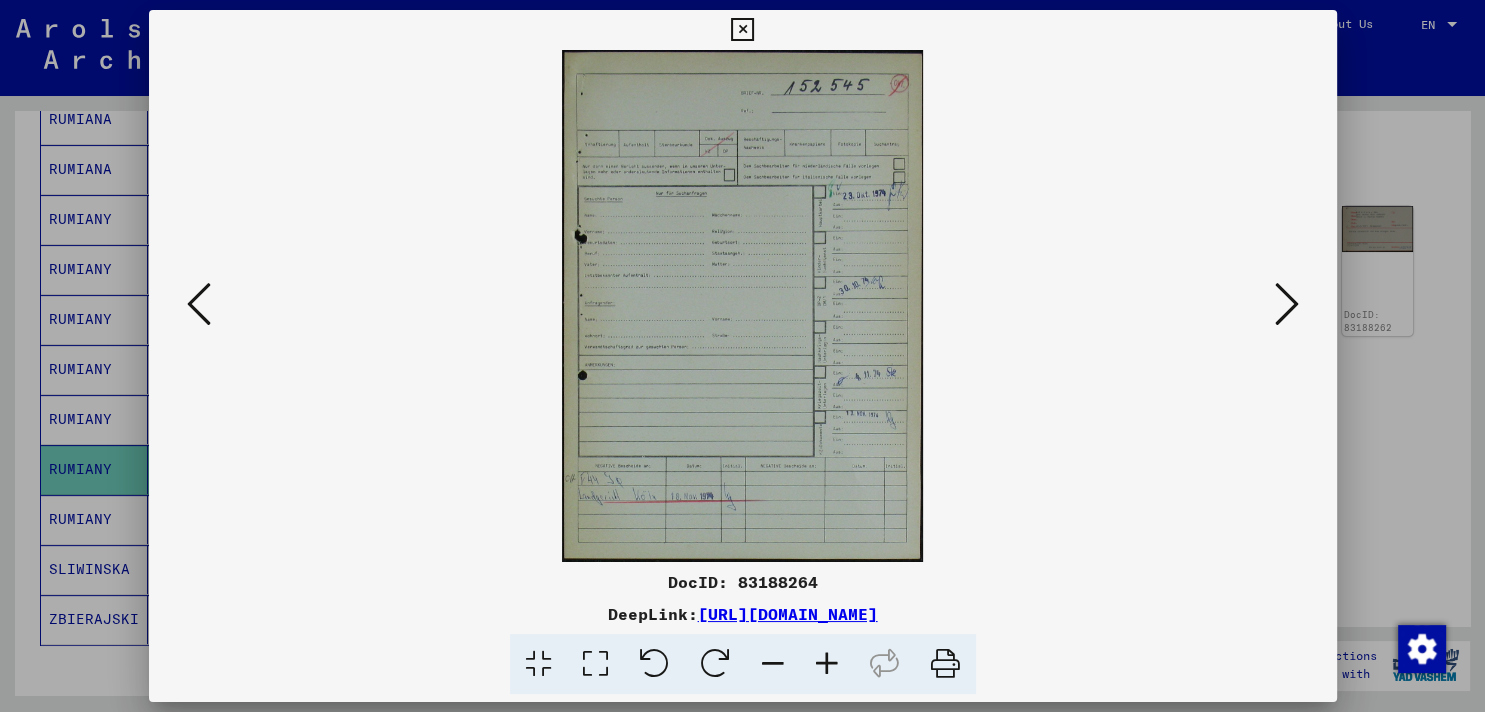click at bounding box center [1287, 304] 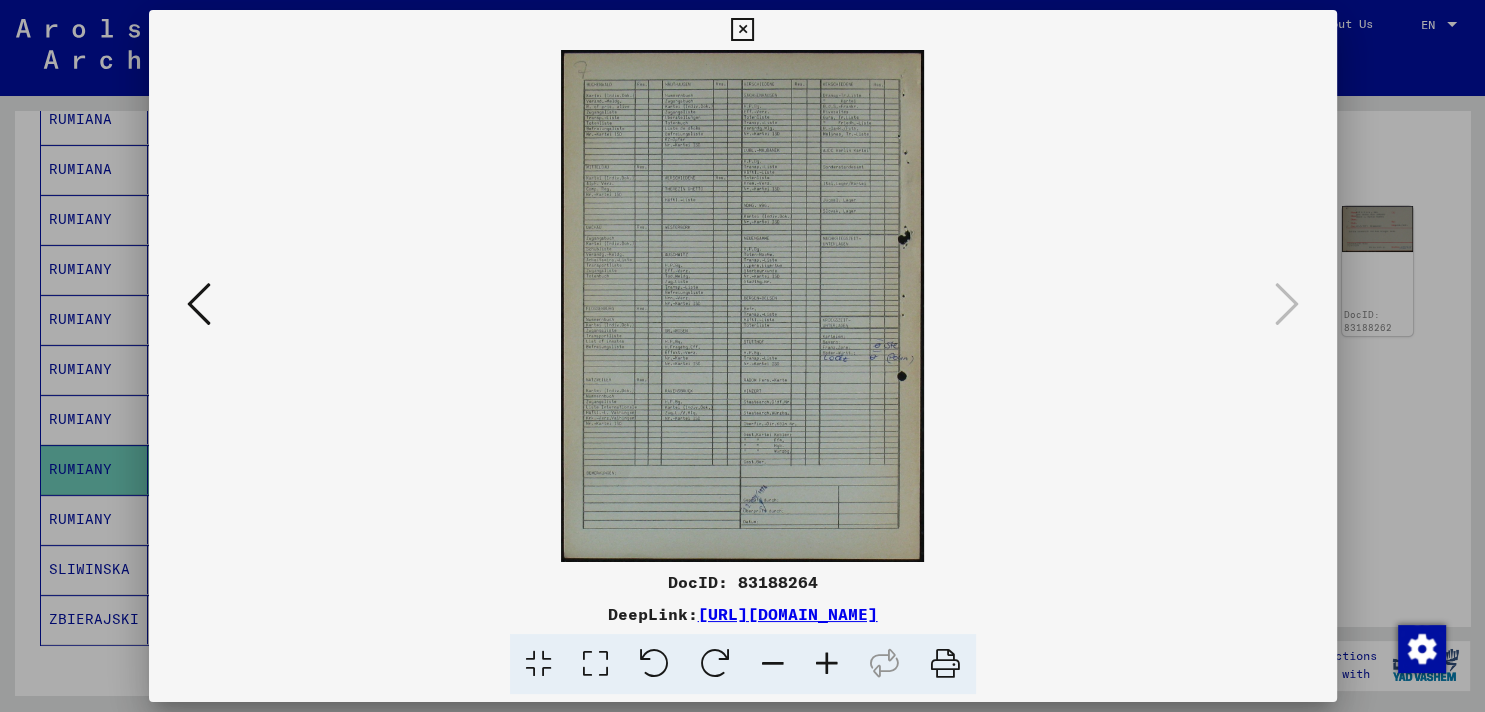 click at bounding box center (742, 30) 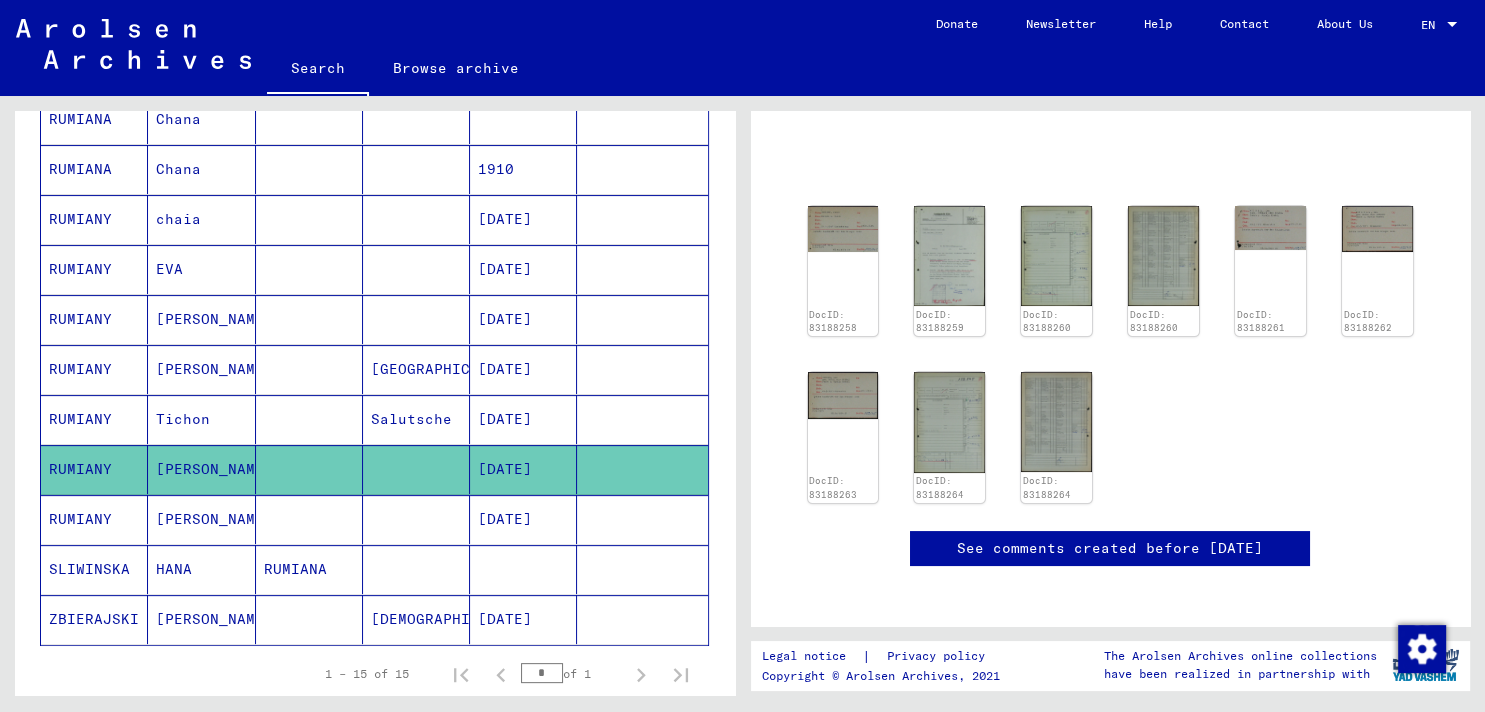 click on "SLIWINSKA" at bounding box center [94, 619] 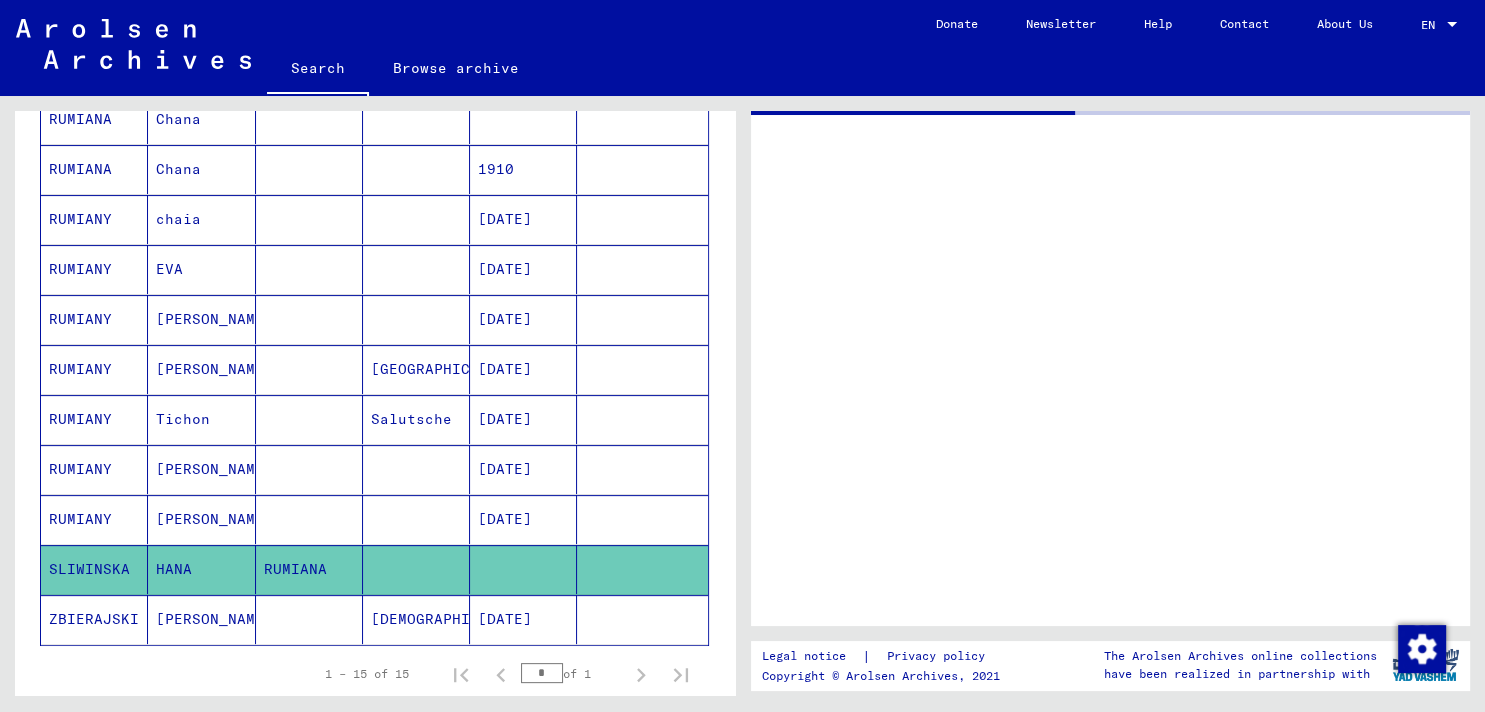 scroll, scrollTop: 0, scrollLeft: 0, axis: both 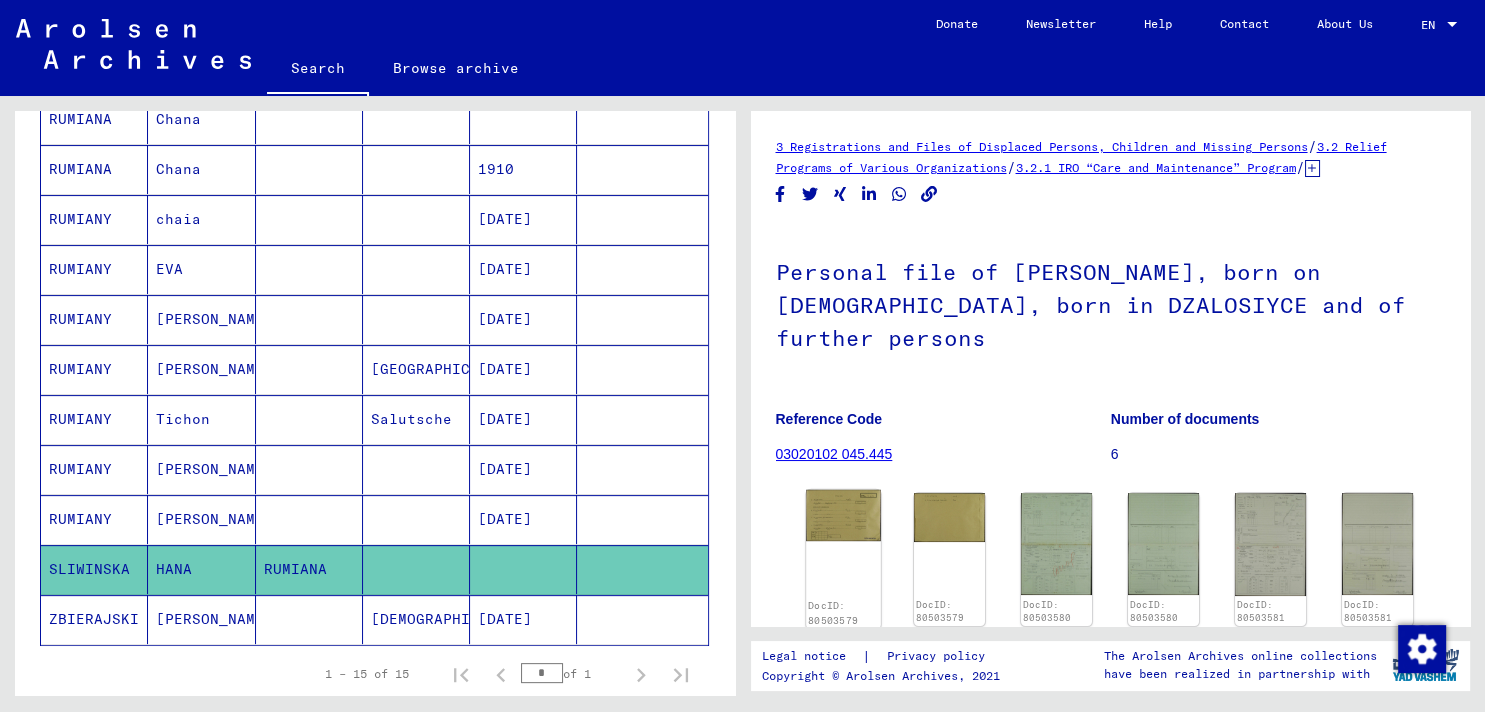 click 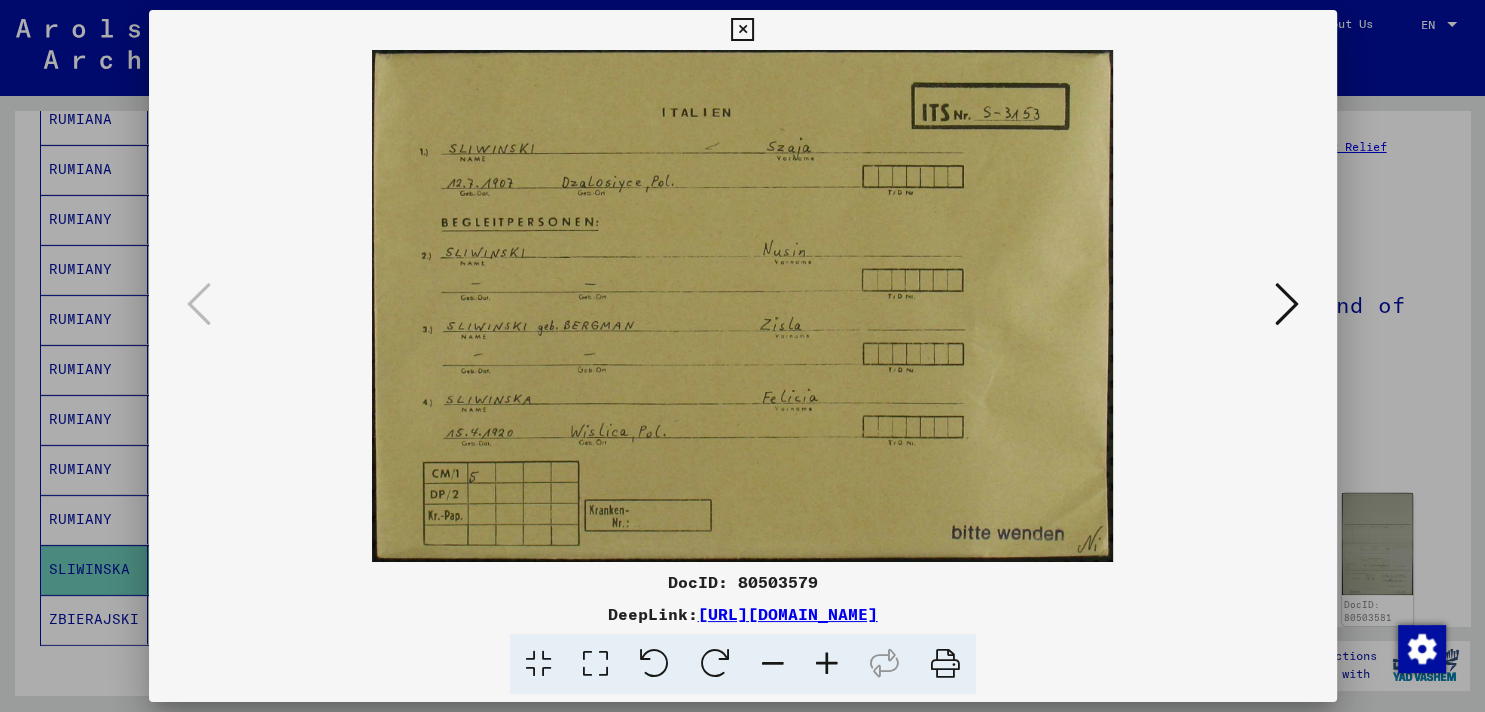 click at bounding box center (1287, 304) 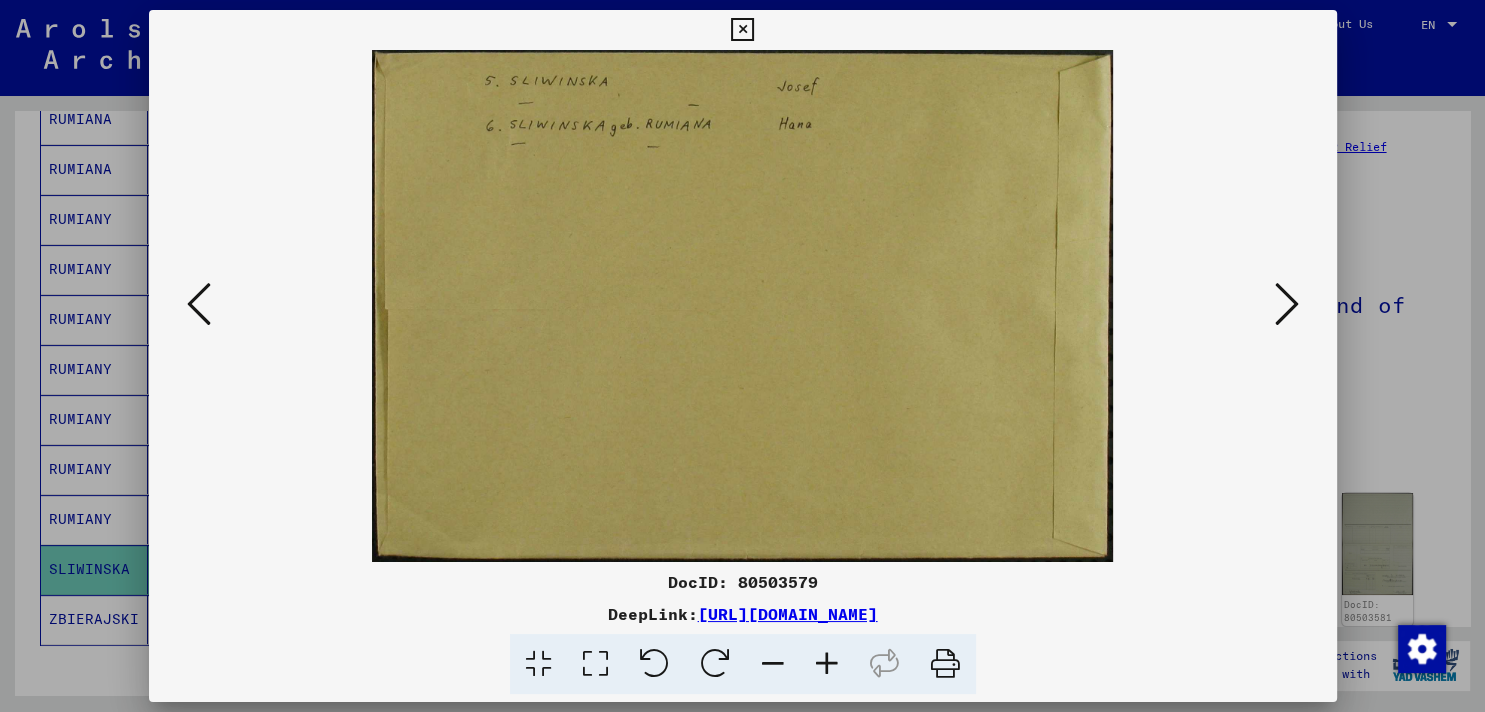 click at bounding box center [1287, 304] 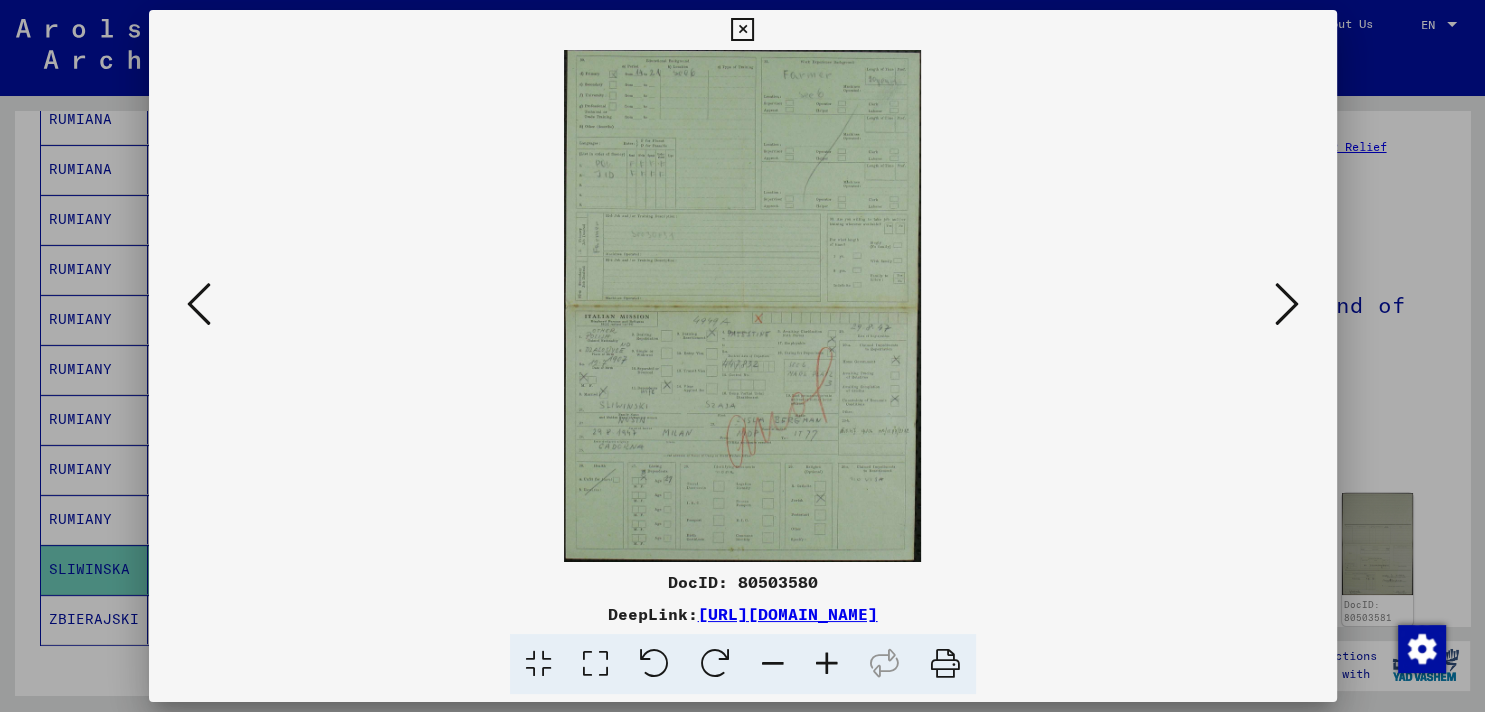 click at bounding box center [1287, 304] 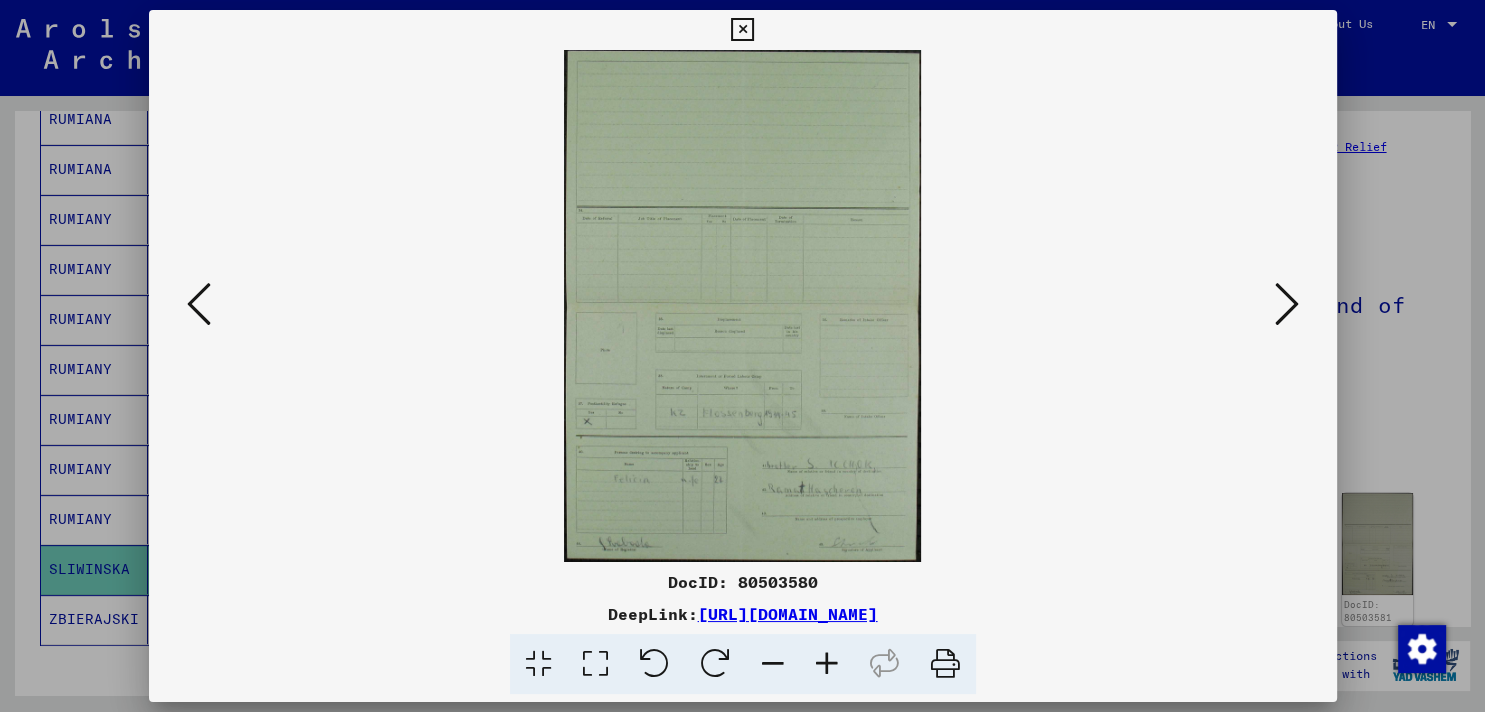 click at bounding box center [1287, 304] 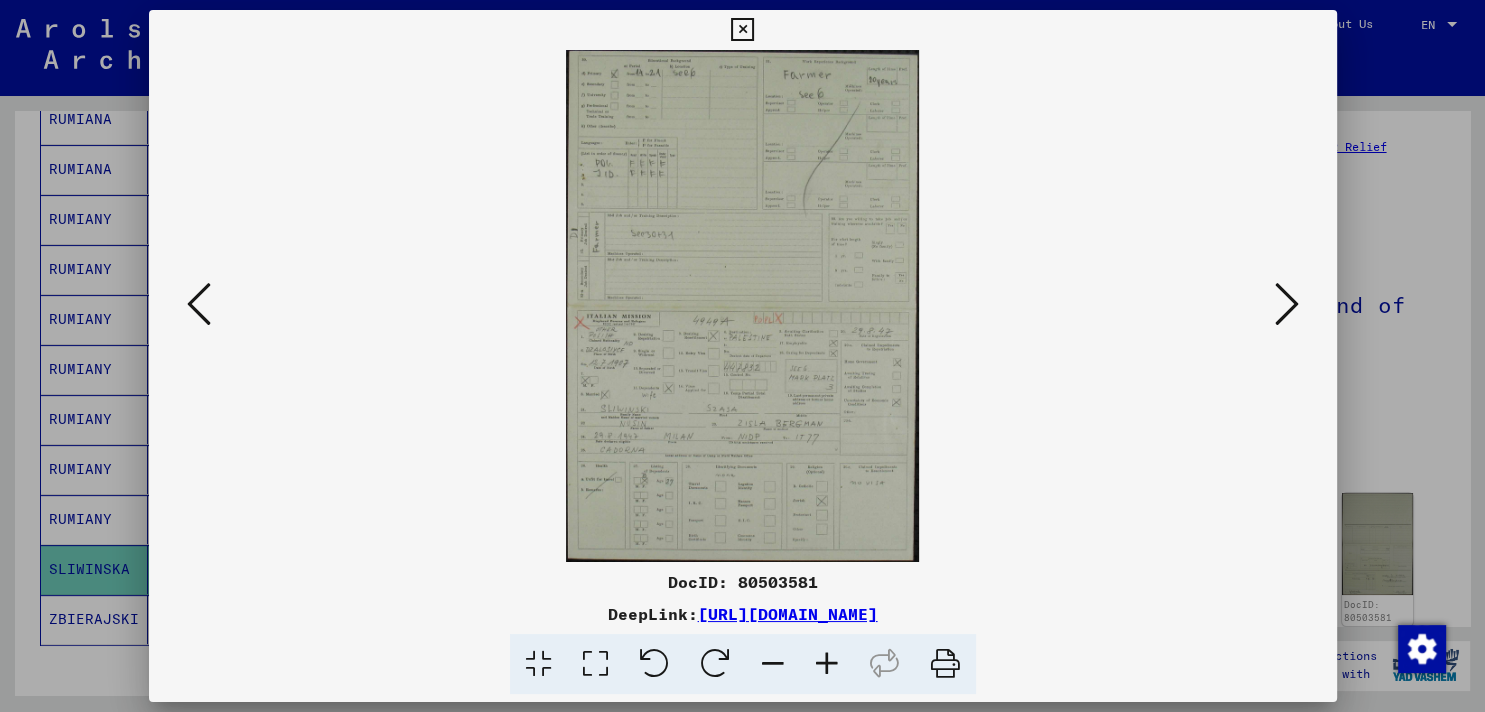 click at bounding box center [1287, 304] 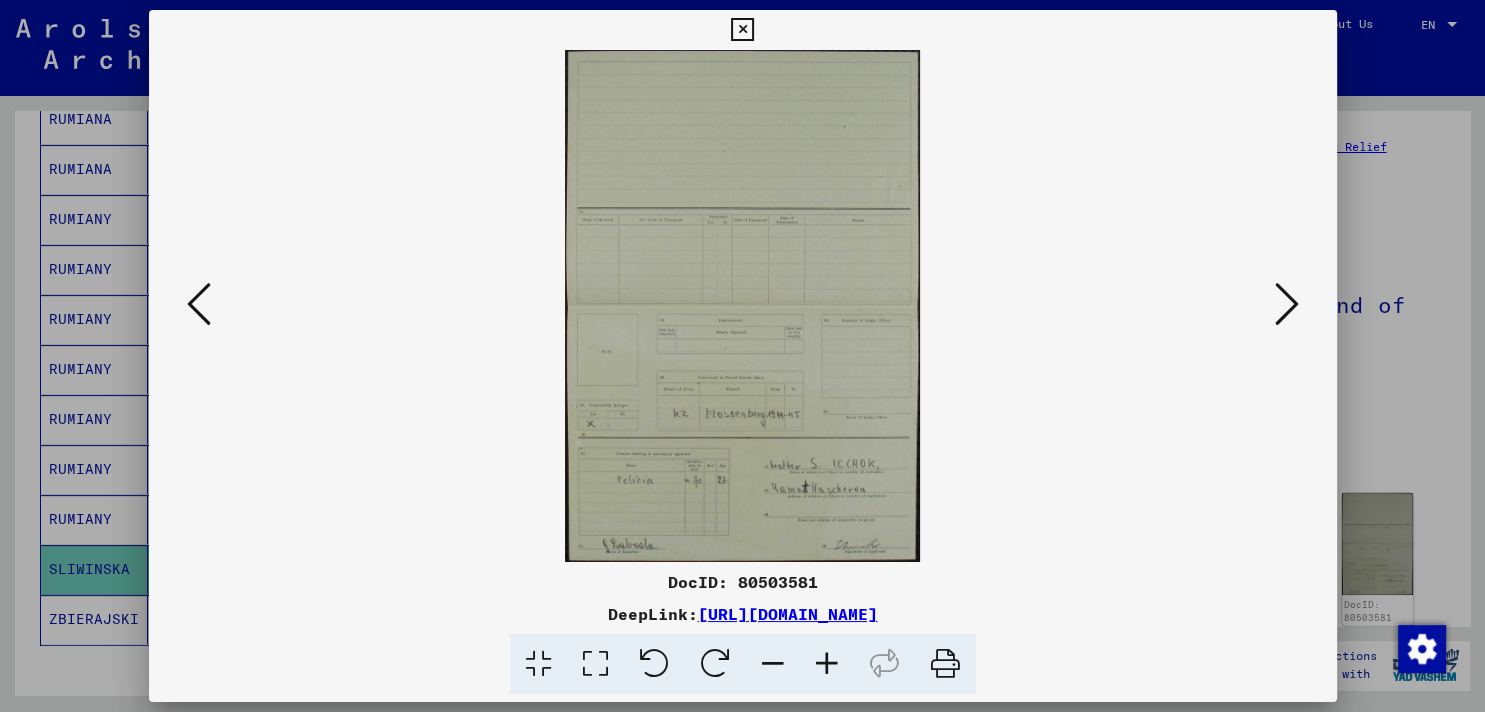 click at bounding box center (1287, 304) 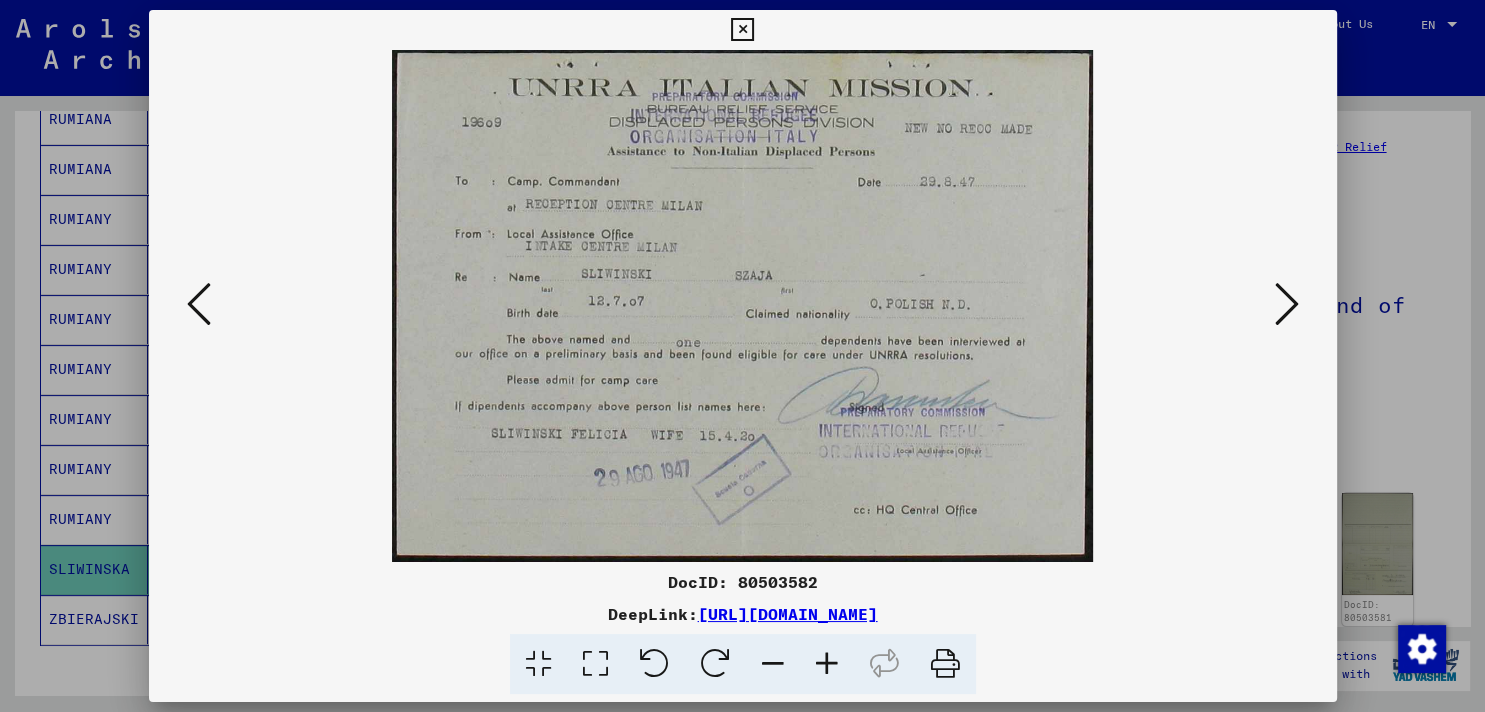 click at bounding box center (1287, 304) 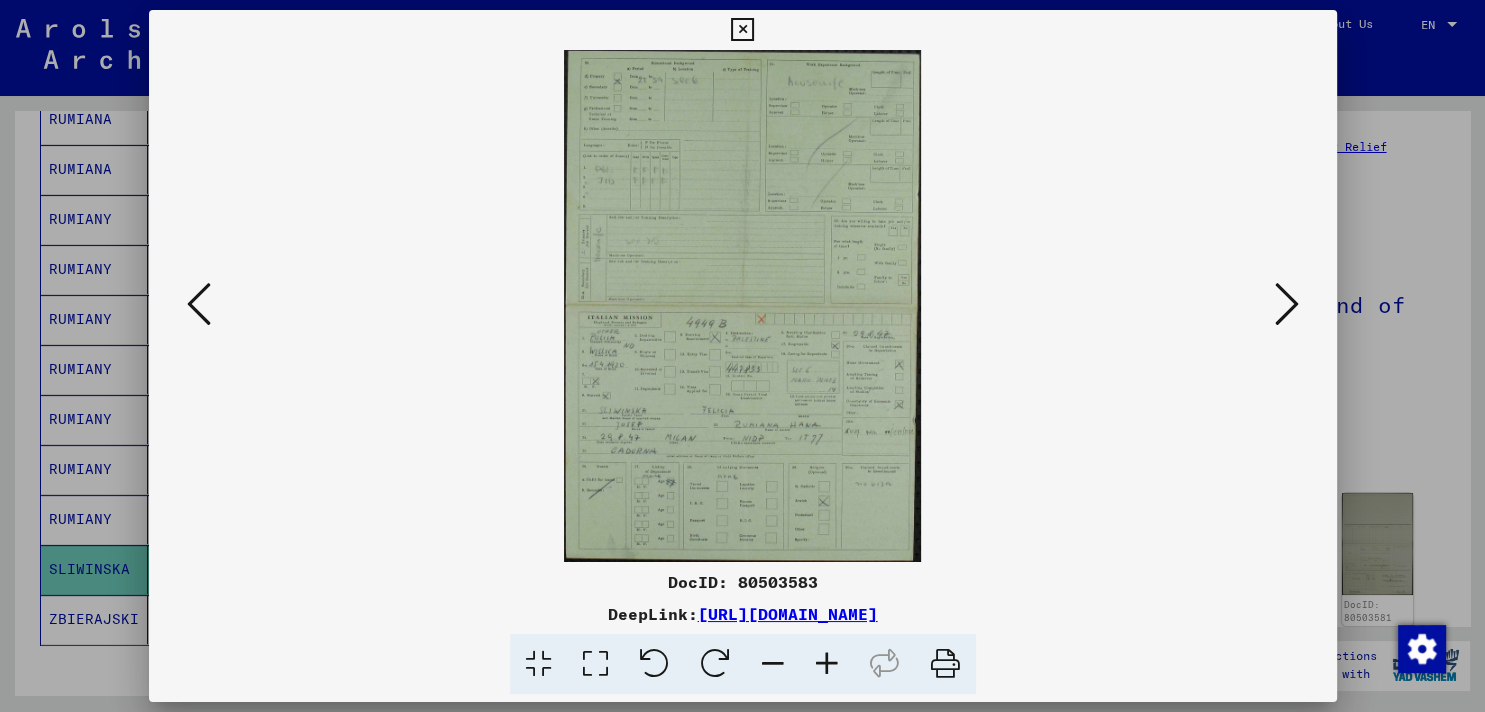 click at bounding box center (1287, 304) 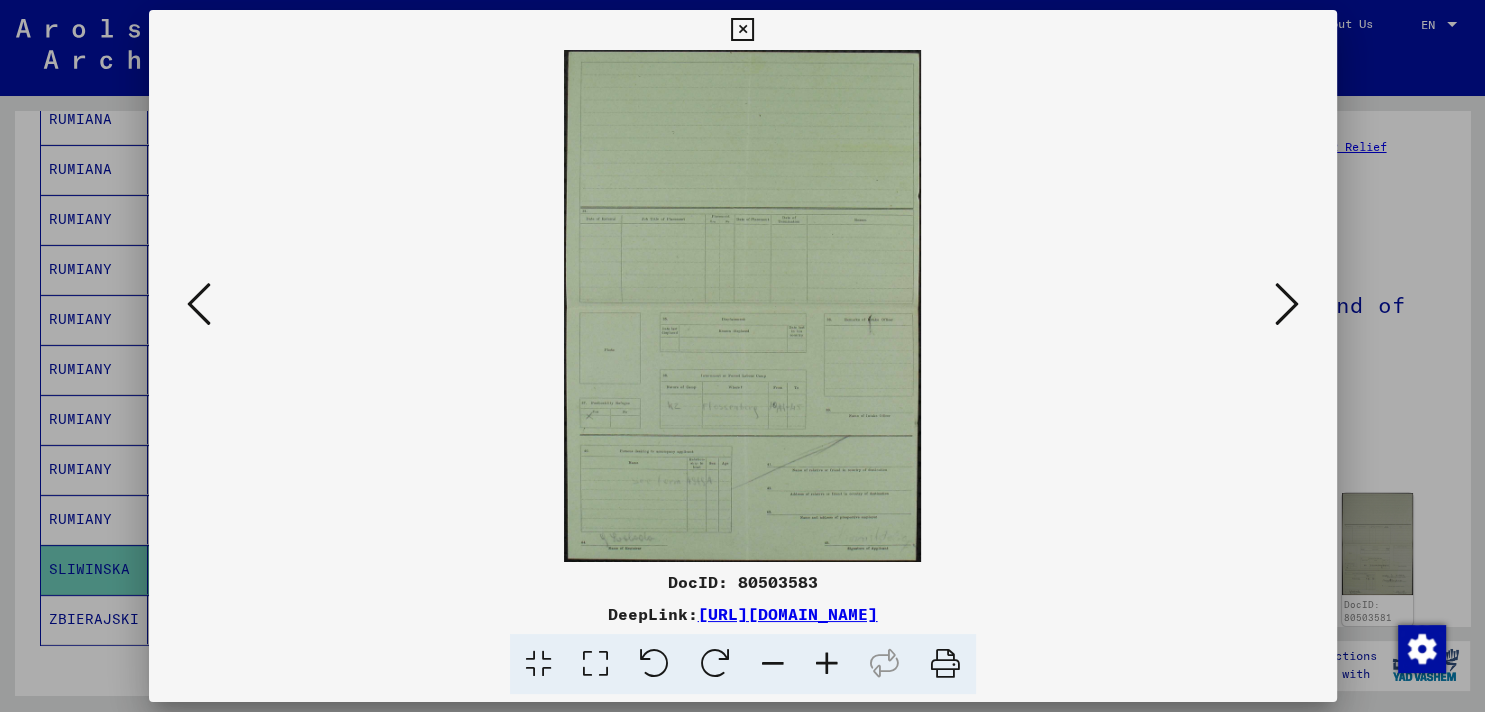 click at bounding box center (1287, 304) 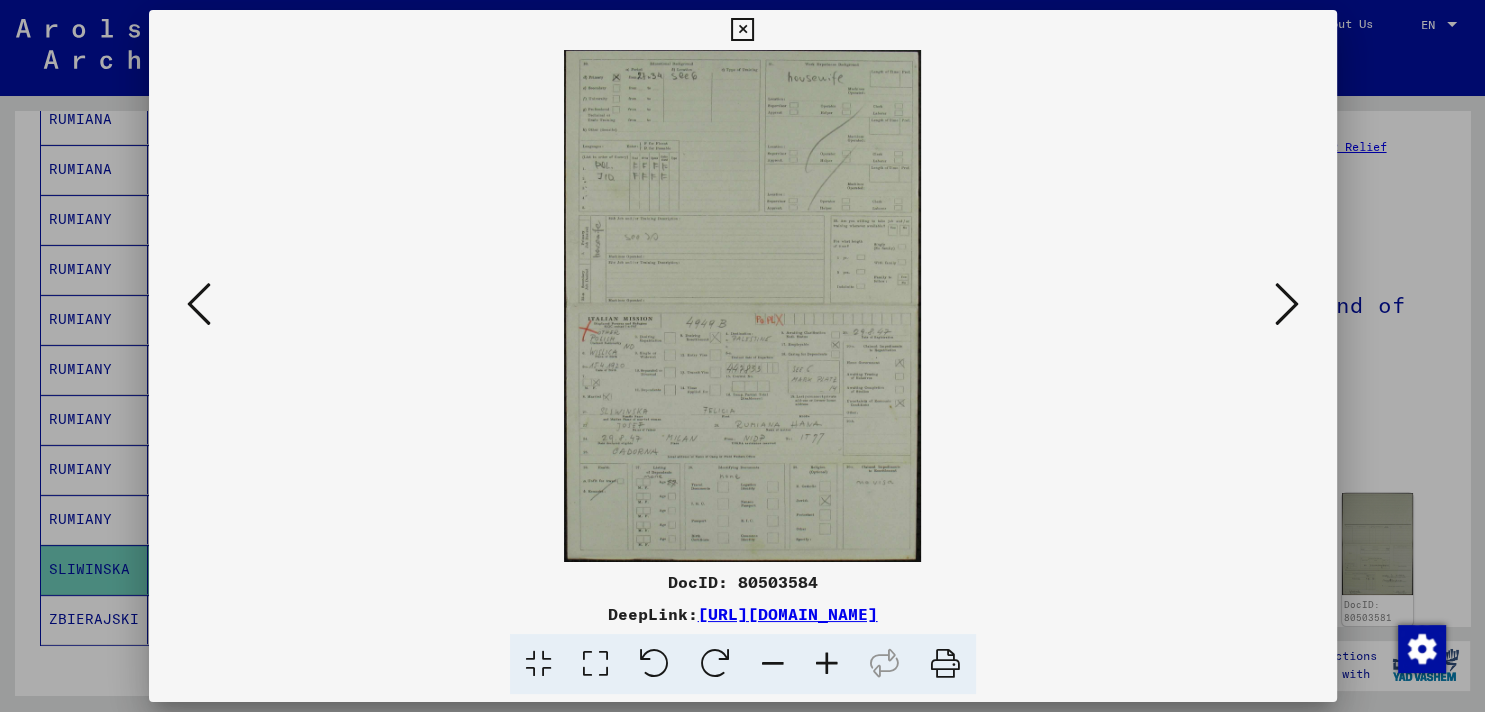 click at bounding box center [1287, 304] 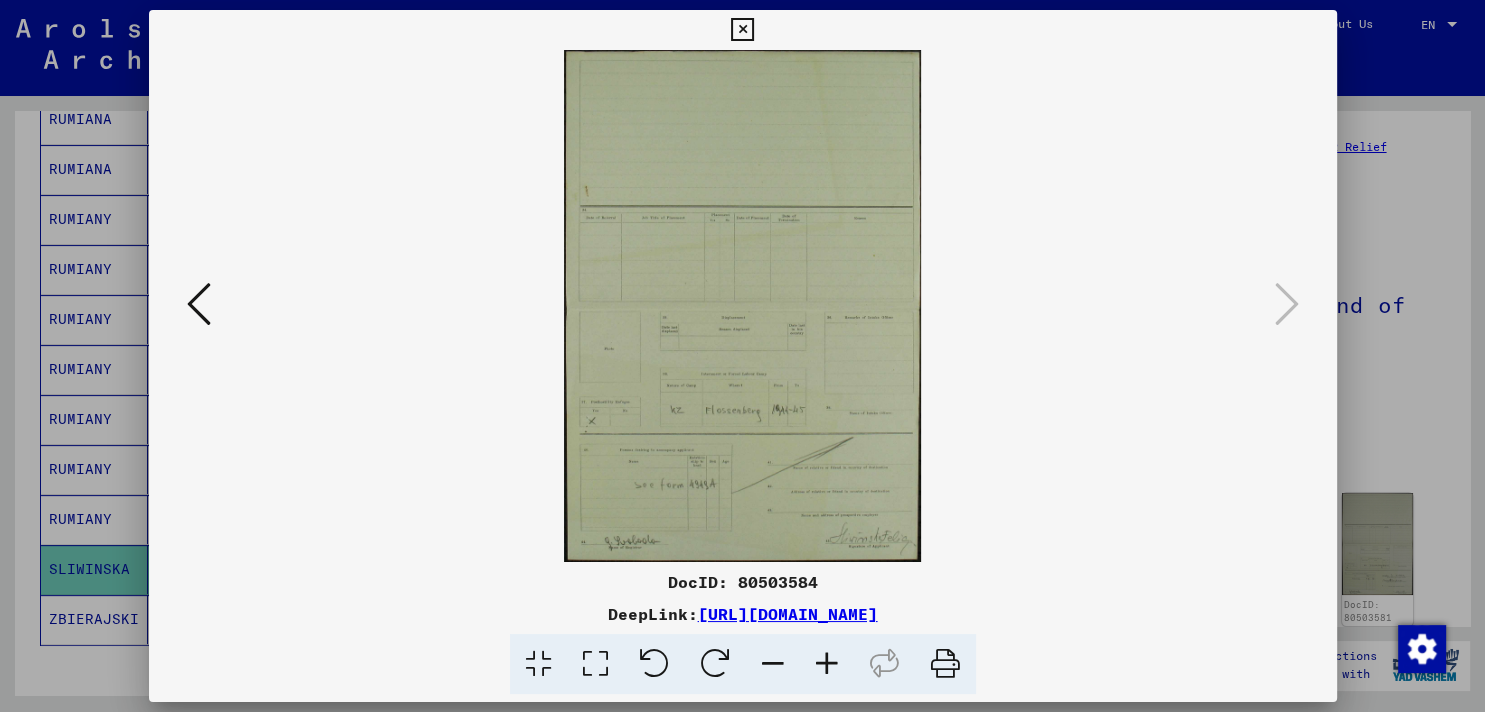 click at bounding box center [742, 30] 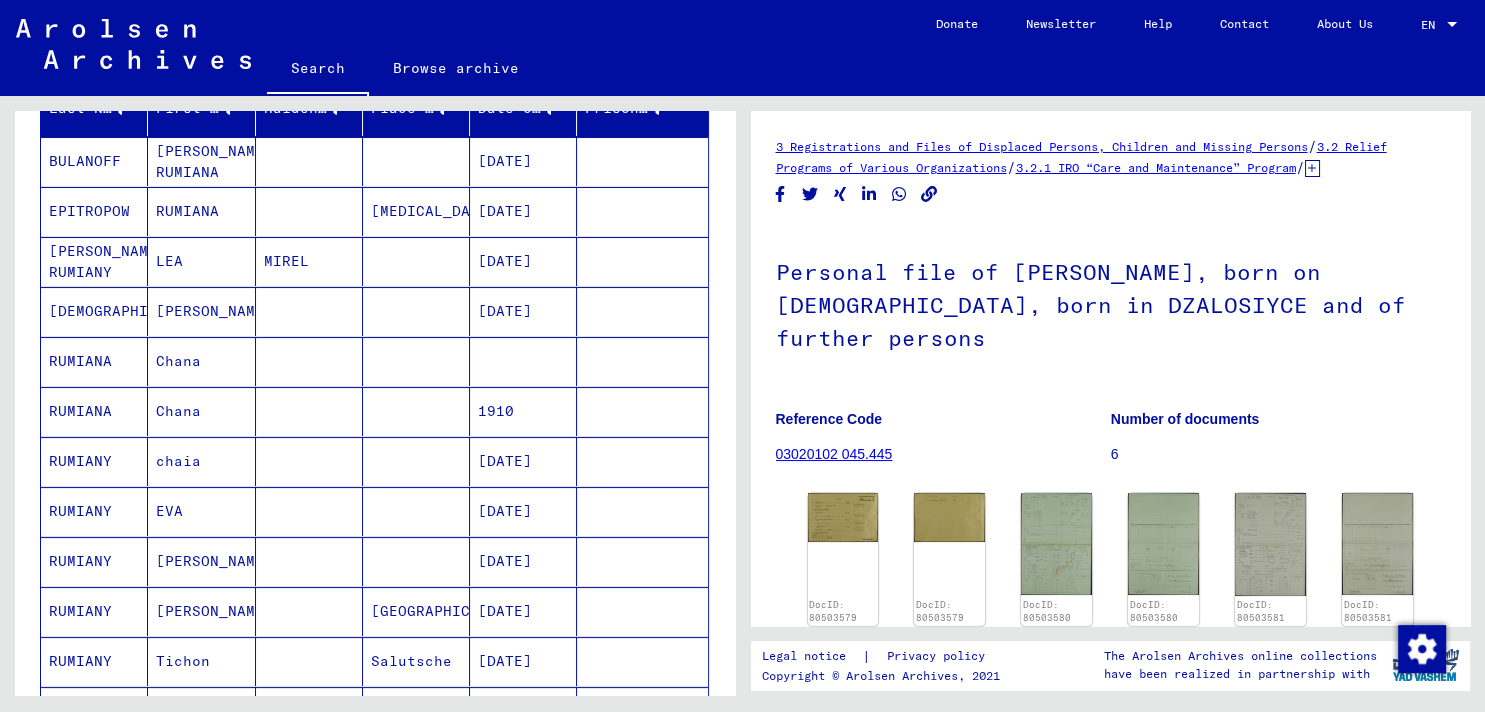 scroll, scrollTop: 259, scrollLeft: 0, axis: vertical 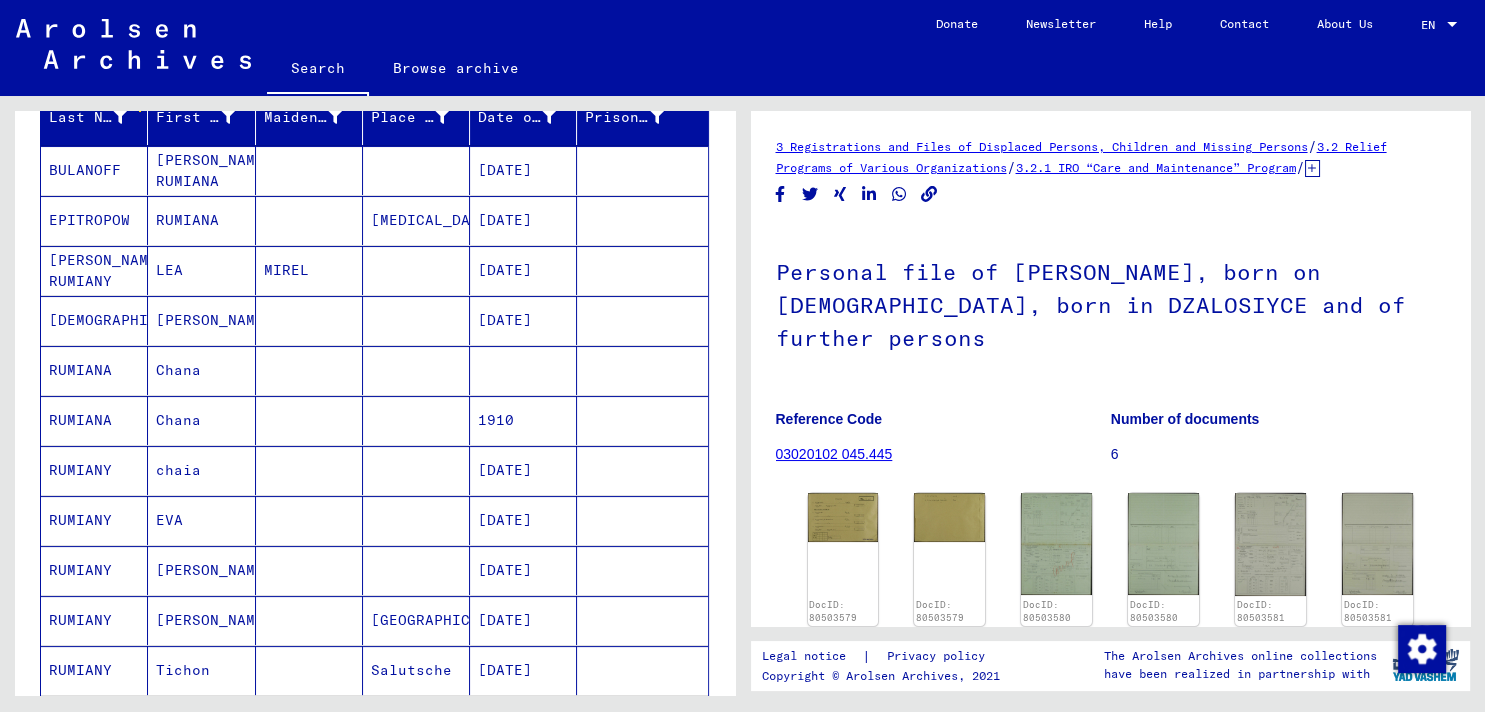 click on "chaia" at bounding box center (201, 520) 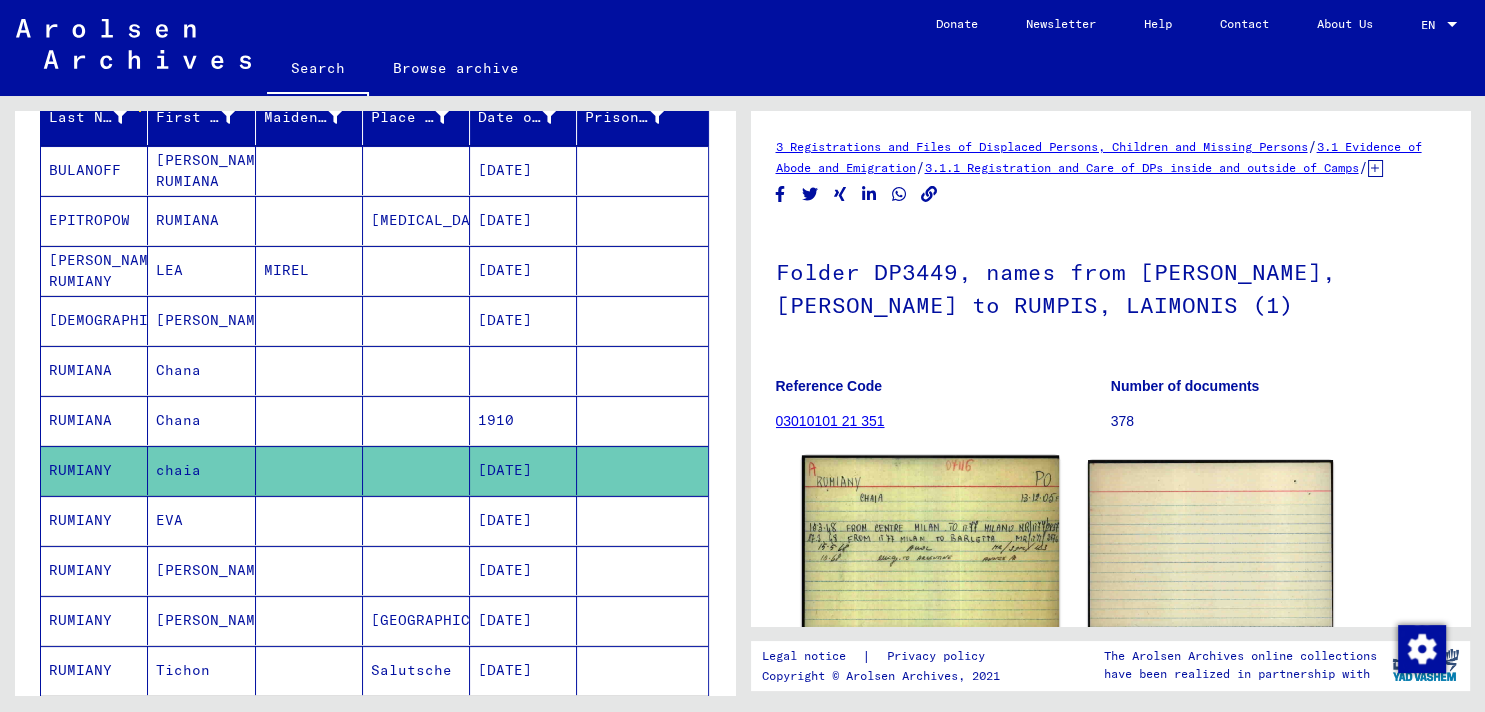 click 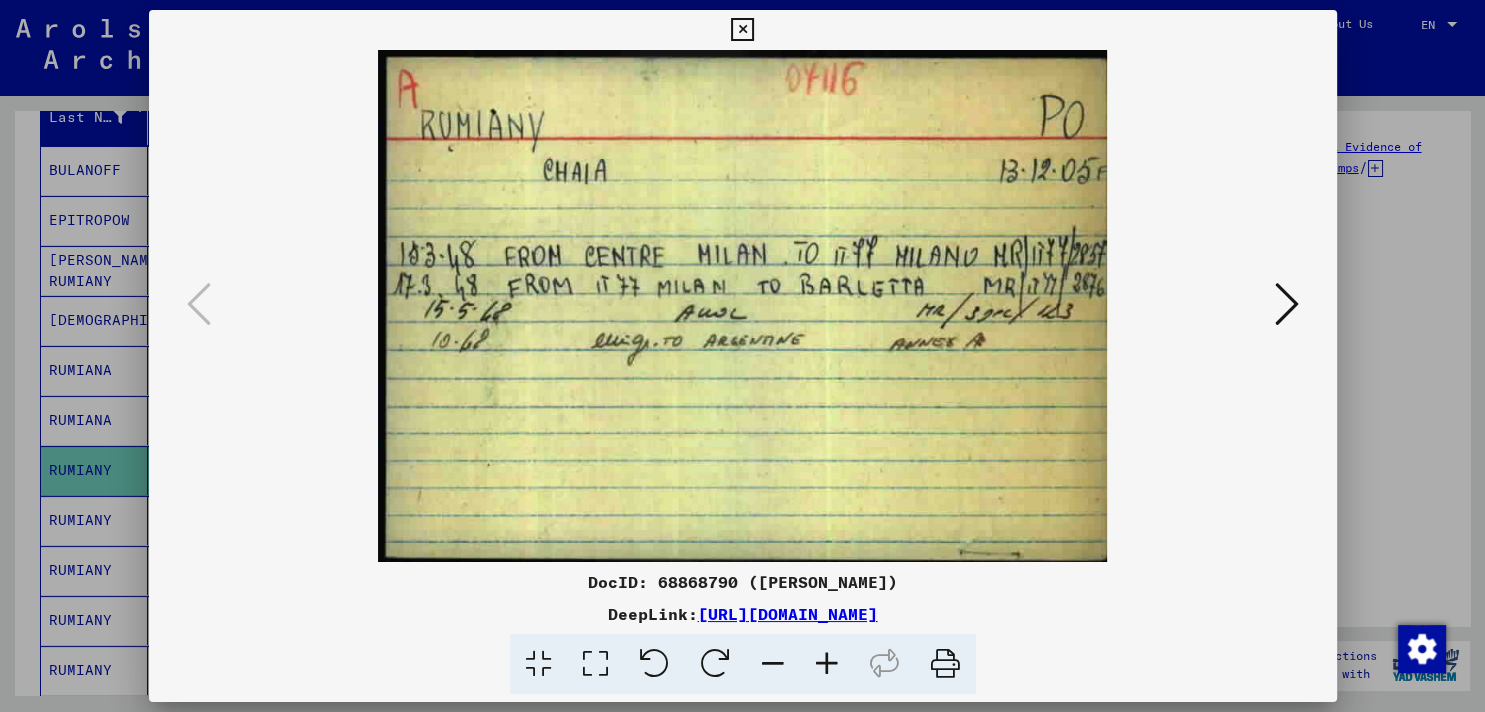click at bounding box center (1287, 304) 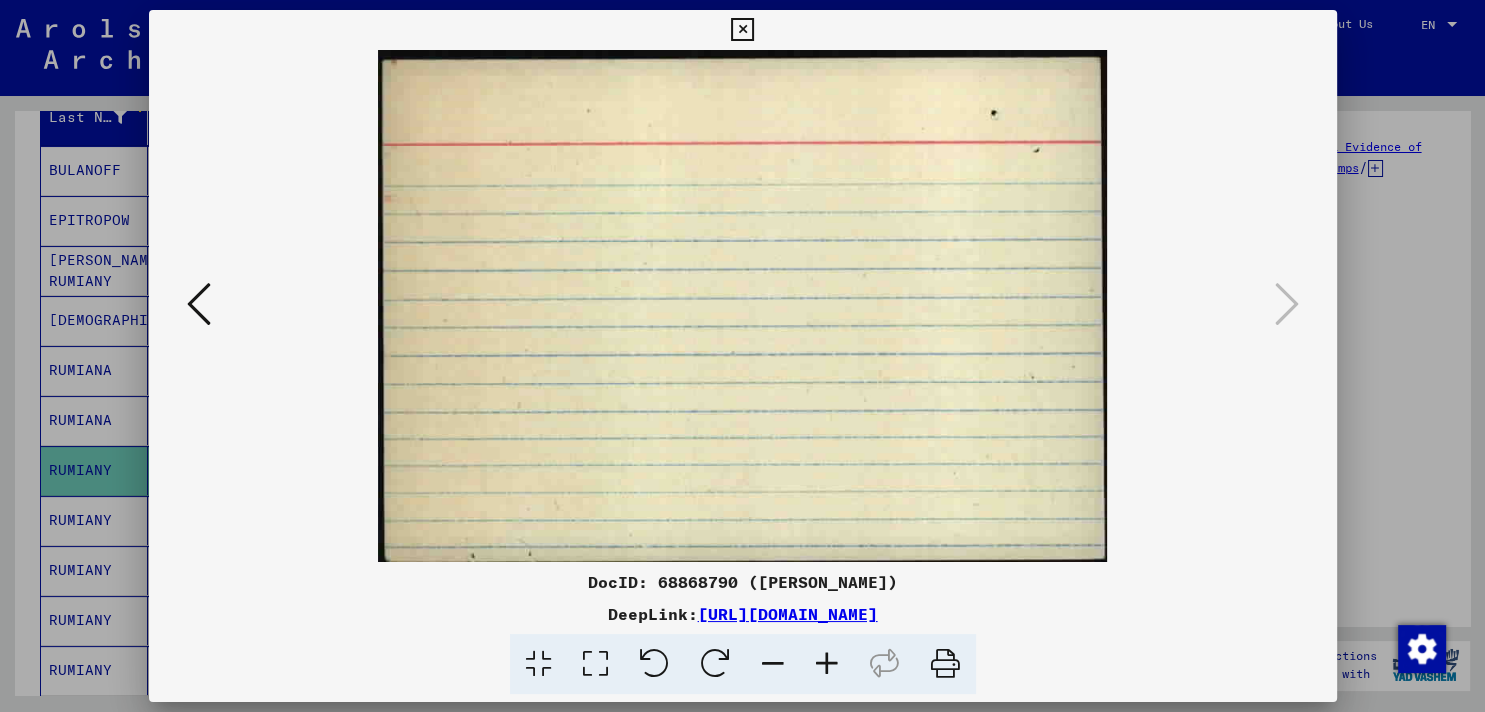 click at bounding box center (742, 30) 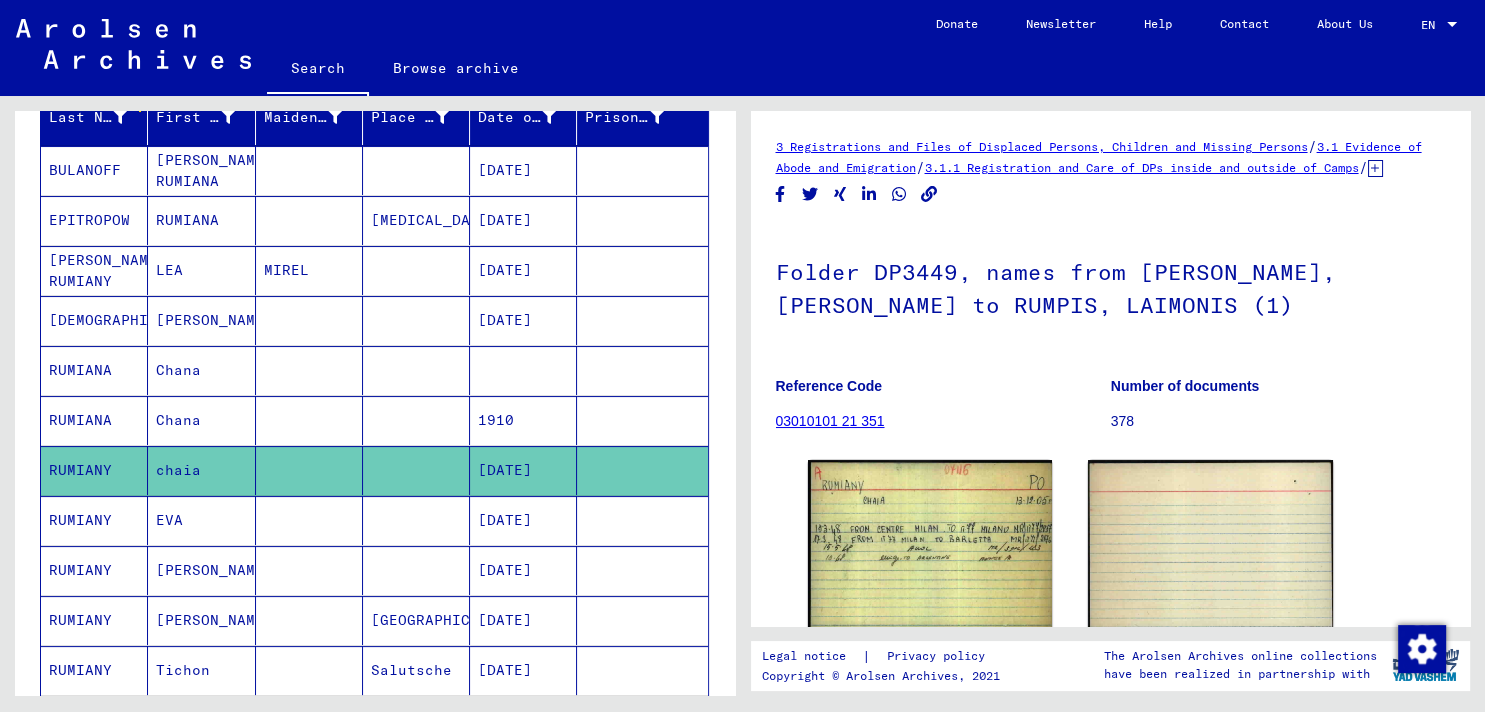 scroll, scrollTop: 0, scrollLeft: 0, axis: both 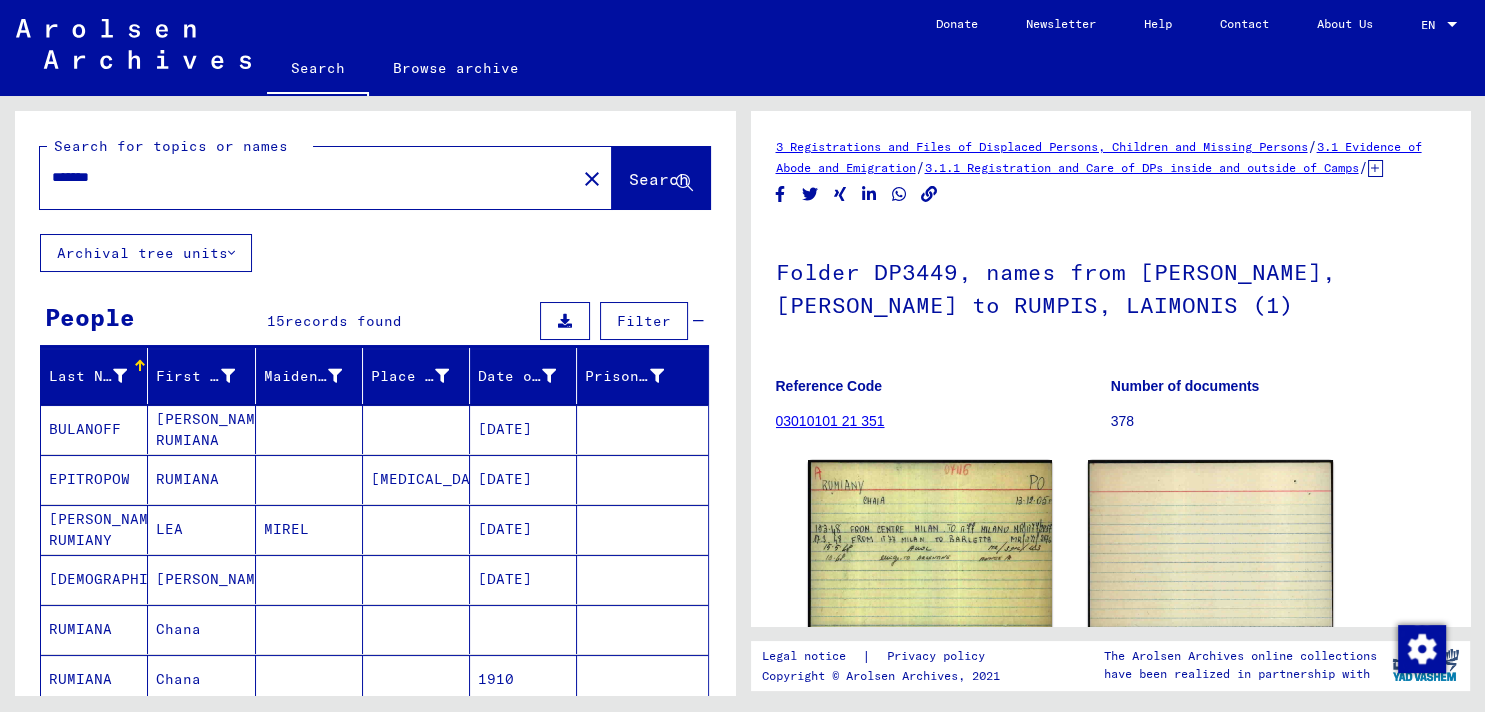 click on "*******" at bounding box center (308, 177) 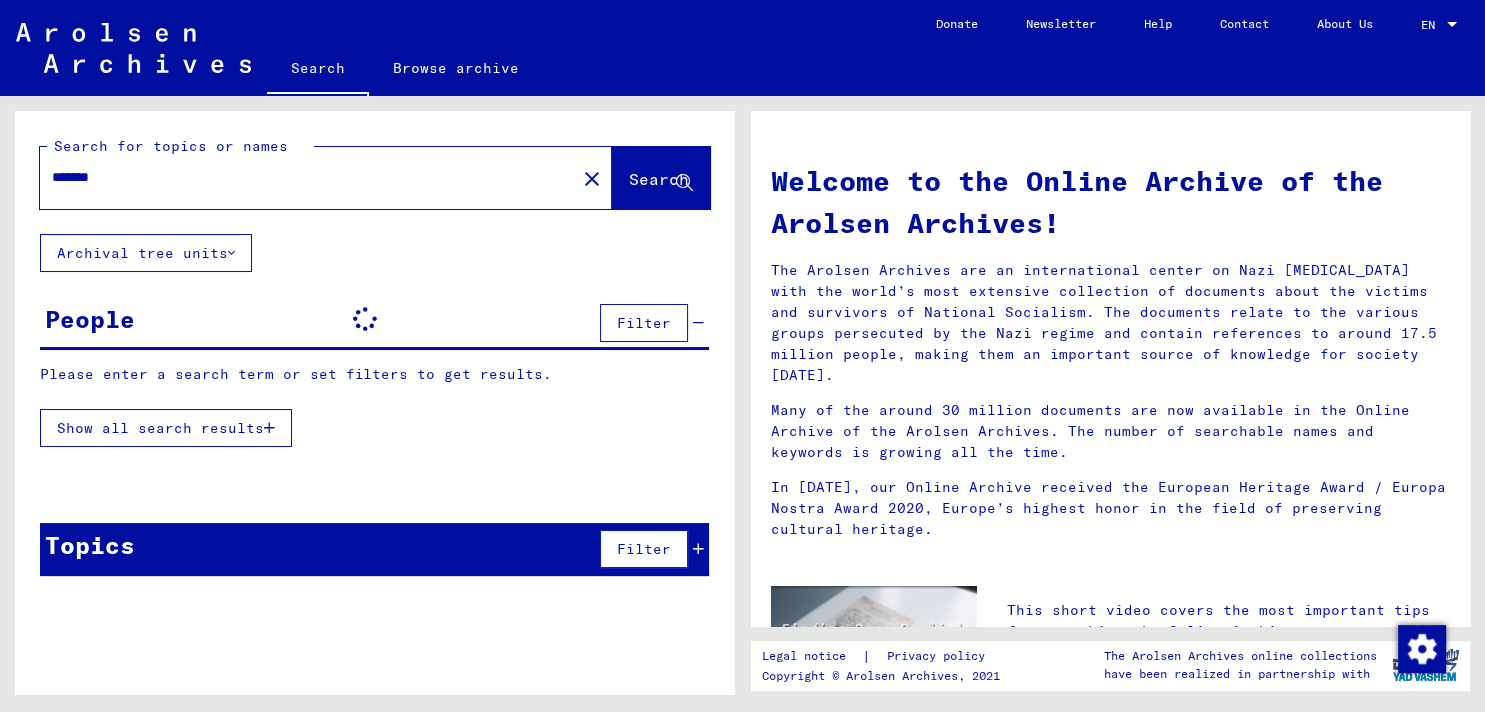 click on "*******" at bounding box center (302, 177) 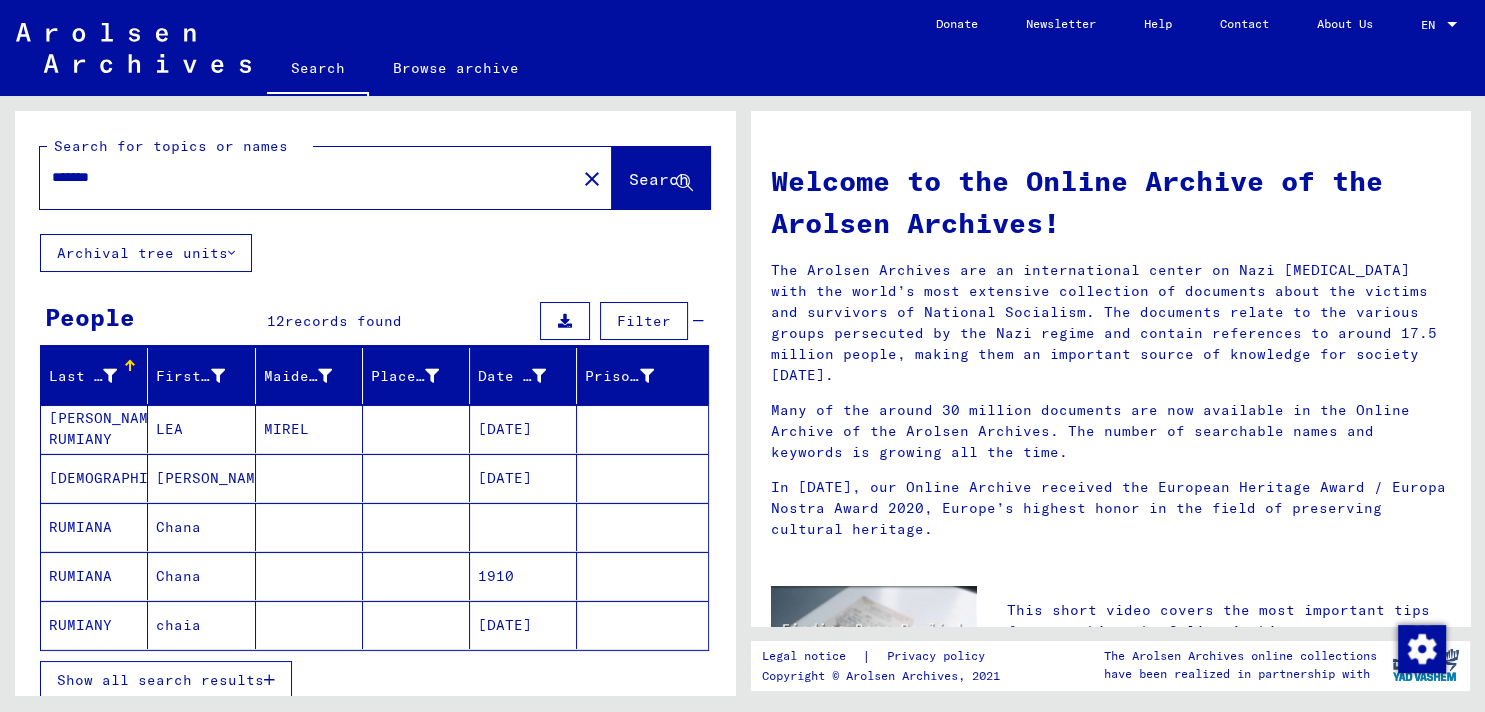 click on "*******" at bounding box center (302, 177) 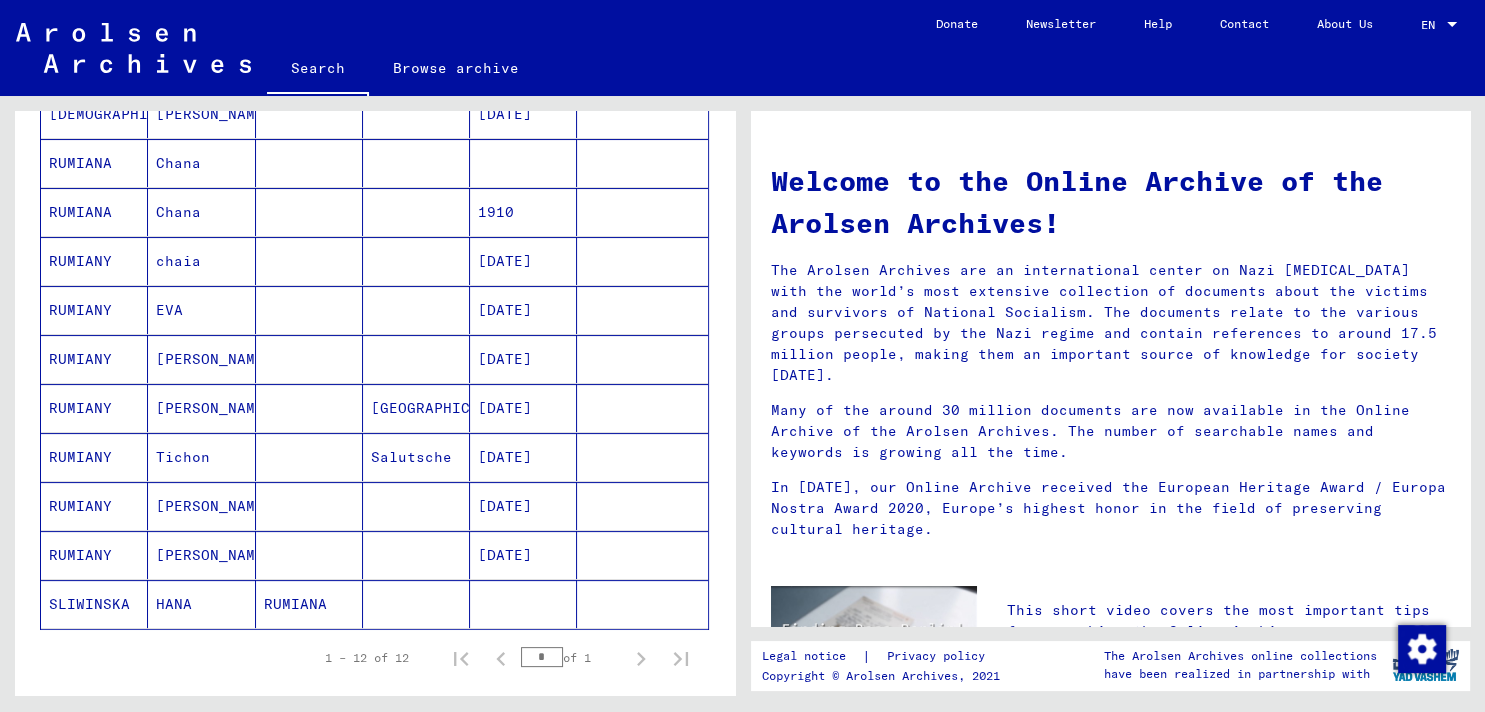 scroll, scrollTop: 356, scrollLeft: 0, axis: vertical 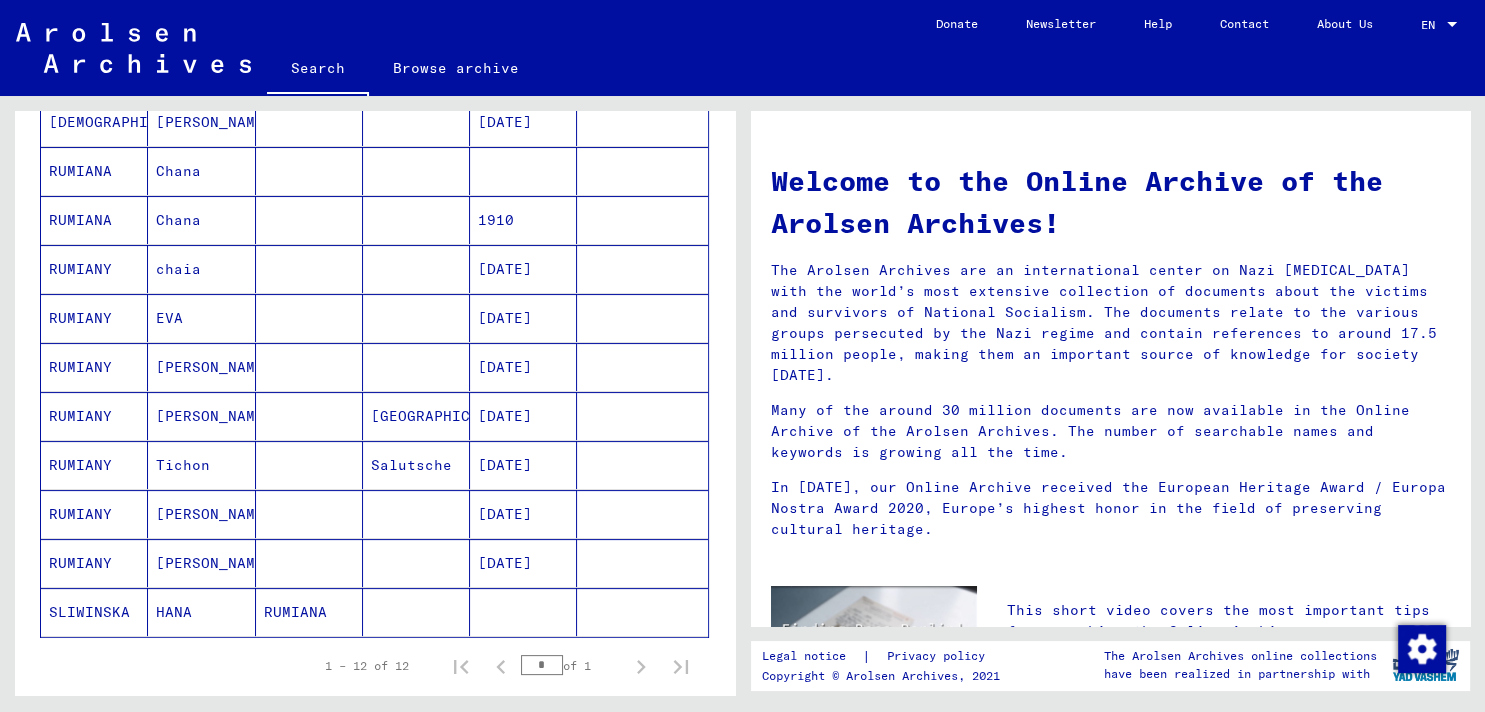 click on "RUMIANY" at bounding box center (94, 563) 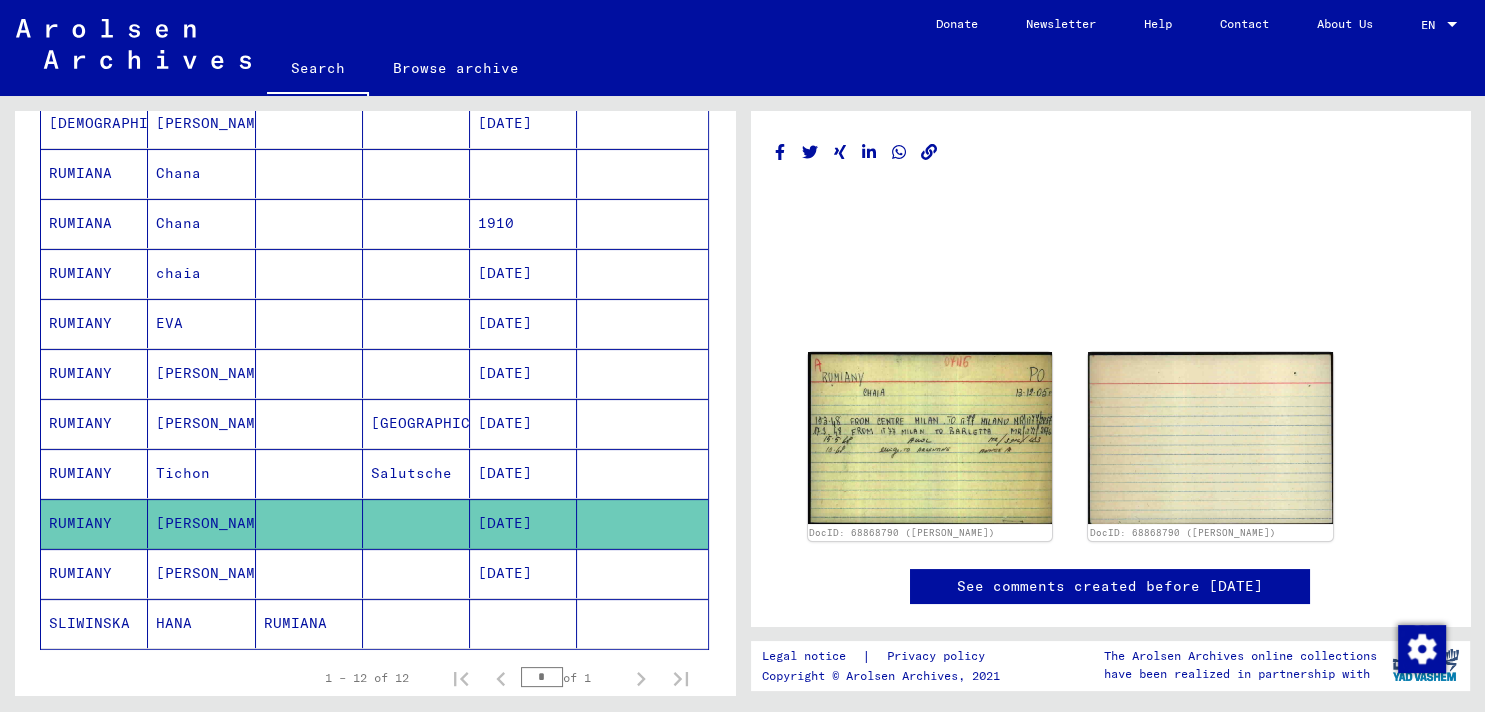 scroll, scrollTop: 357, scrollLeft: 0, axis: vertical 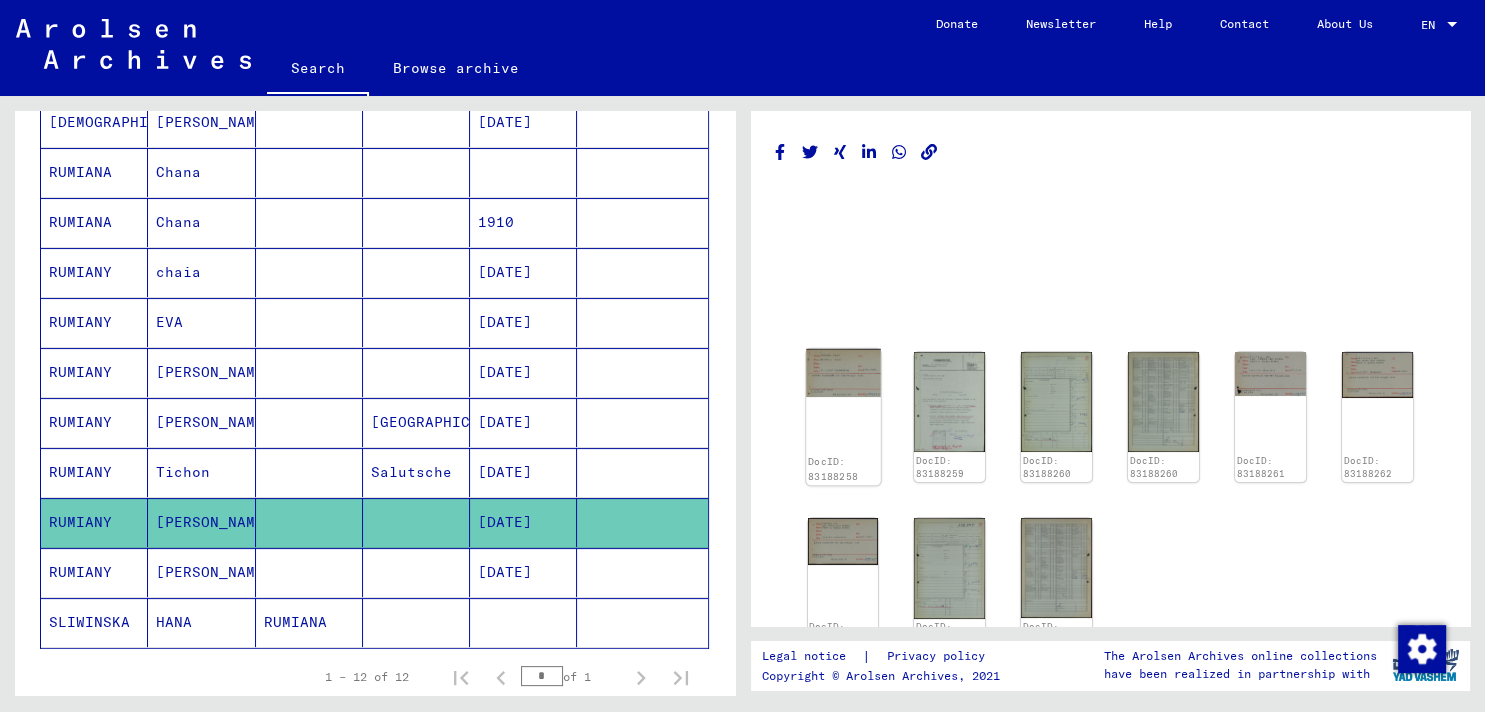 click 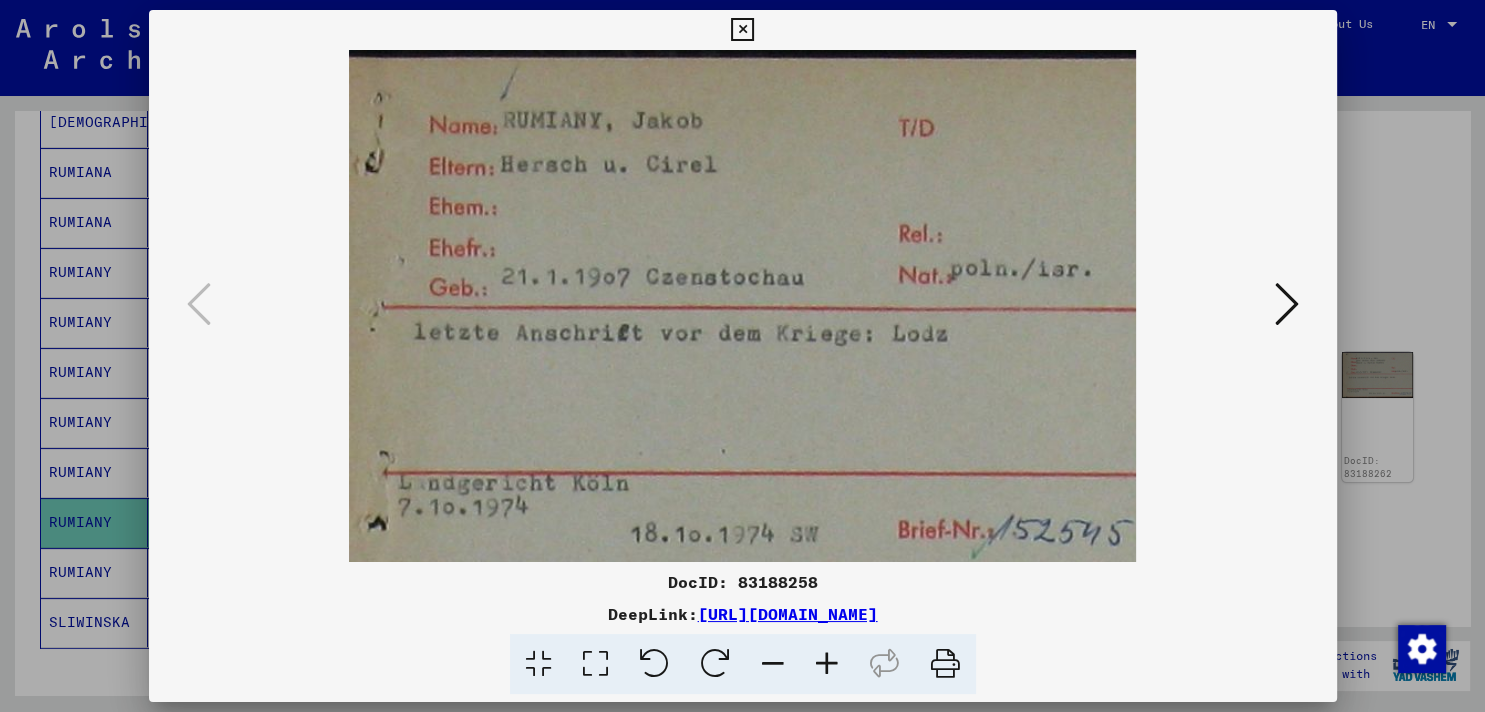 click at bounding box center (1287, 304) 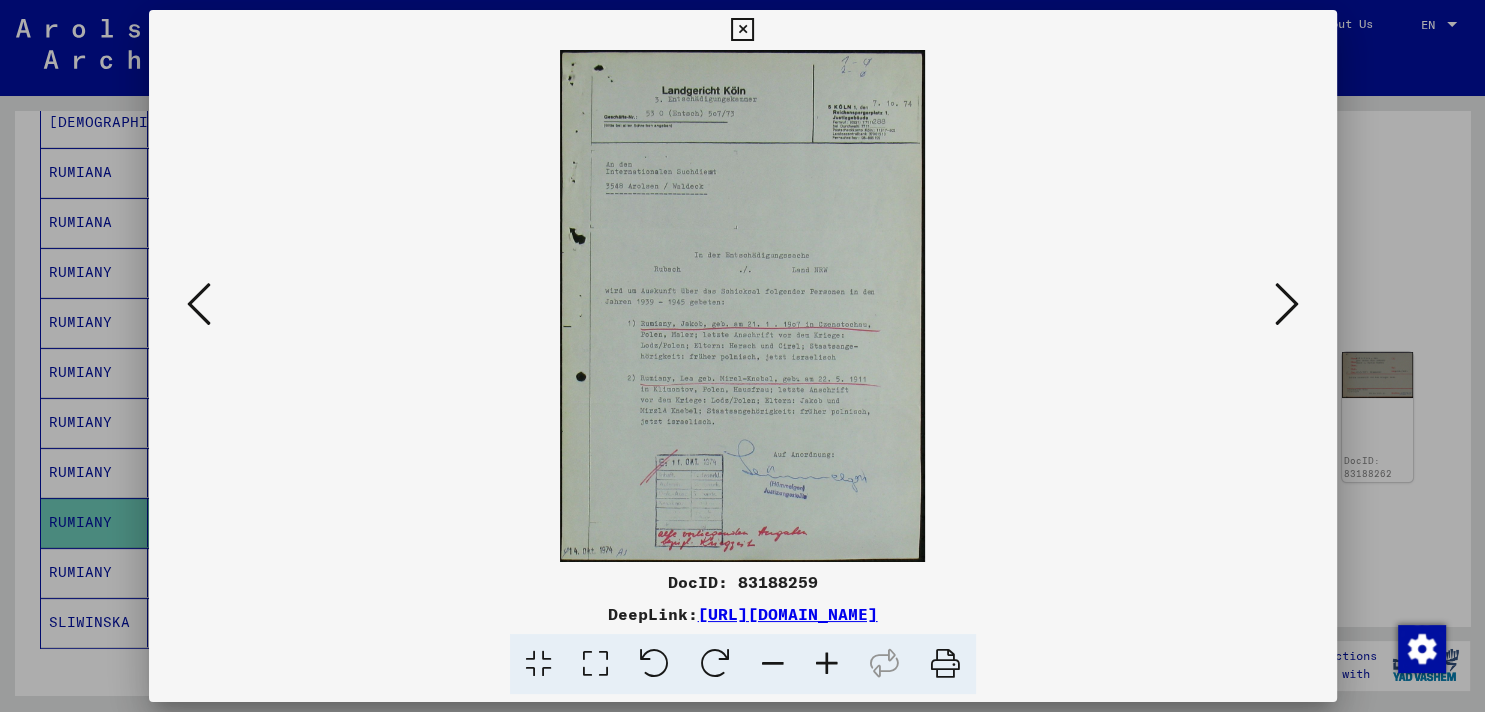click at bounding box center [827, 664] 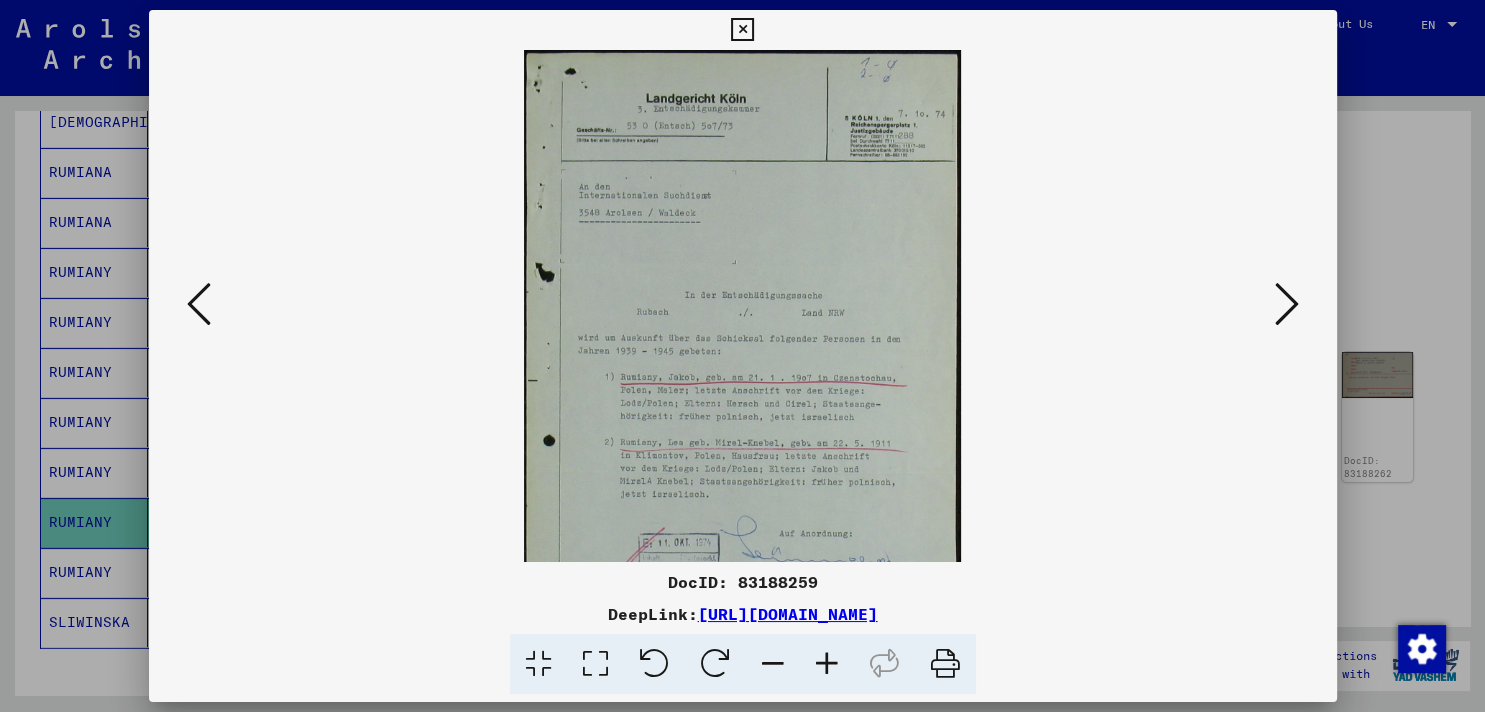 click at bounding box center (827, 664) 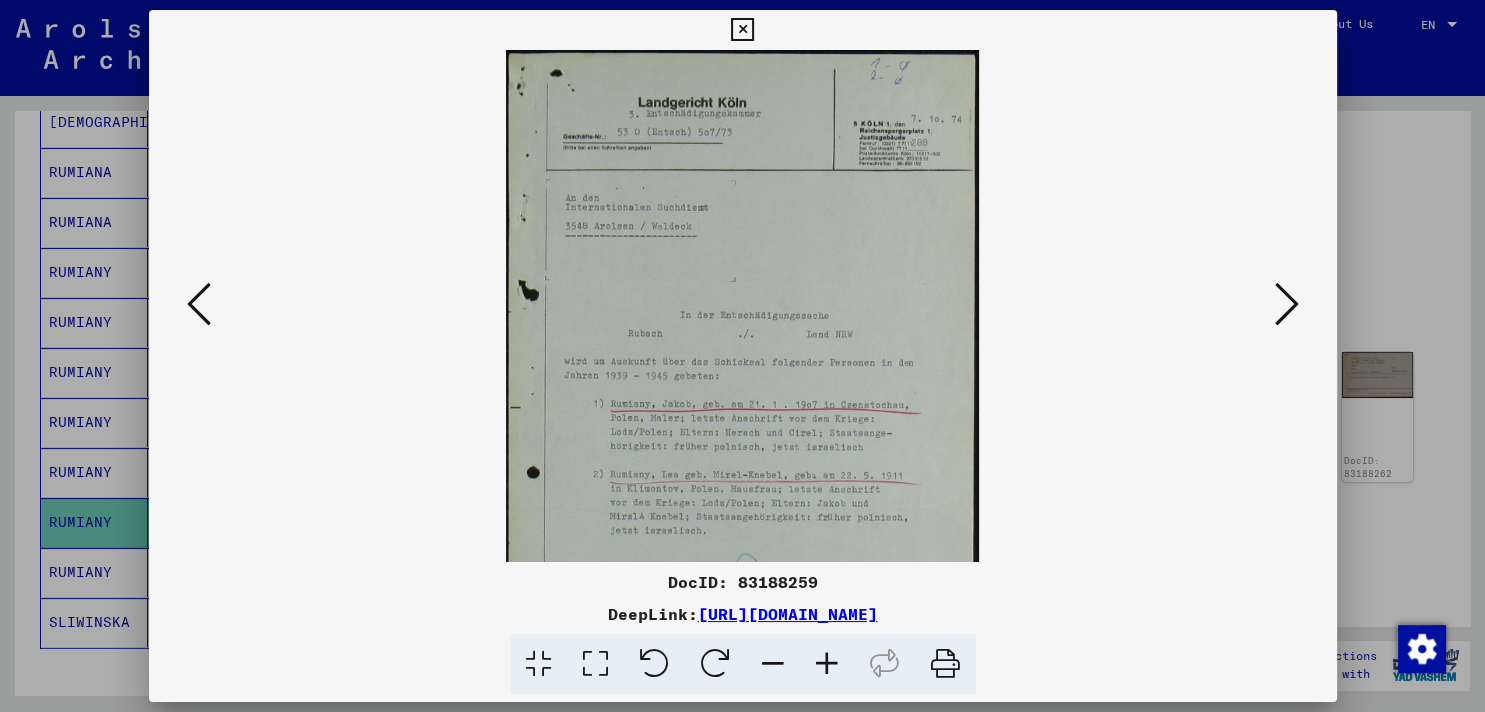 click at bounding box center [827, 664] 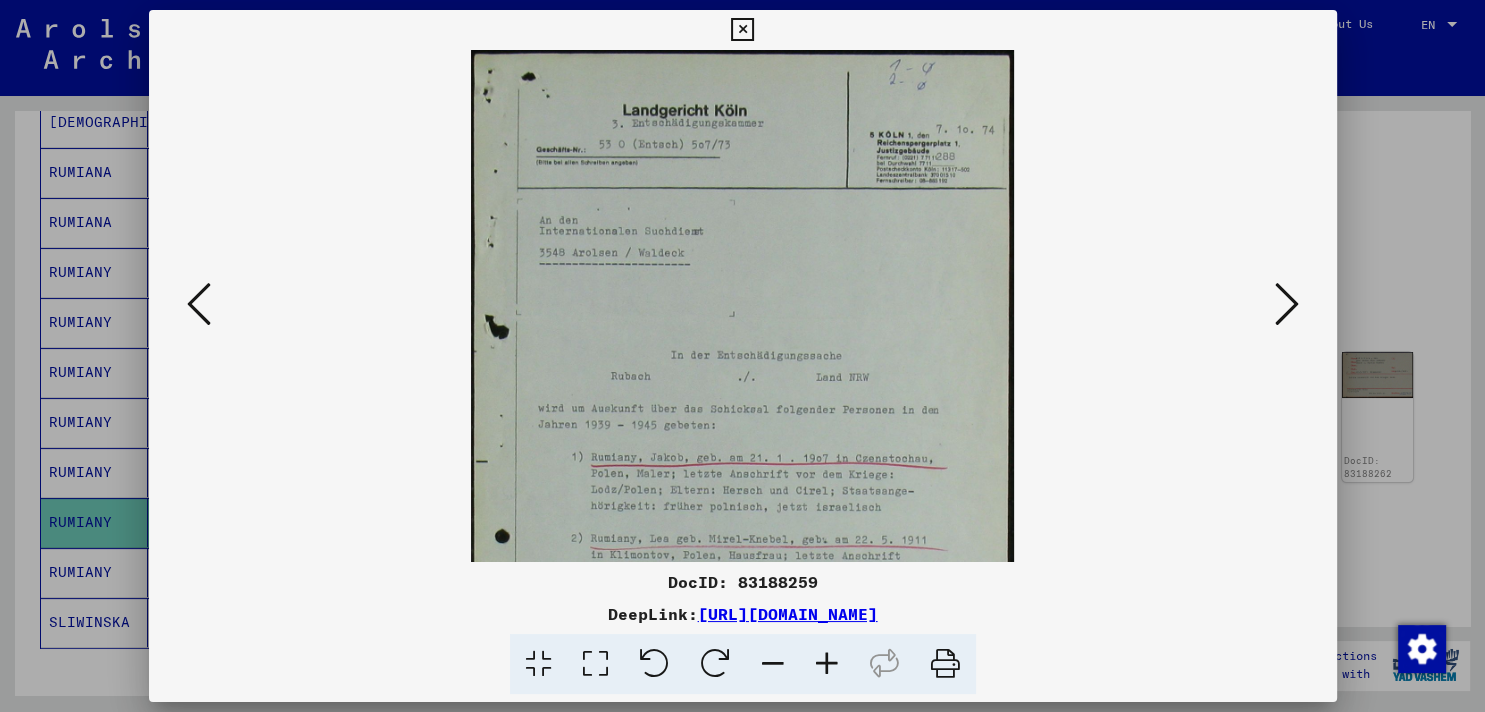 click at bounding box center [827, 664] 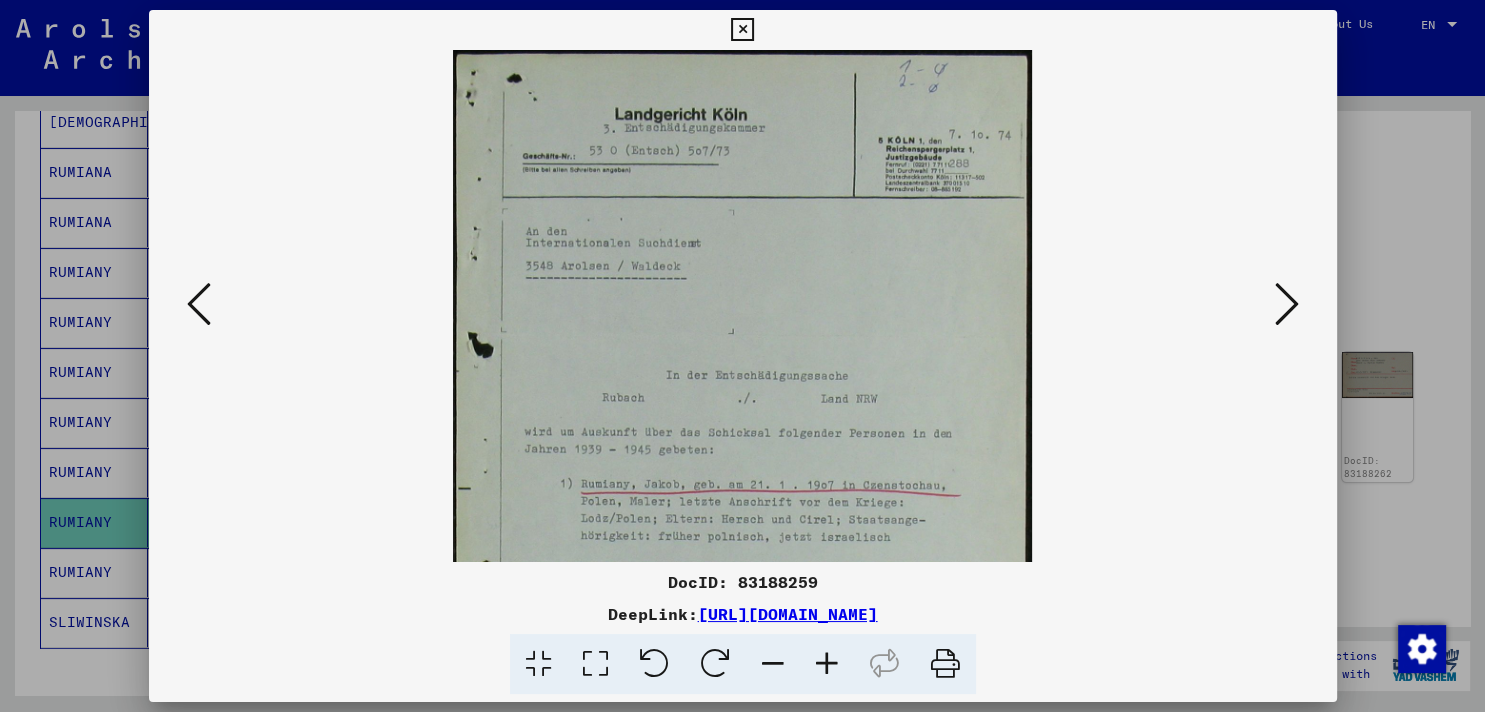 click at bounding box center [1287, 305] 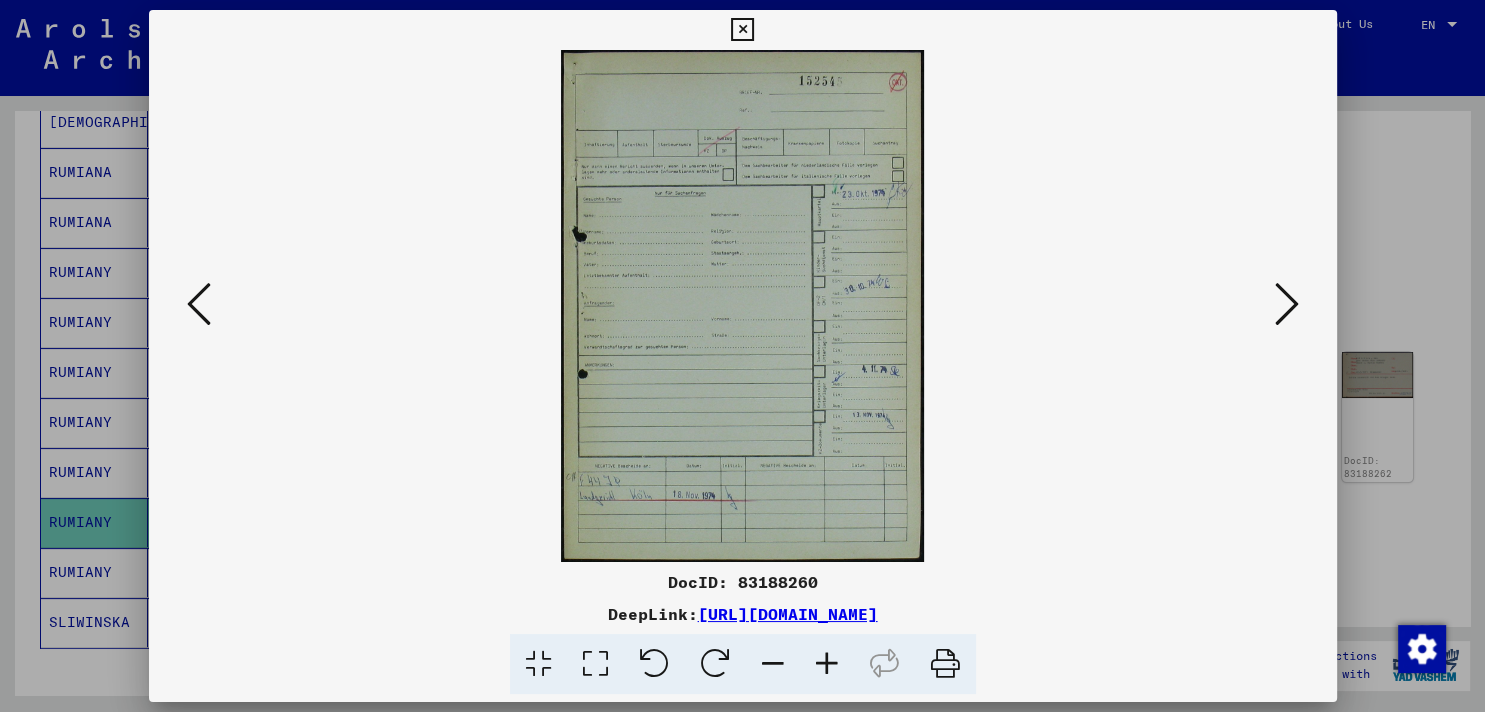 click at bounding box center [827, 664] 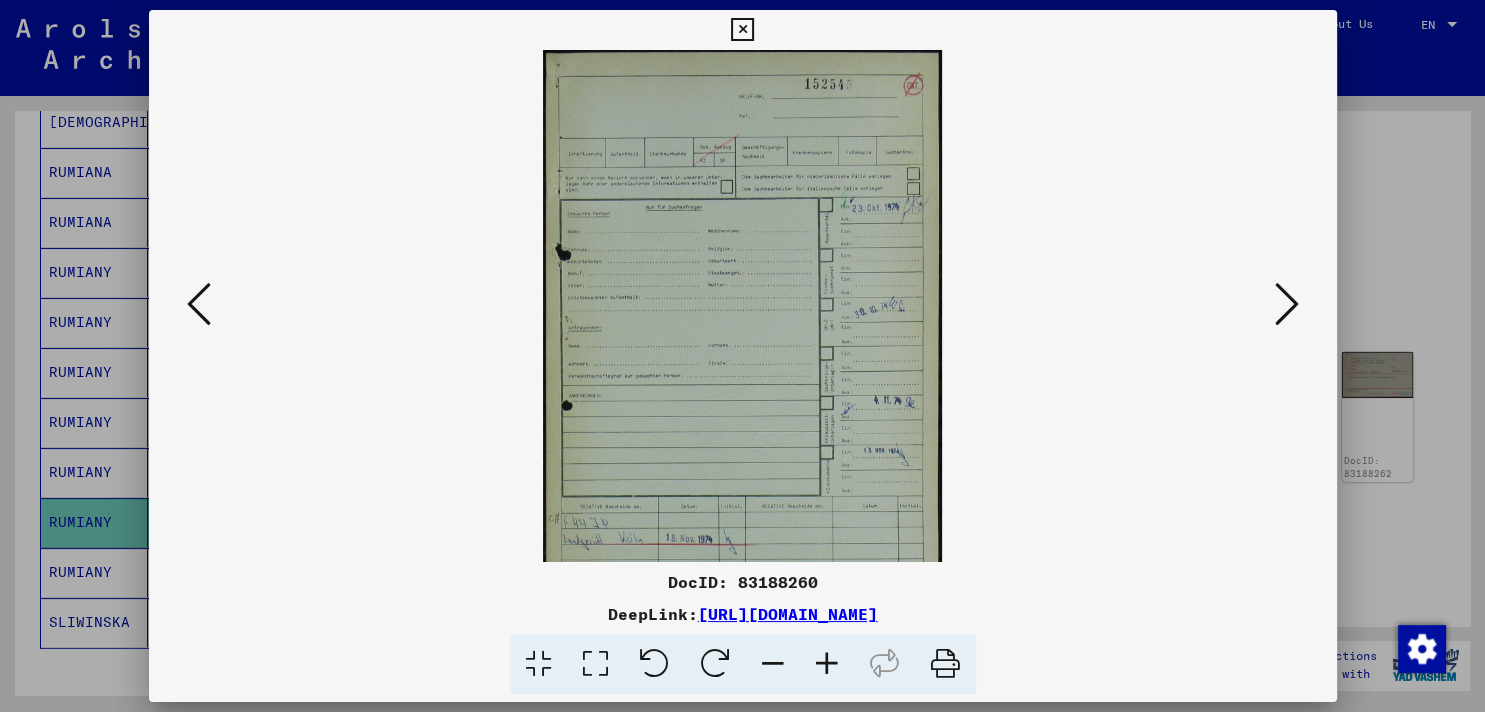 click at bounding box center [827, 664] 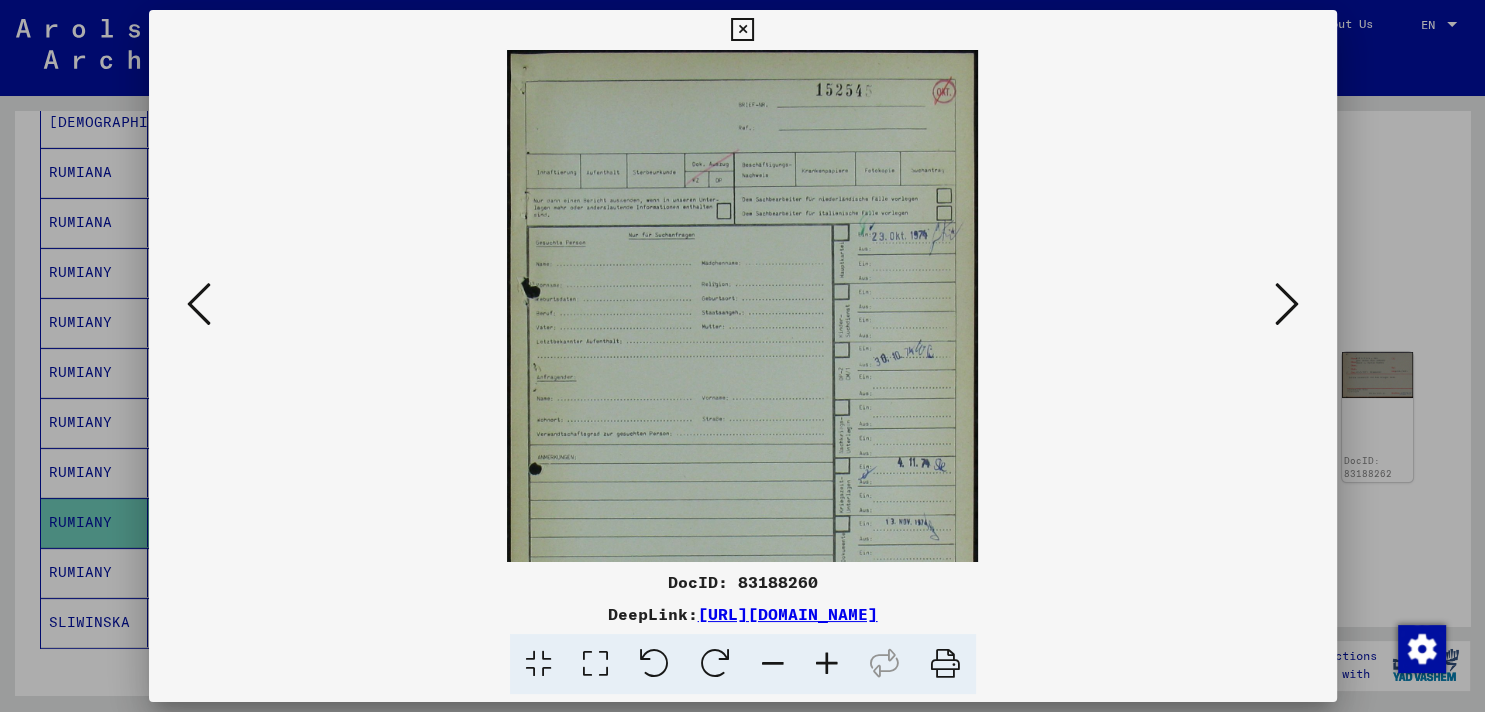 click at bounding box center (827, 664) 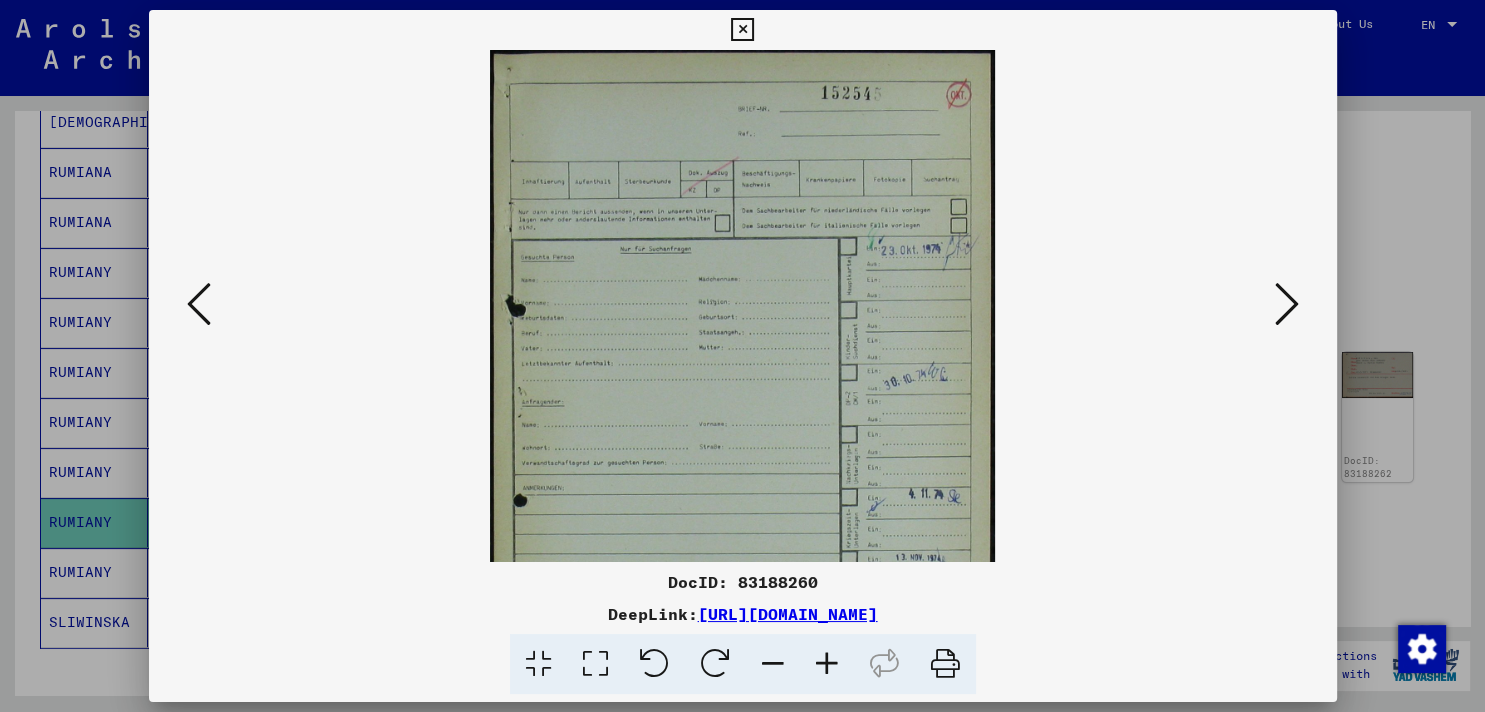 click at bounding box center (827, 664) 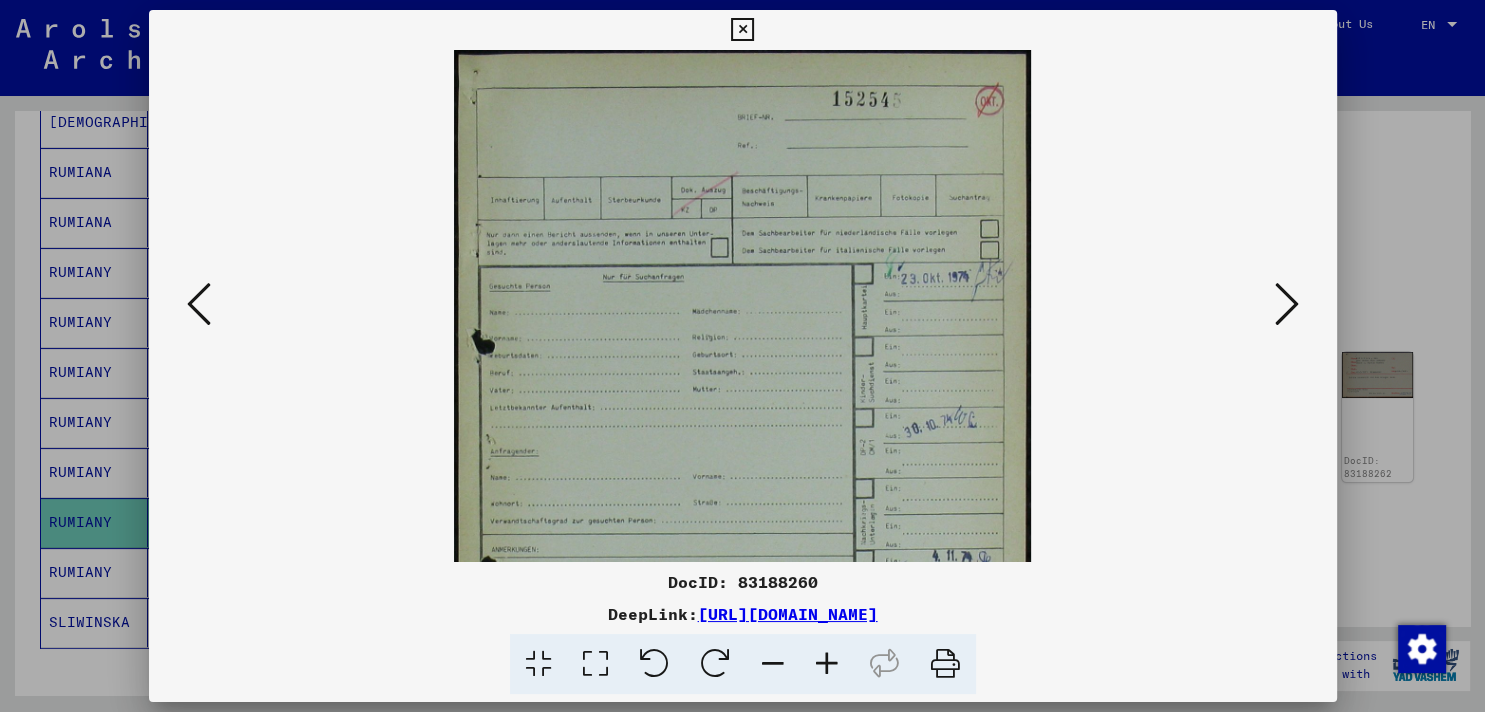 click at bounding box center (827, 664) 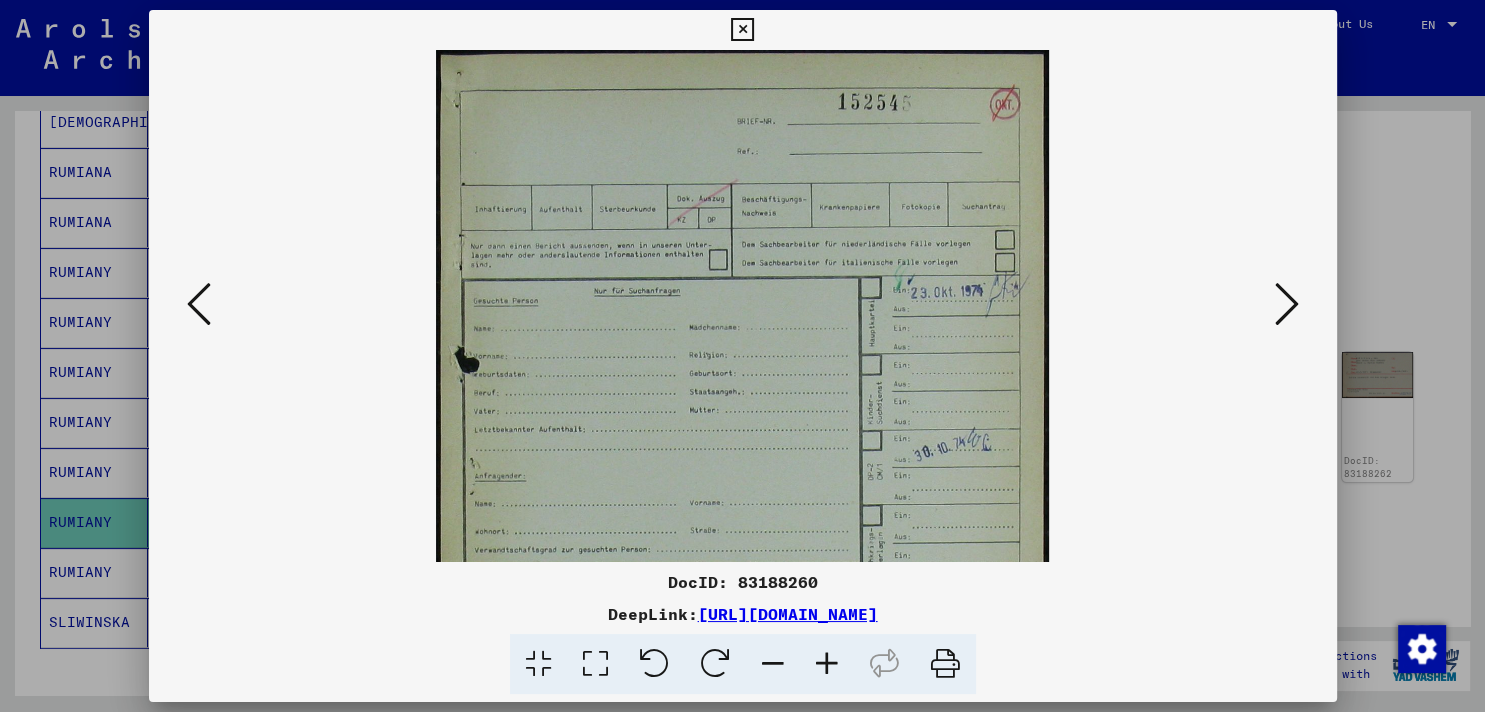 click at bounding box center [827, 664] 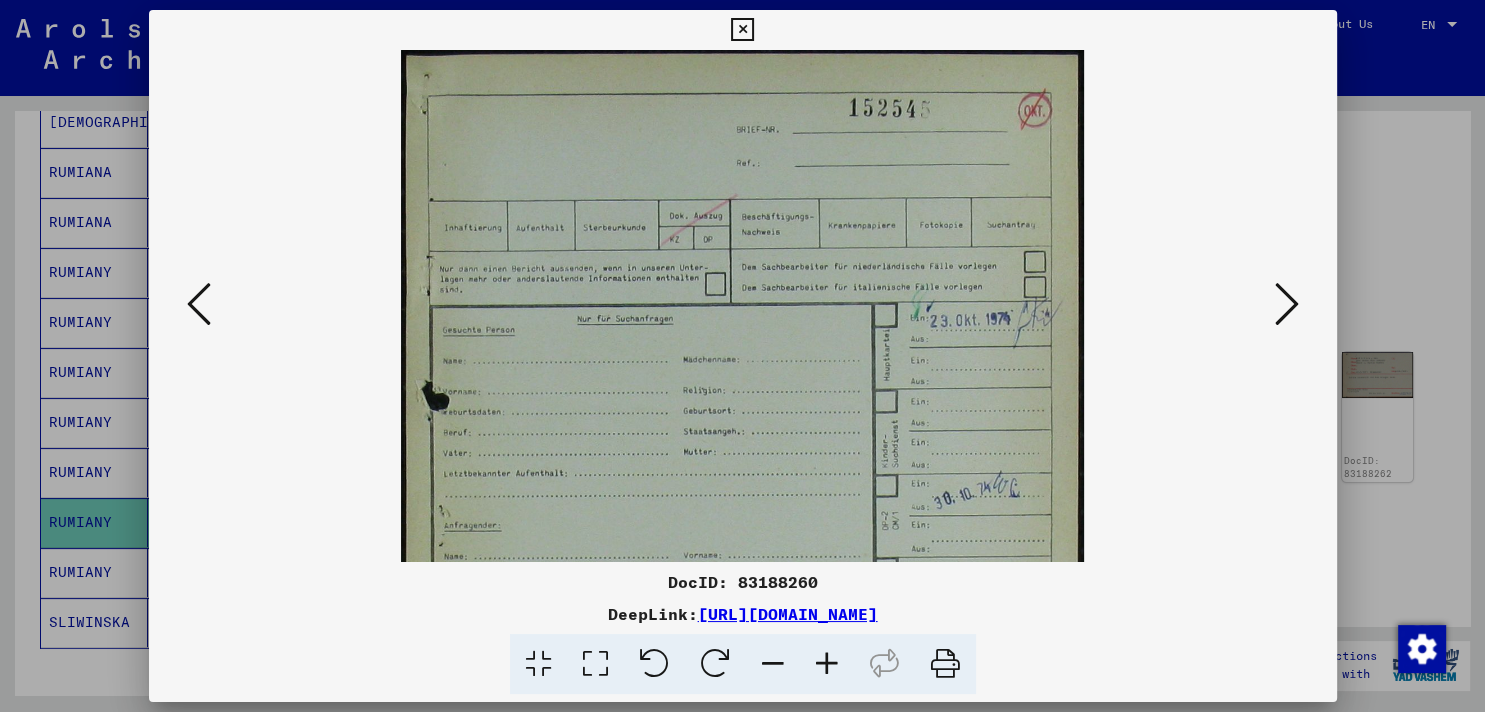 click at bounding box center [827, 664] 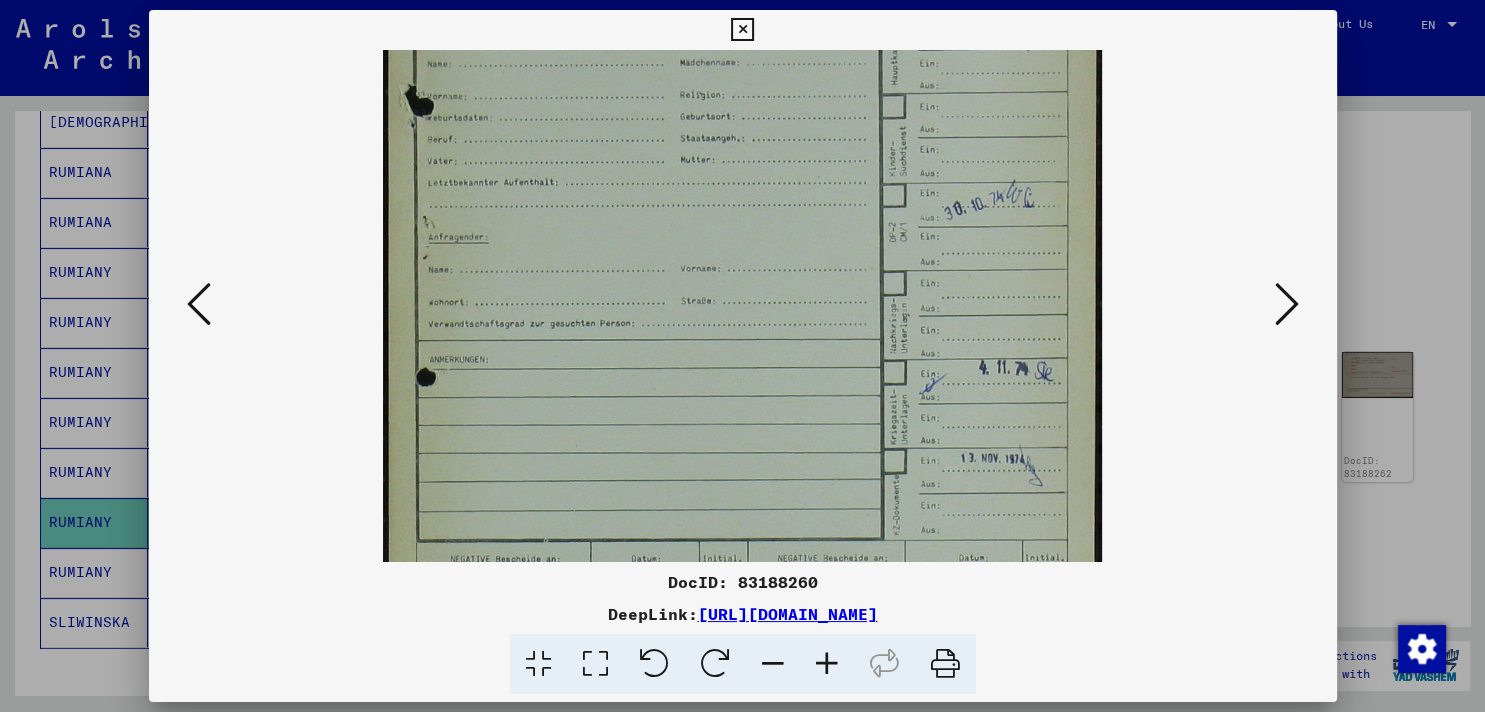 scroll, scrollTop: 314, scrollLeft: 0, axis: vertical 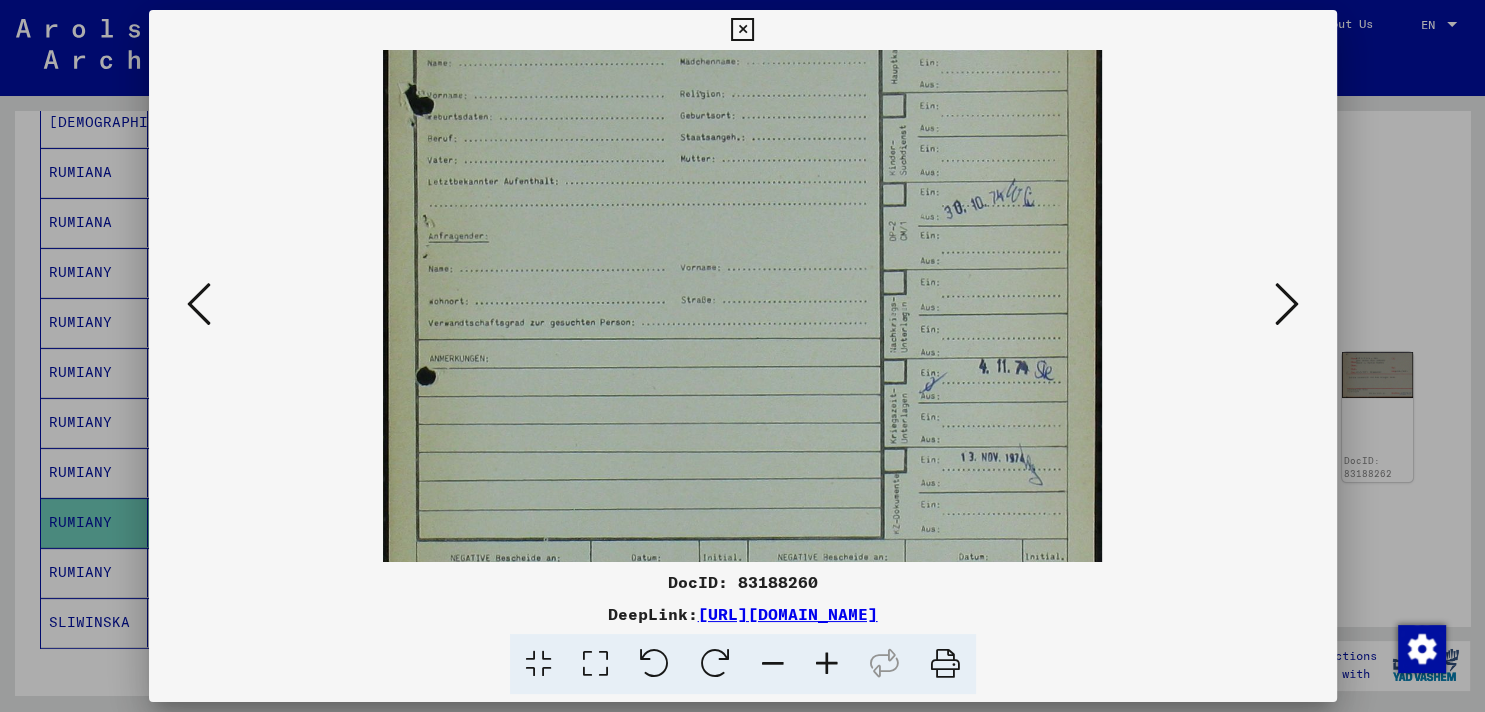 drag, startPoint x: 787, startPoint y: 463, endPoint x: 772, endPoint y: 149, distance: 314.35806 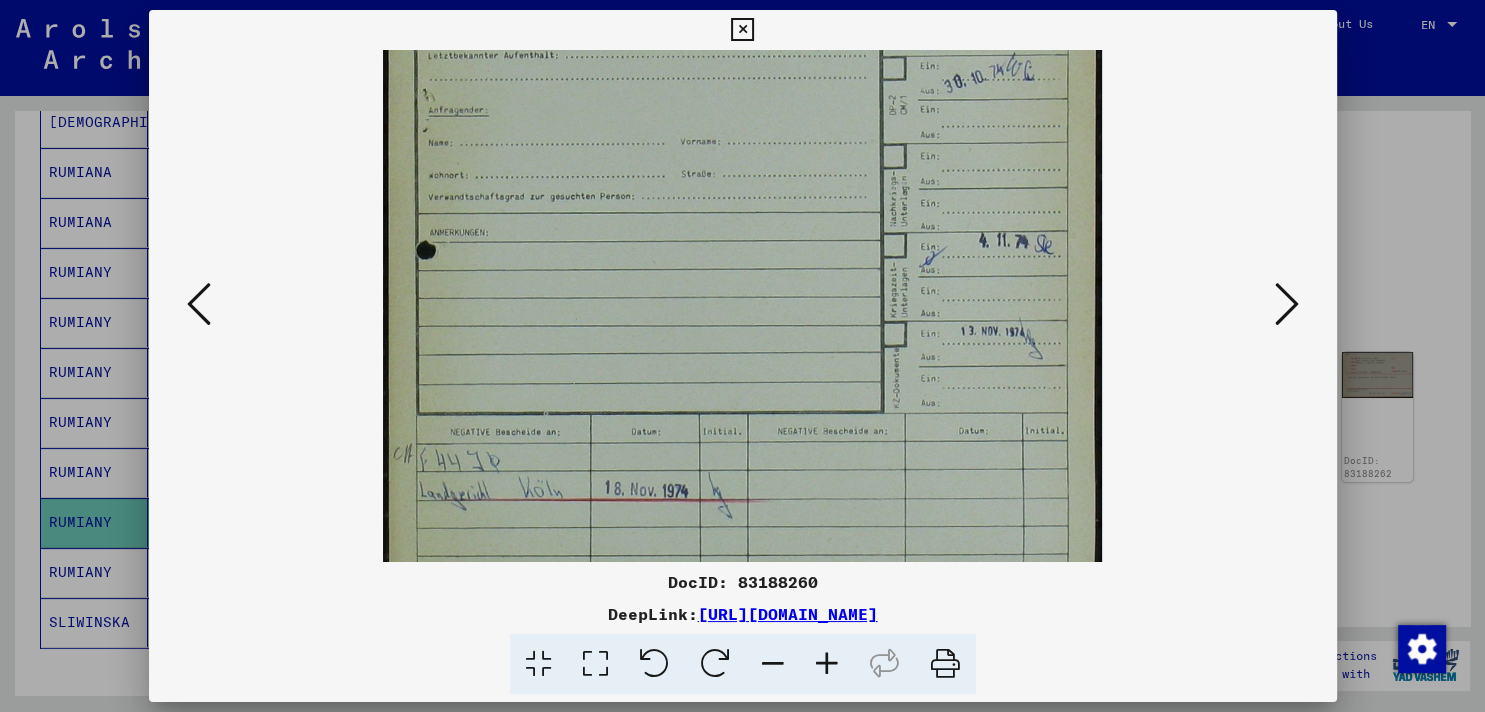 scroll, scrollTop: 500, scrollLeft: 0, axis: vertical 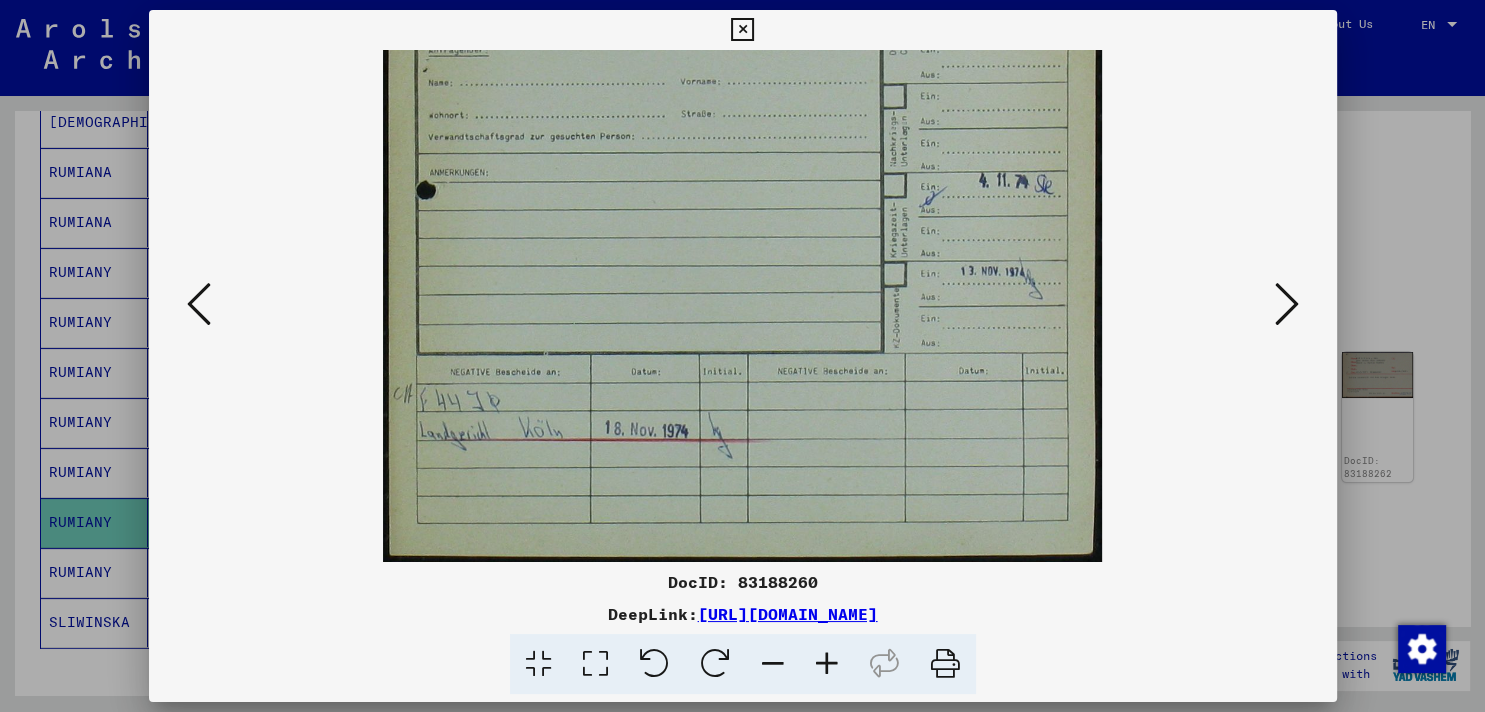 drag, startPoint x: 743, startPoint y: 427, endPoint x: 722, endPoint y: 216, distance: 212.04245 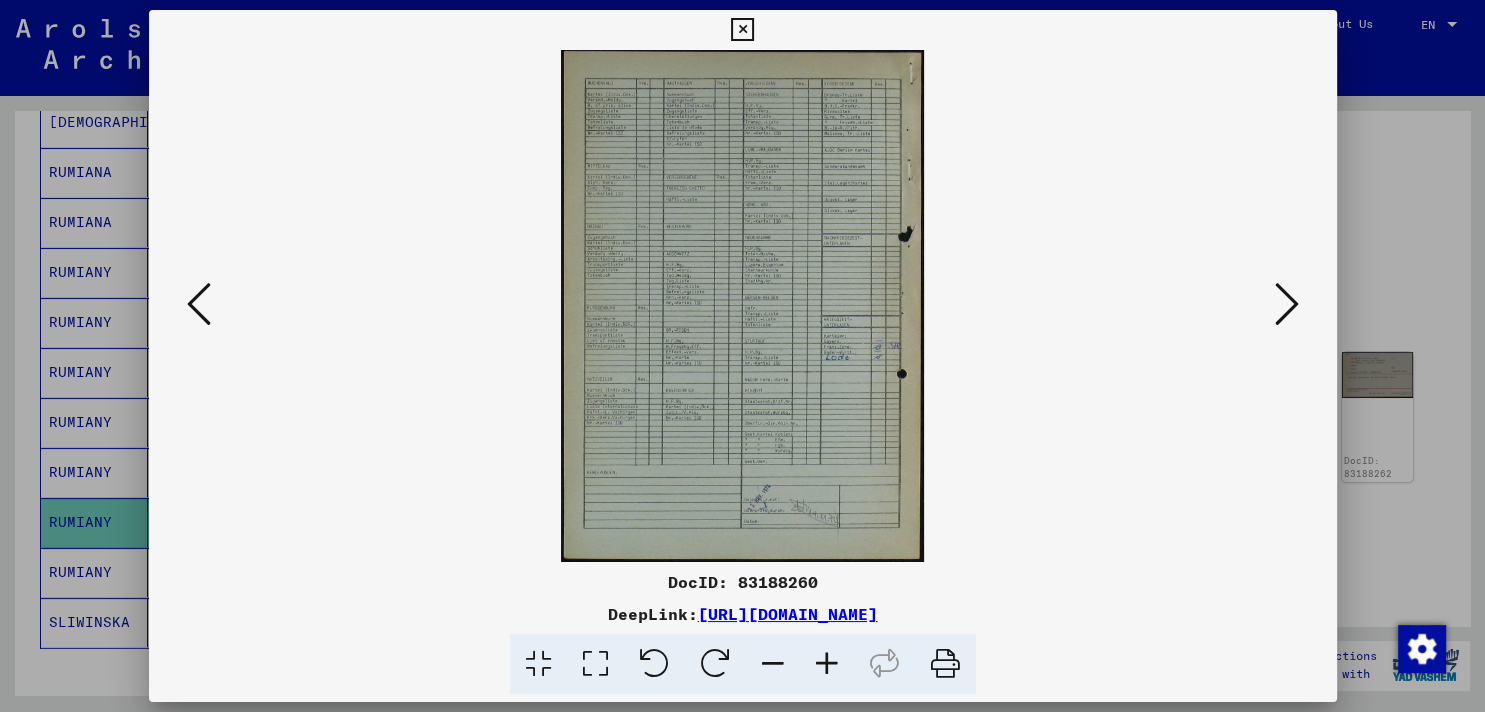 click at bounding box center (827, 664) 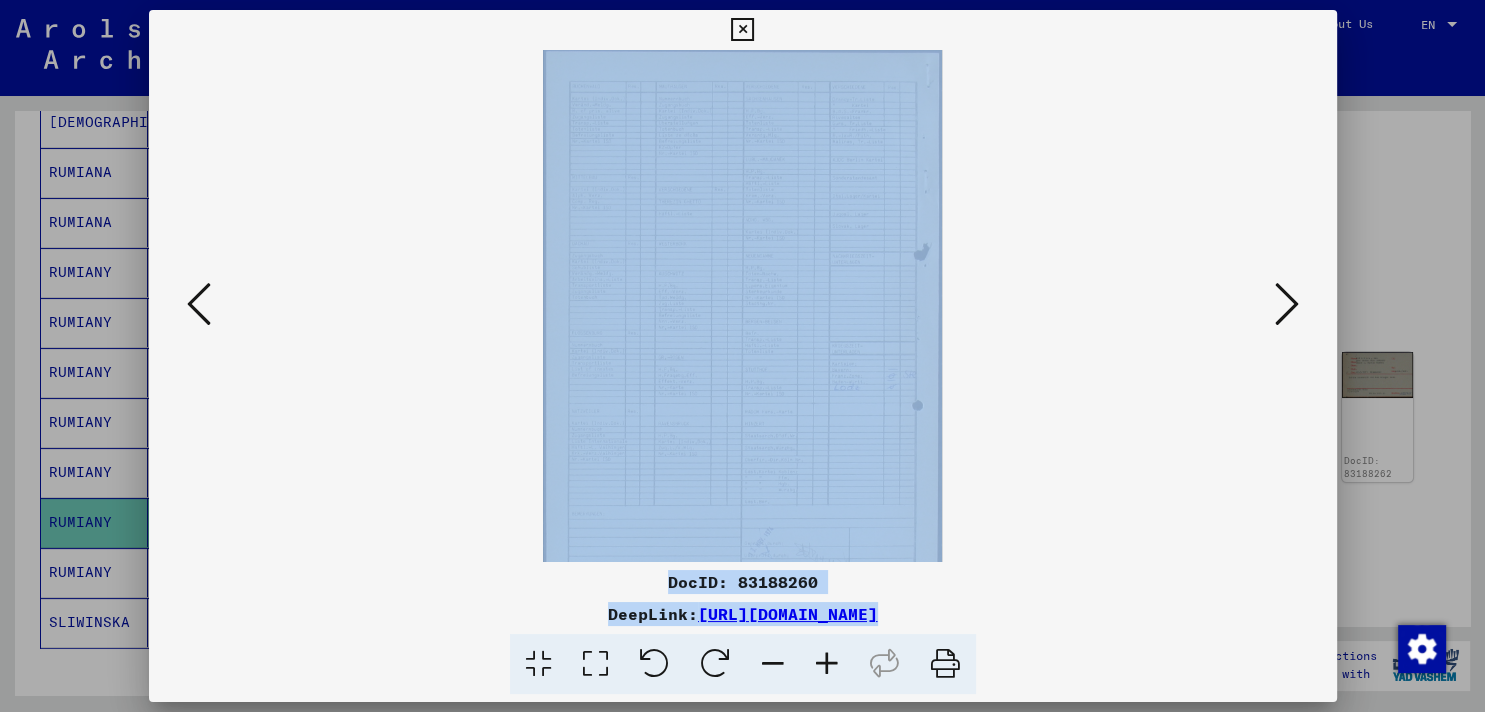 click at bounding box center [827, 664] 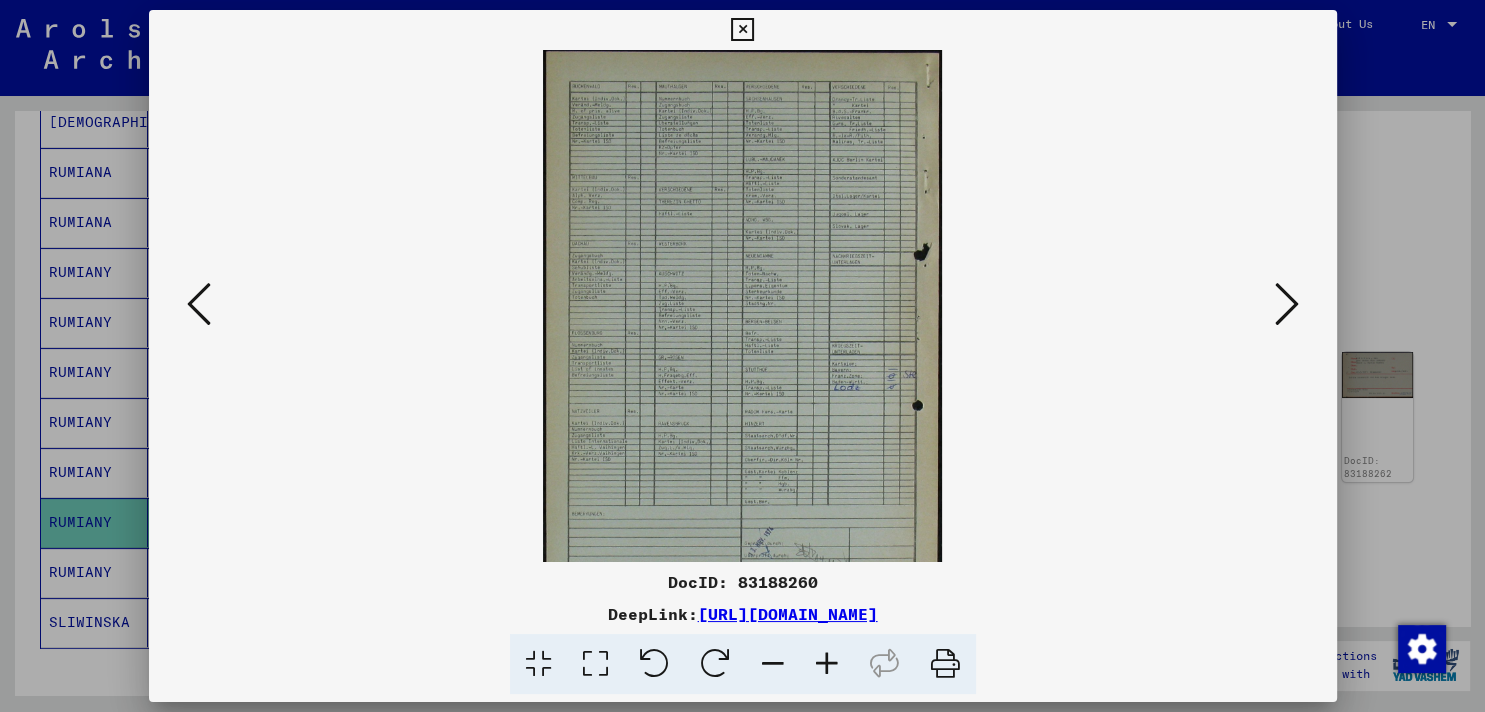 click at bounding box center (827, 664) 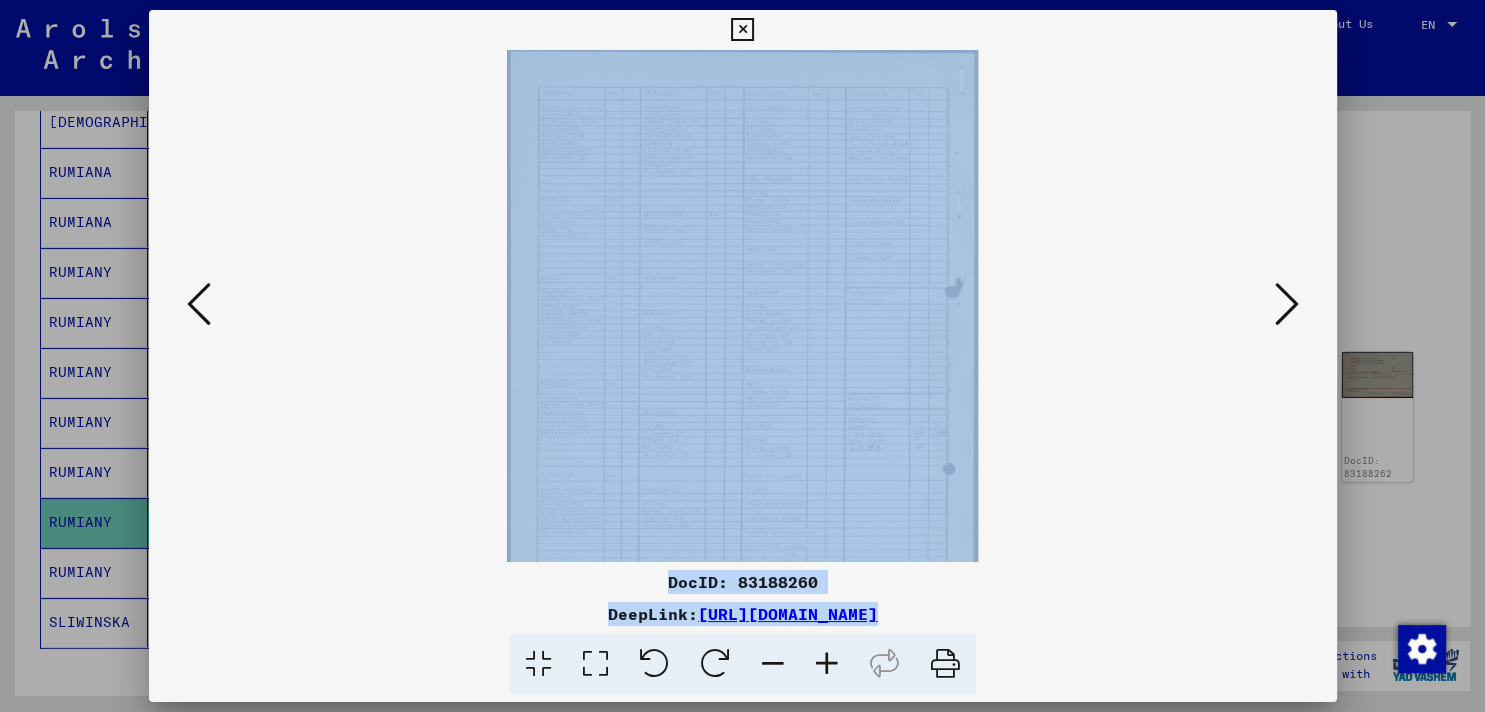 click at bounding box center (827, 664) 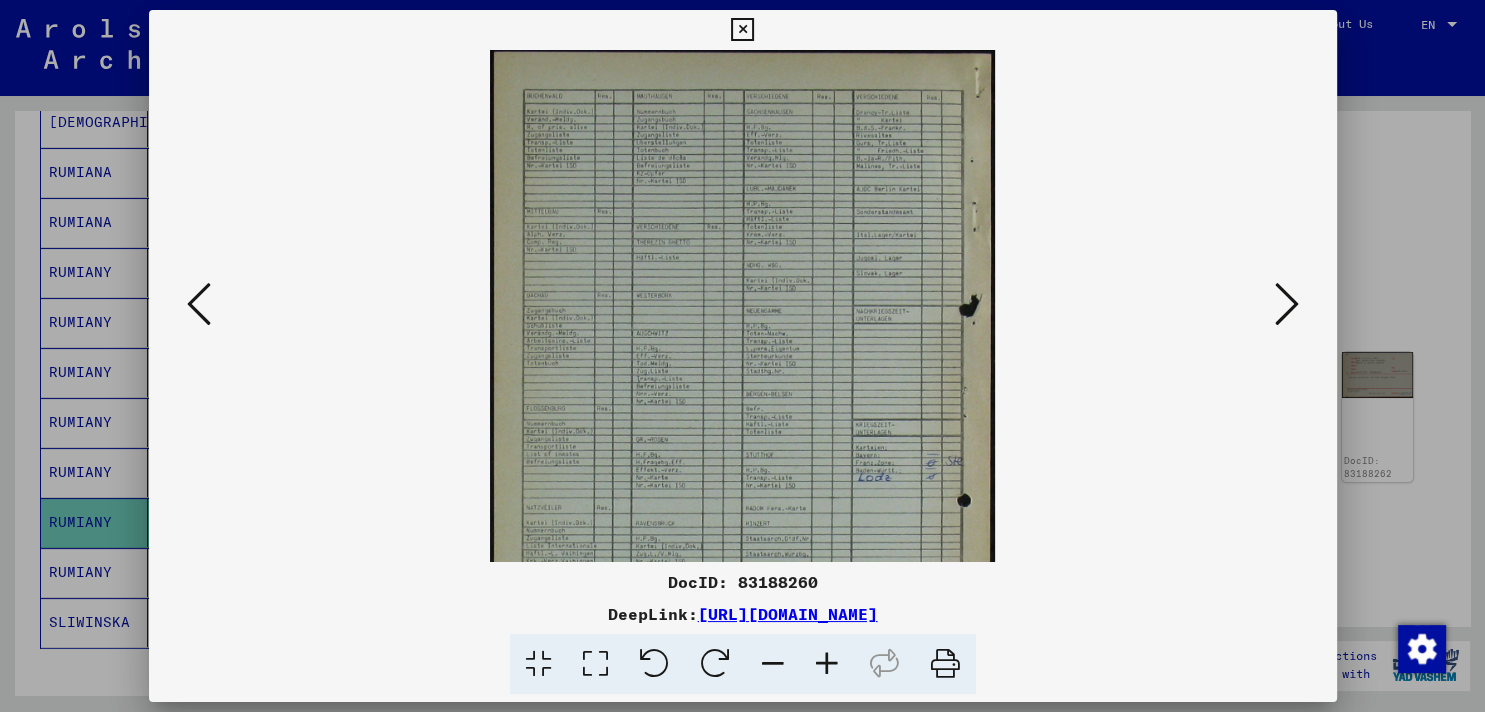 click at bounding box center [827, 664] 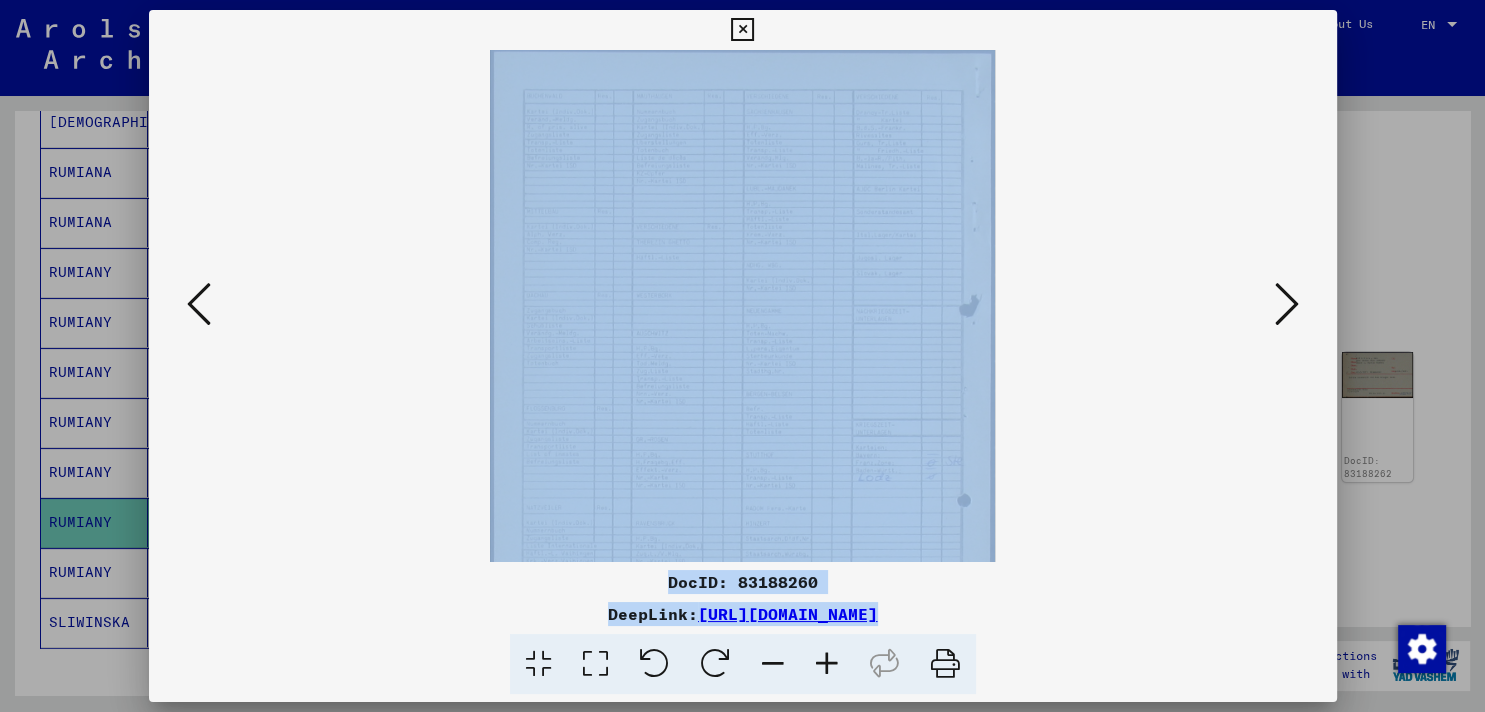 click at bounding box center (827, 664) 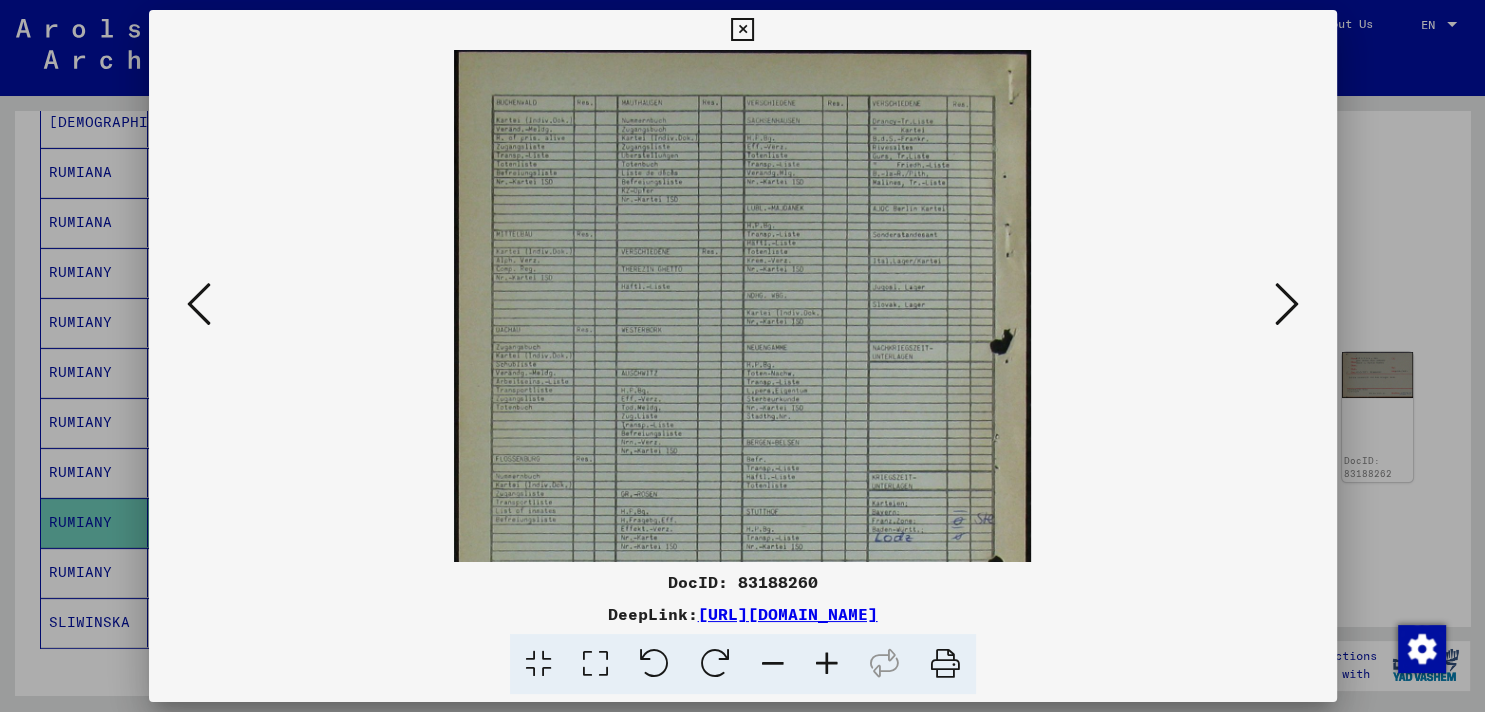 click at bounding box center [827, 664] 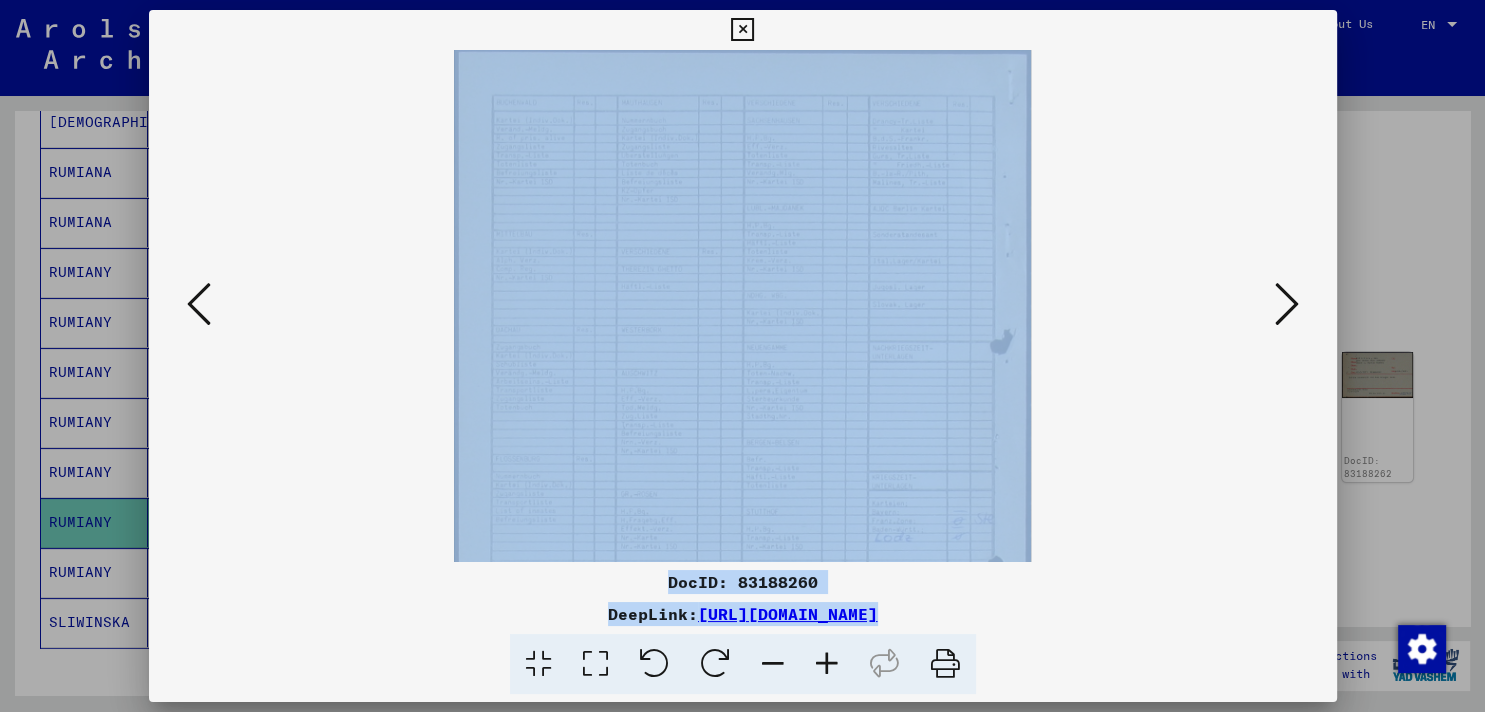 click at bounding box center [827, 664] 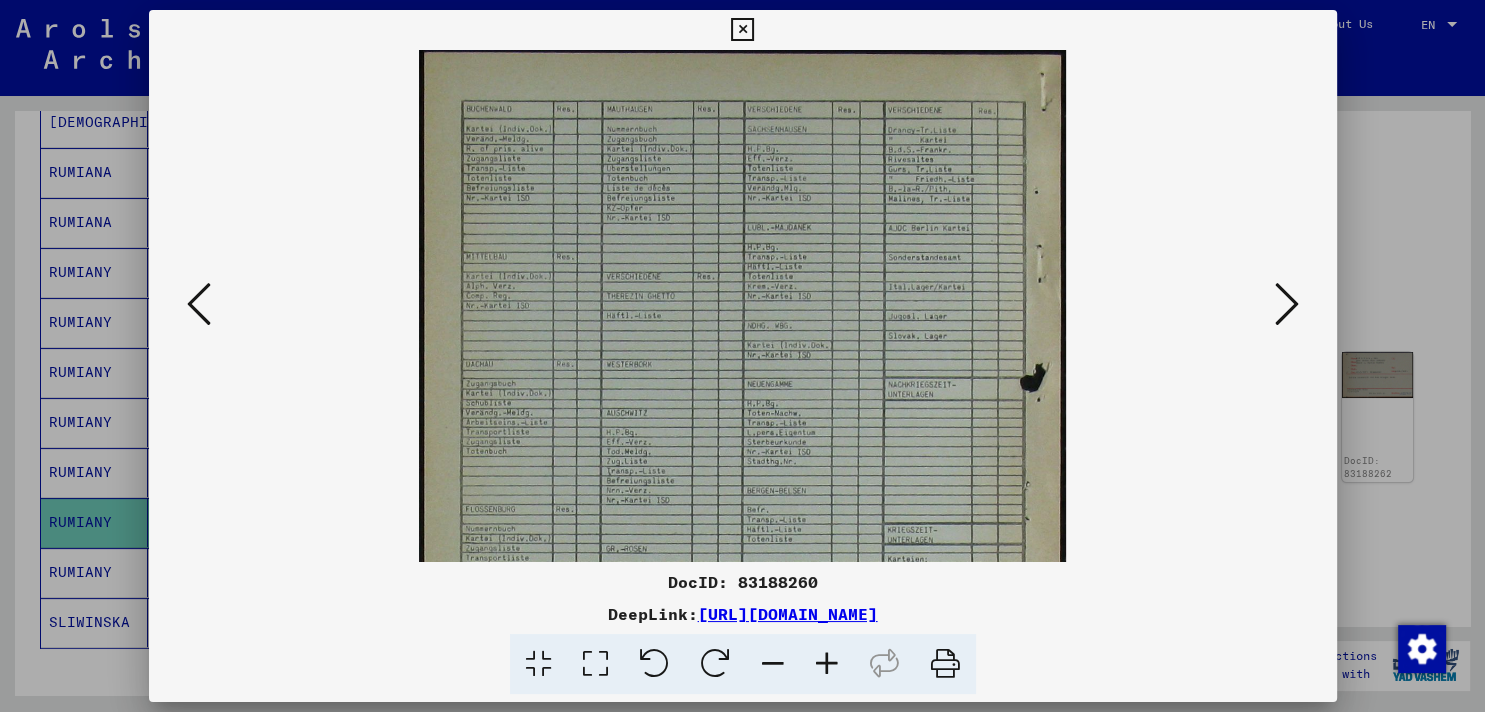 click at bounding box center [827, 664] 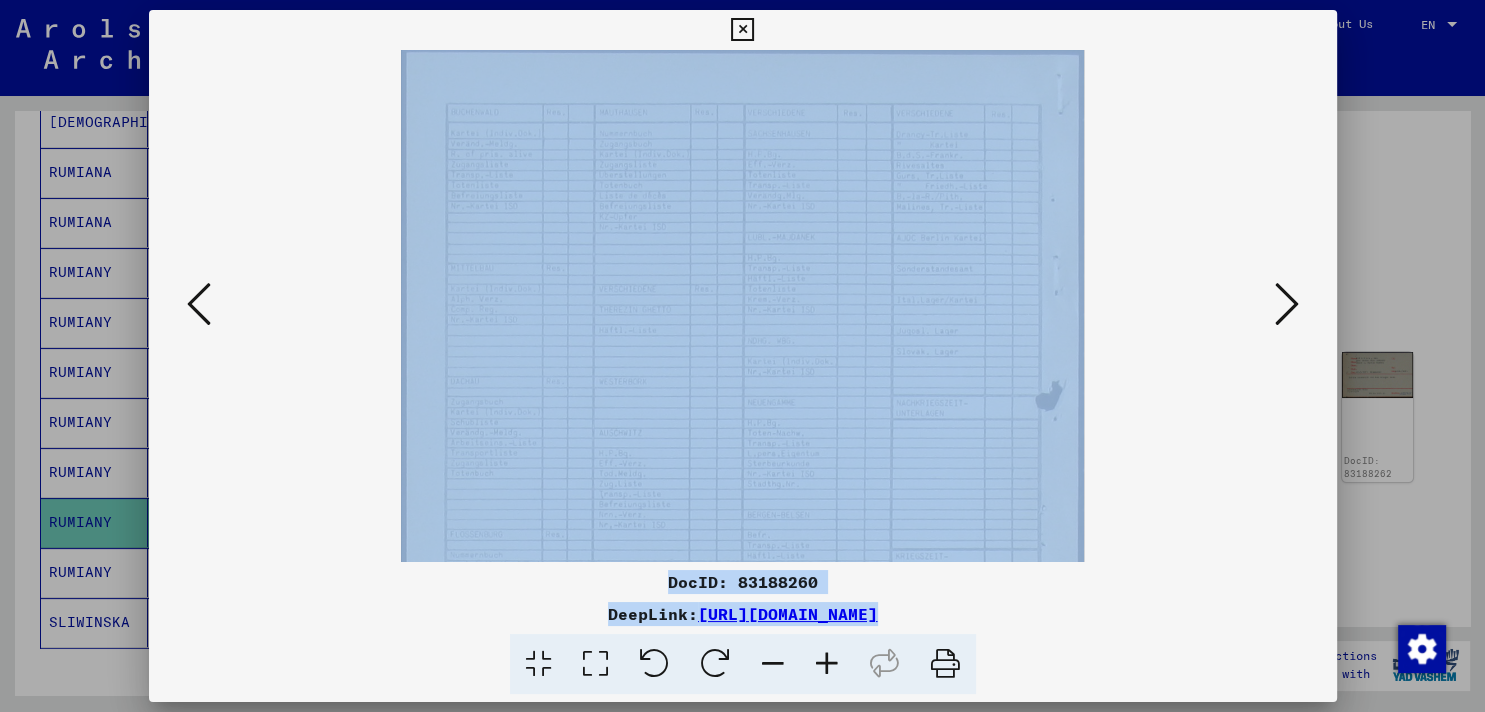 click at bounding box center [827, 664] 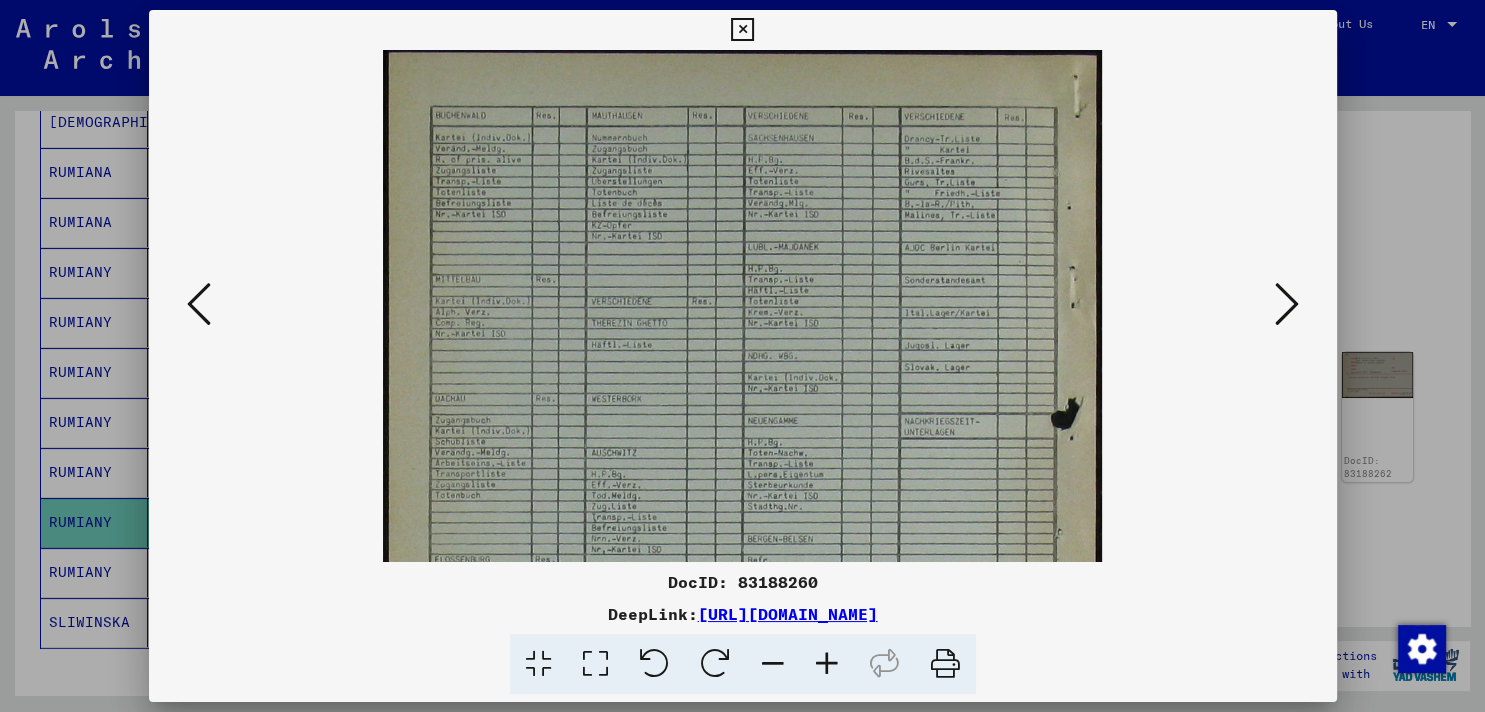 click at bounding box center [827, 664] 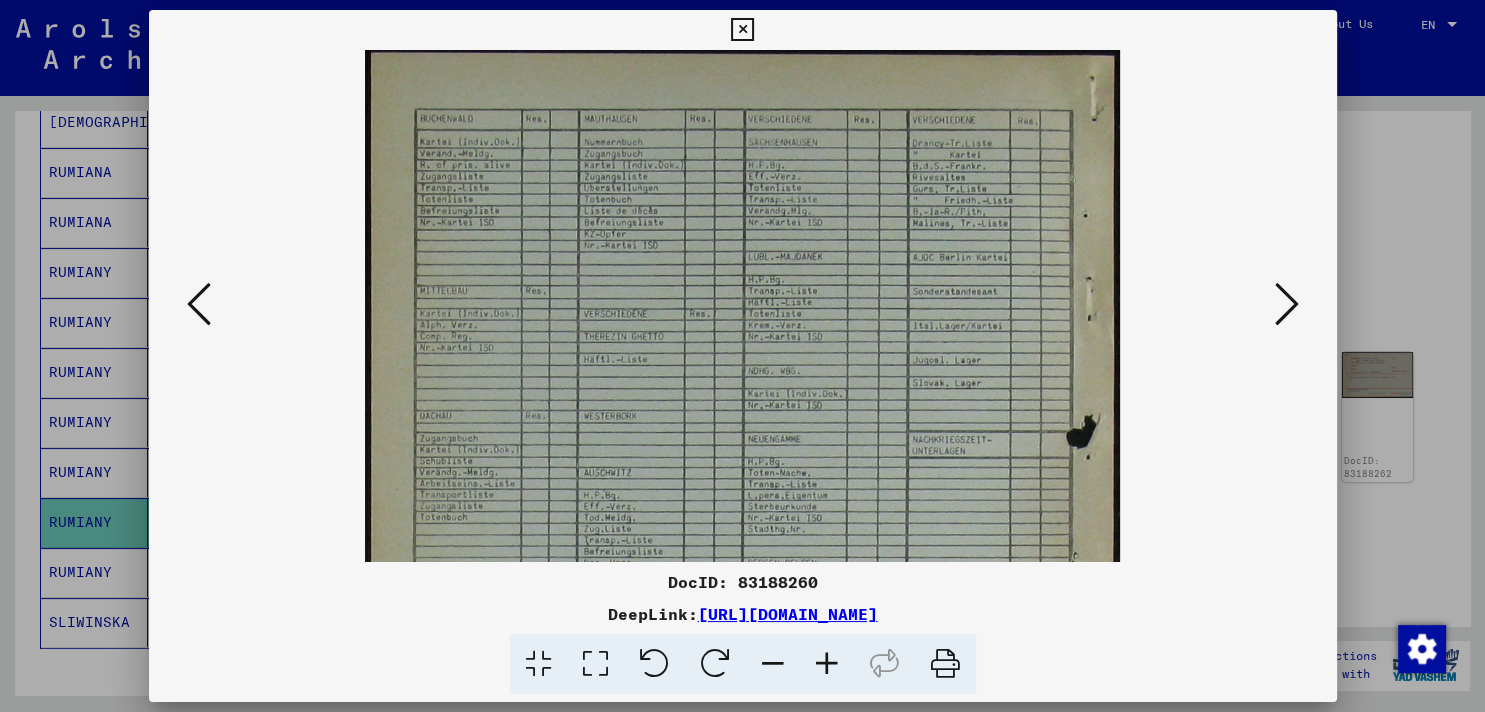 click at bounding box center (827, 664) 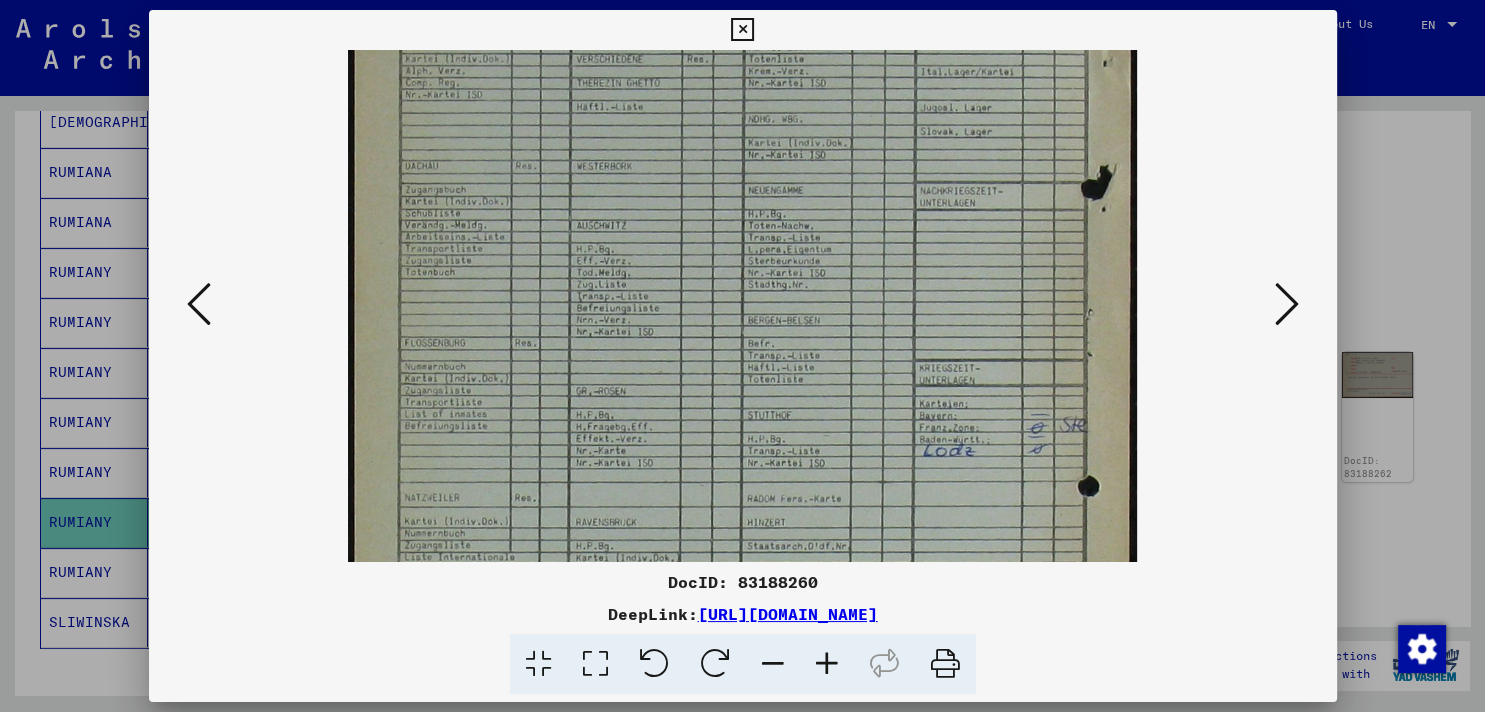 scroll, scrollTop: 269, scrollLeft: 0, axis: vertical 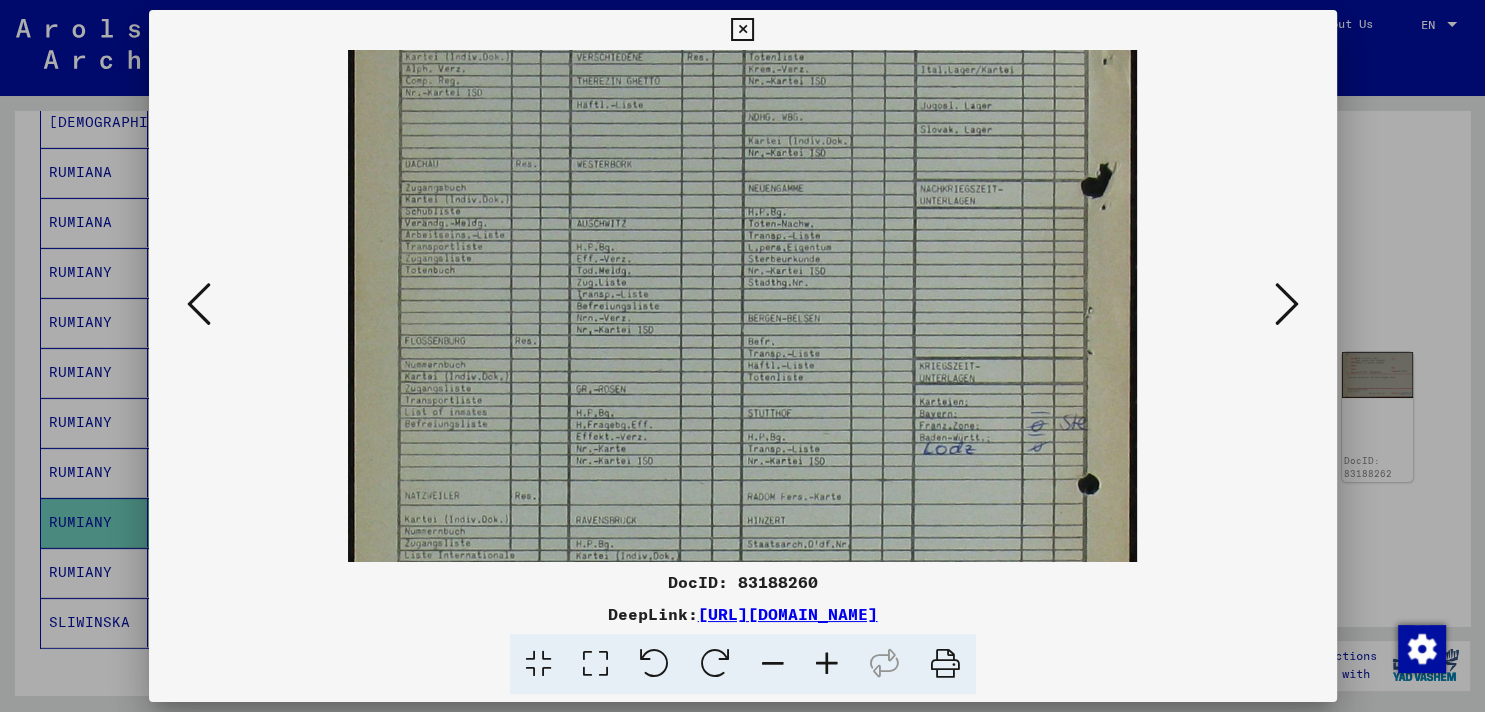 drag, startPoint x: 758, startPoint y: 451, endPoint x: 765, endPoint y: 182, distance: 269.09106 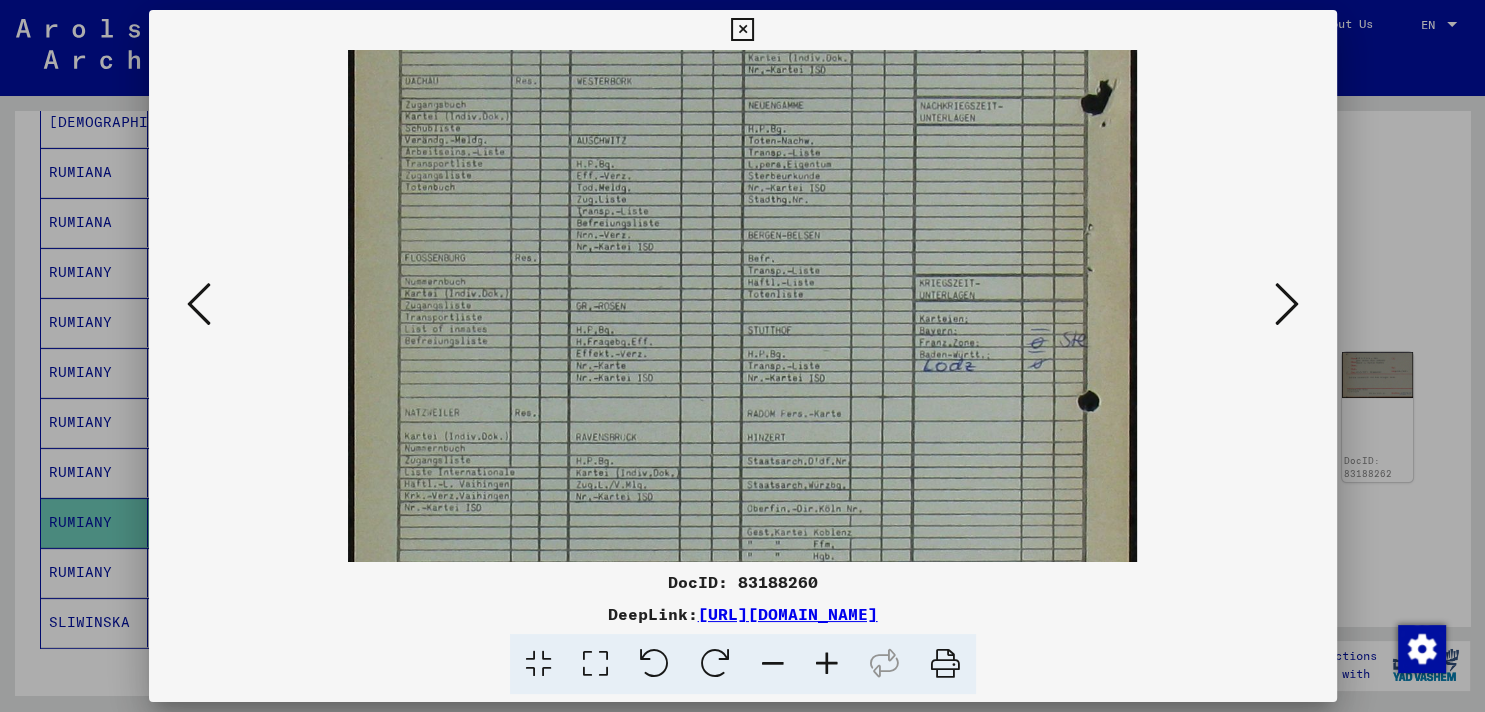 scroll, scrollTop: 381, scrollLeft: 0, axis: vertical 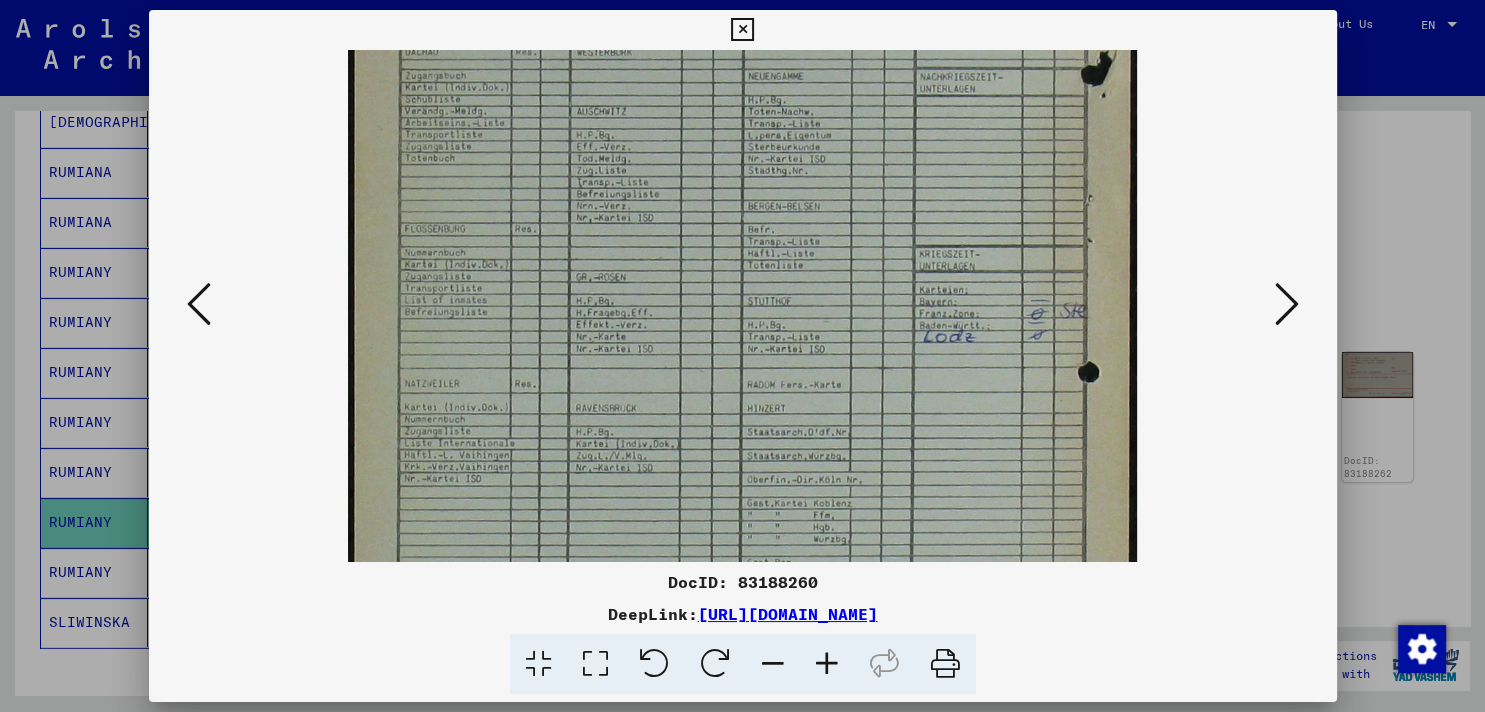 drag, startPoint x: 750, startPoint y: 342, endPoint x: 754, endPoint y: 230, distance: 112.0714 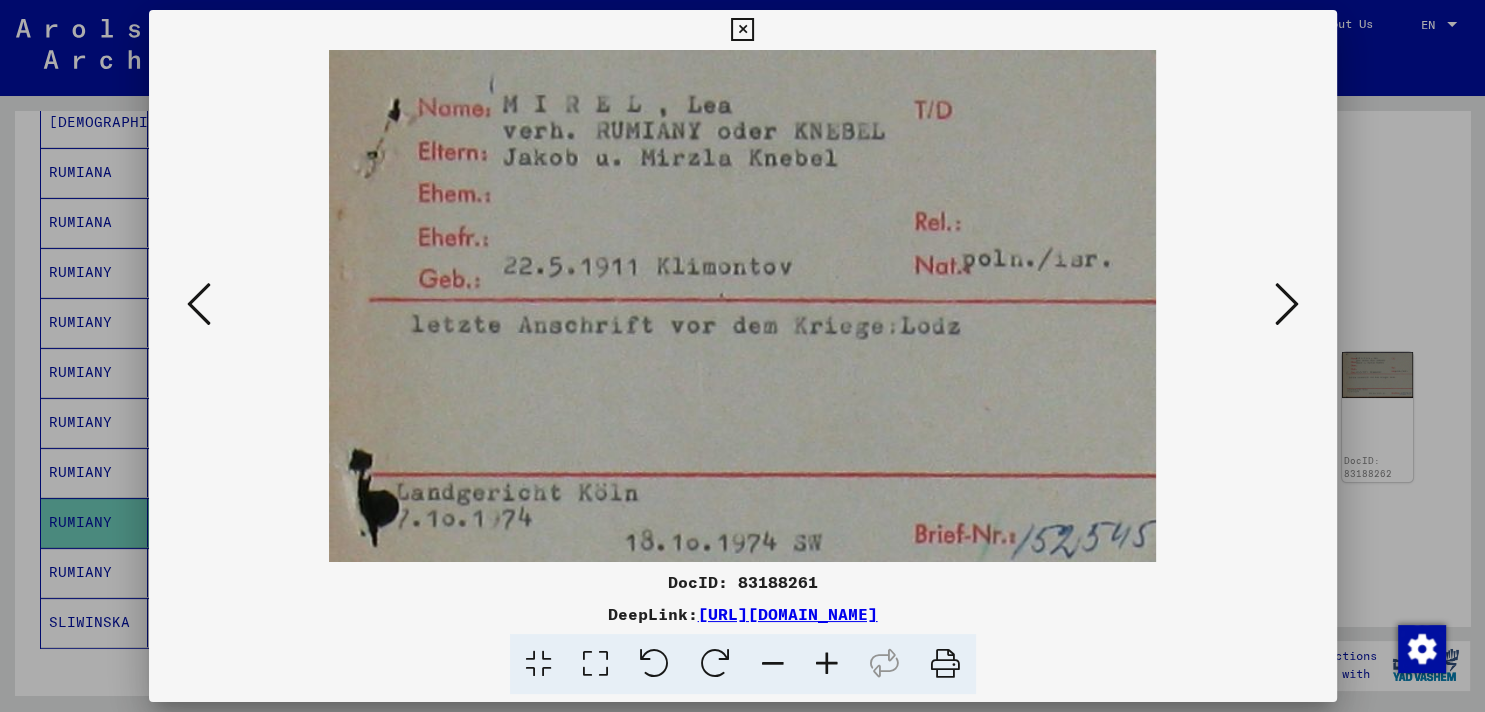 scroll, scrollTop: 0, scrollLeft: 0, axis: both 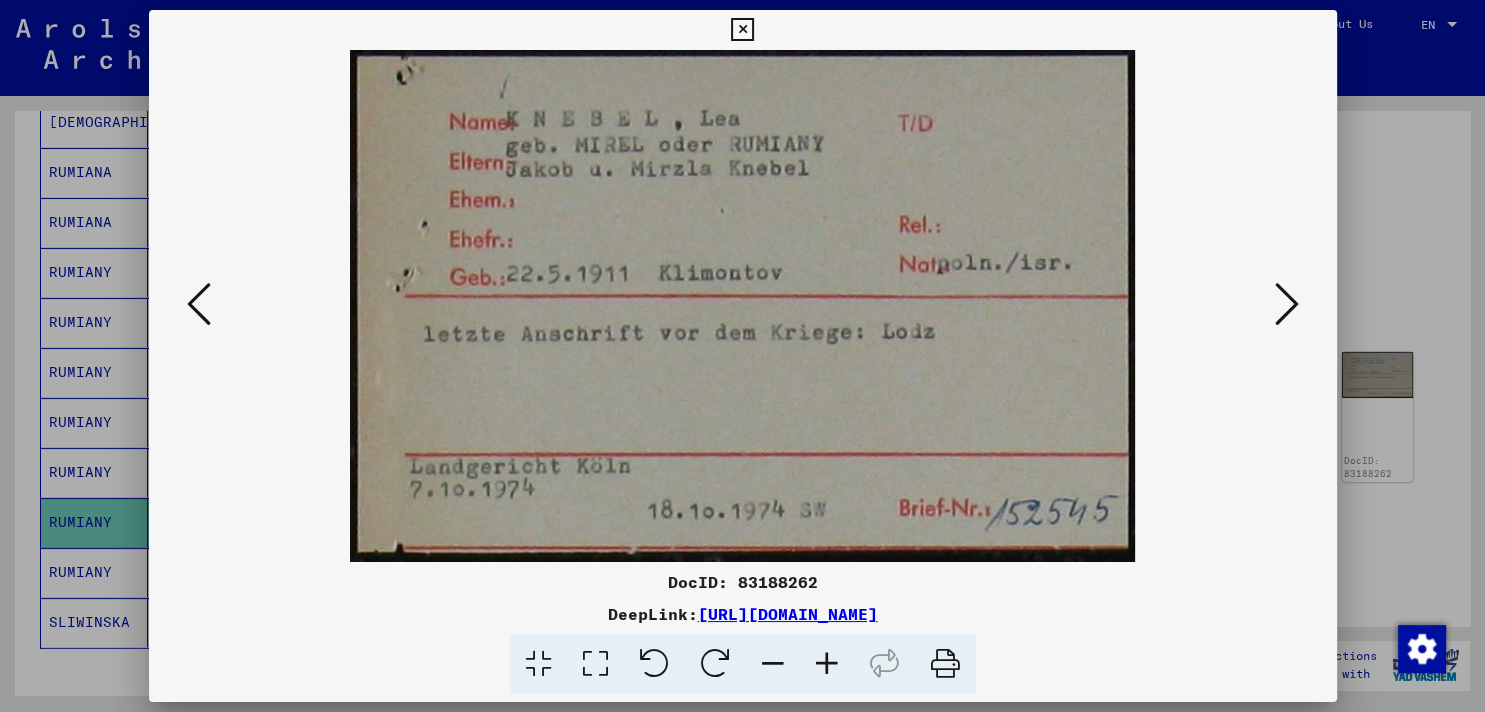 click at bounding box center (1287, 304) 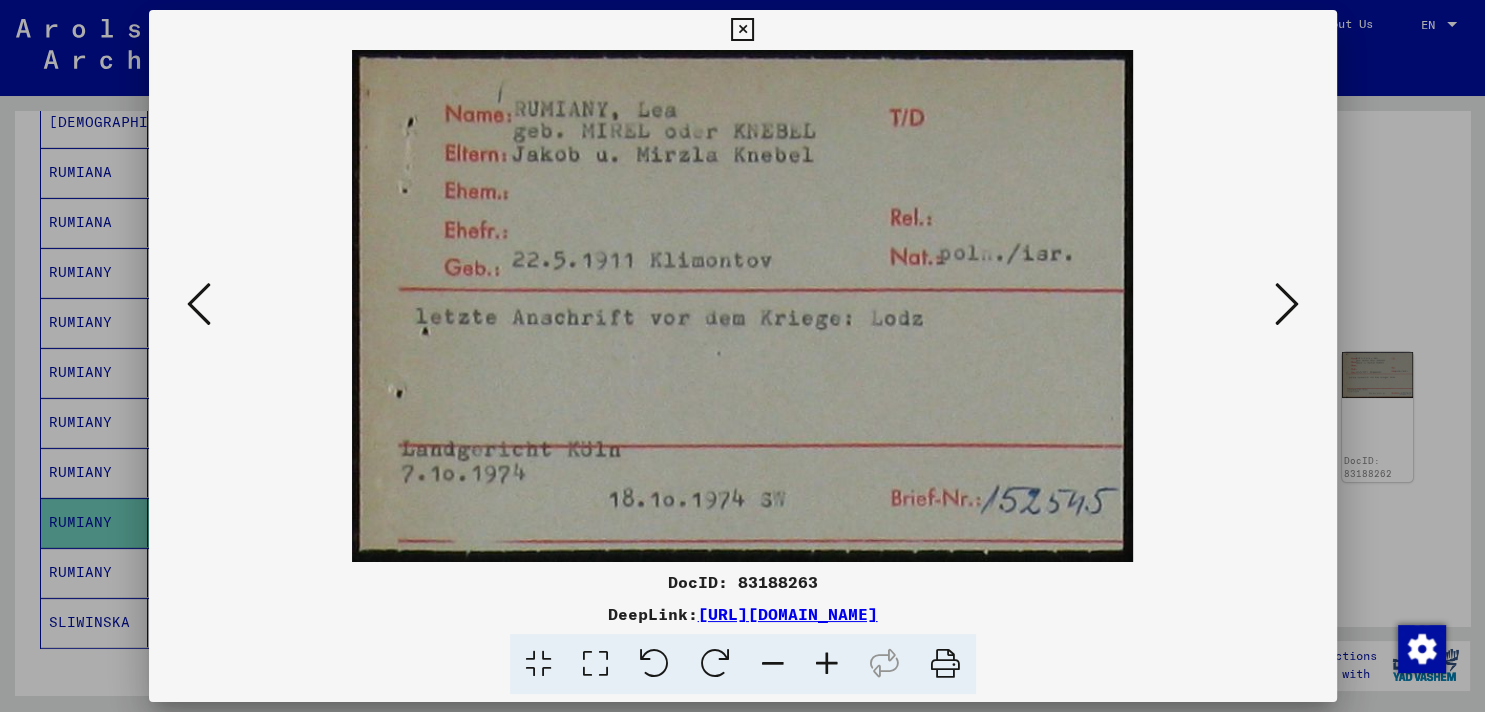 click at bounding box center [1287, 304] 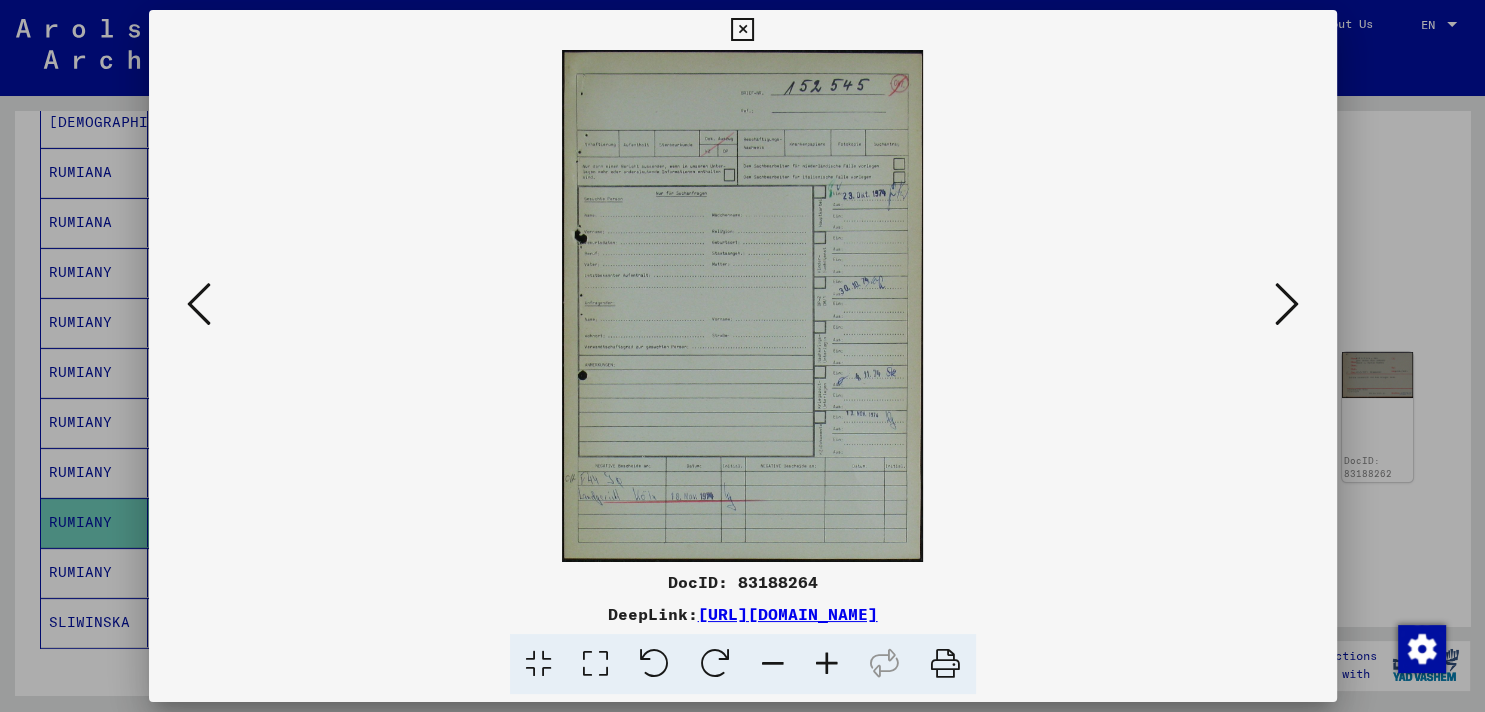 click at bounding box center [1287, 304] 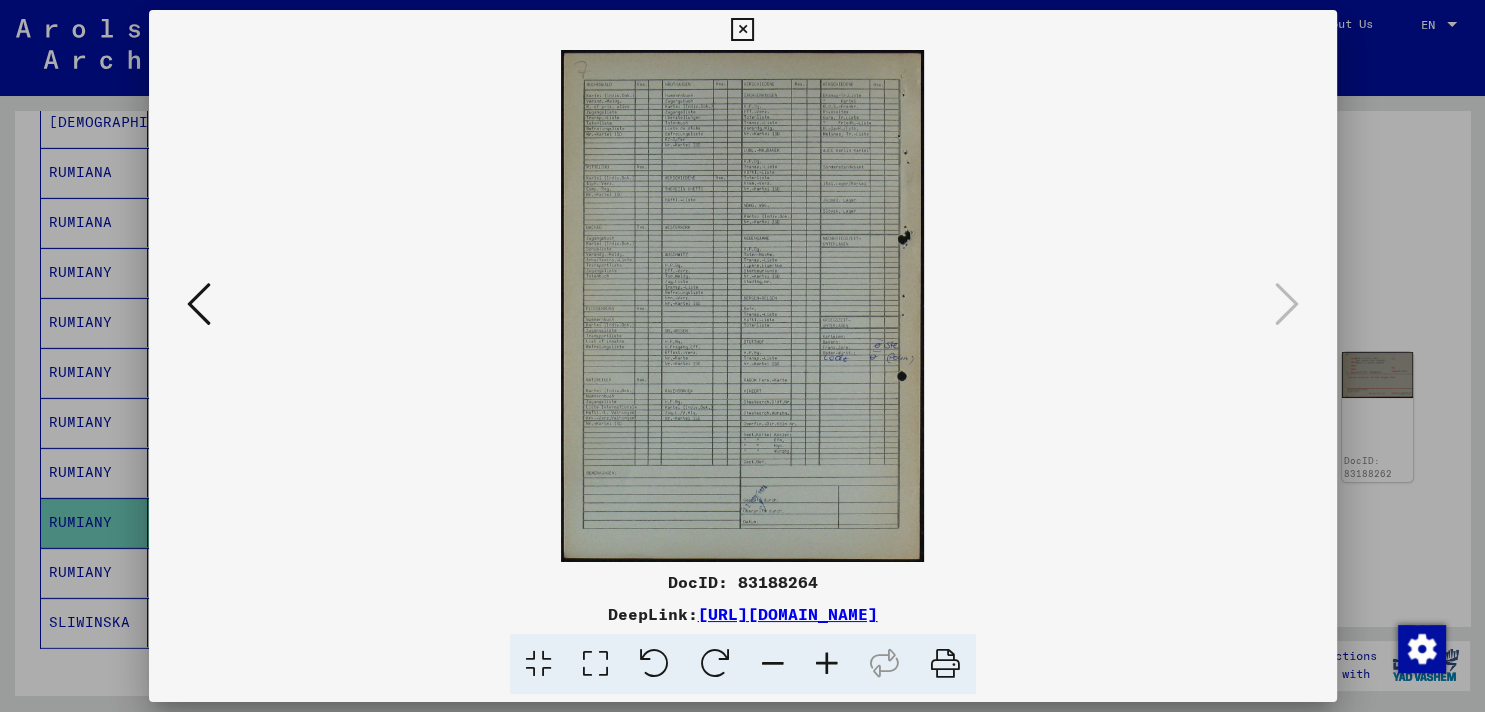 click at bounding box center (742, 30) 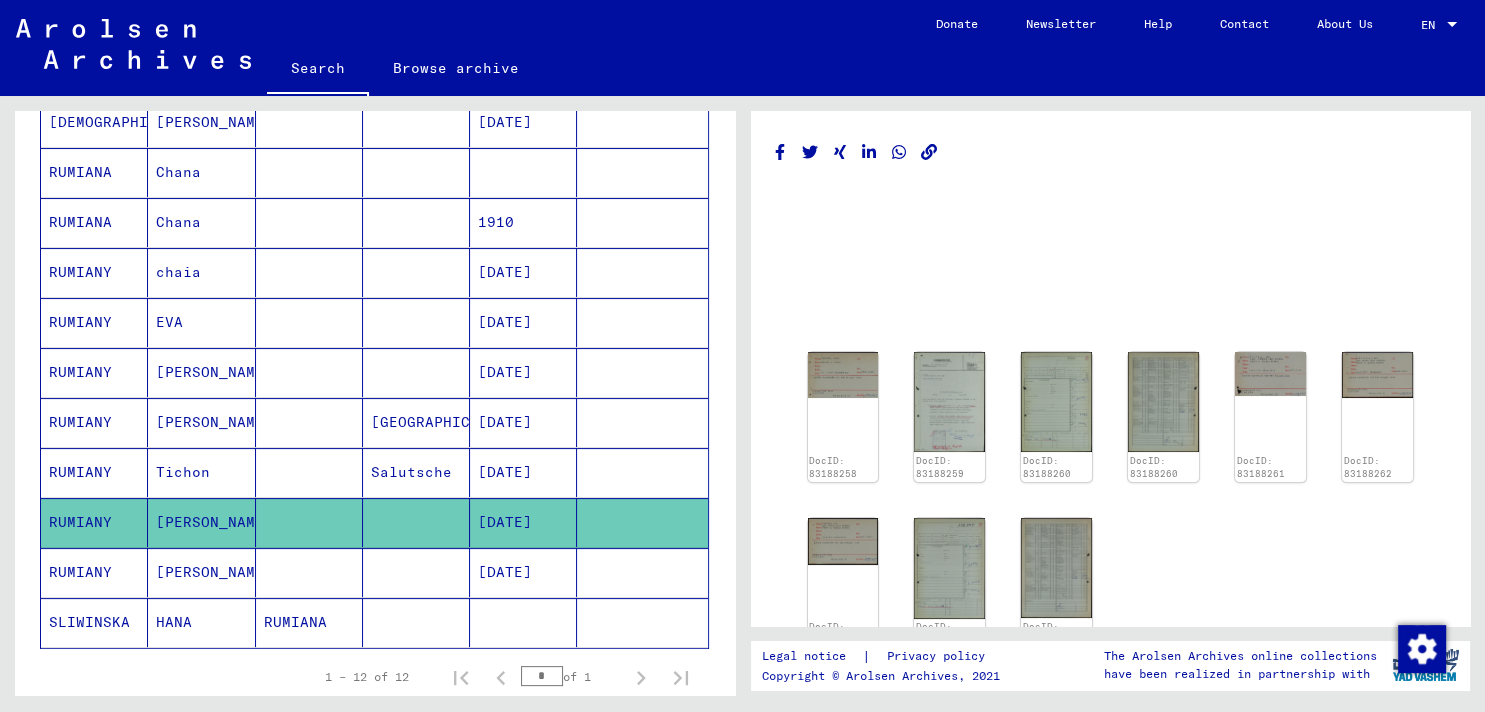 click on "Chana" at bounding box center (201, 272) 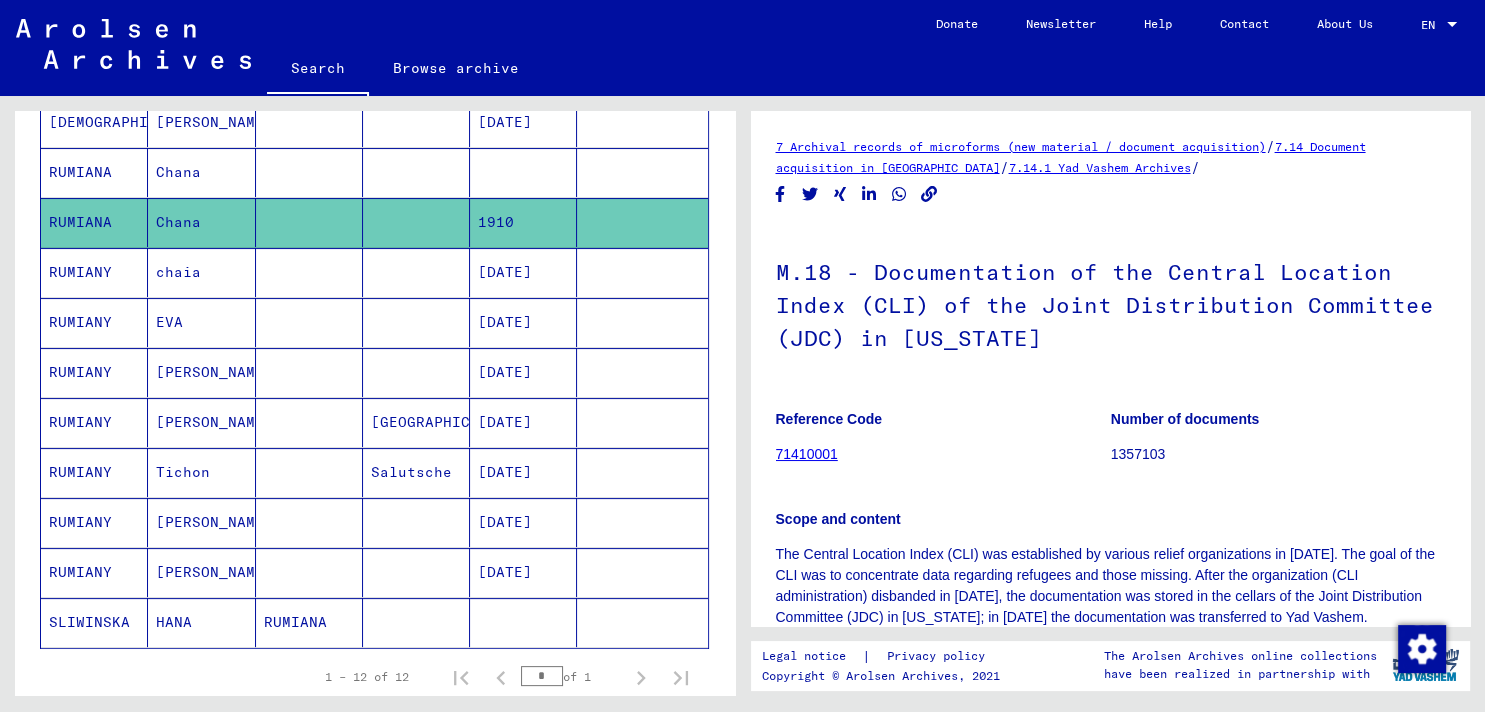 click on "Chana" at bounding box center [201, 222] 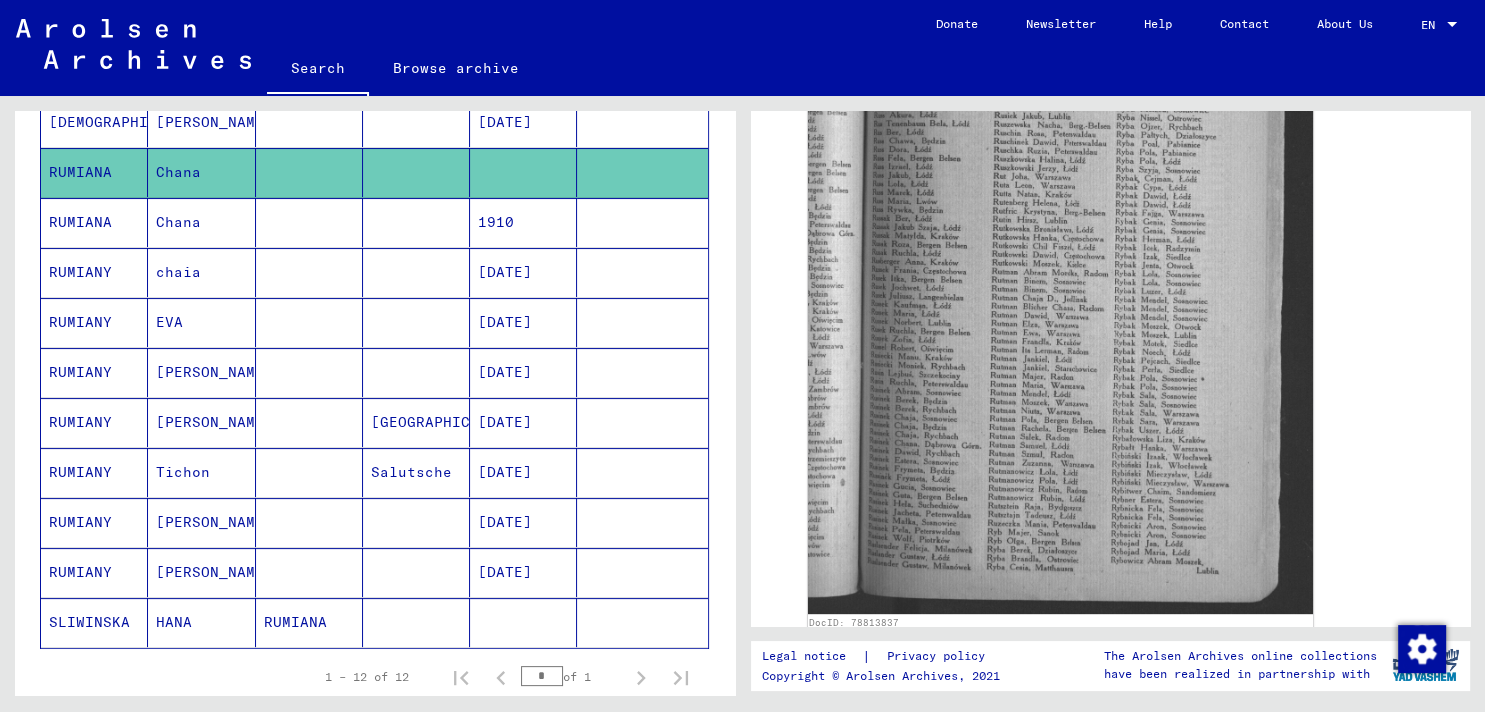 scroll, scrollTop: 1069, scrollLeft: 0, axis: vertical 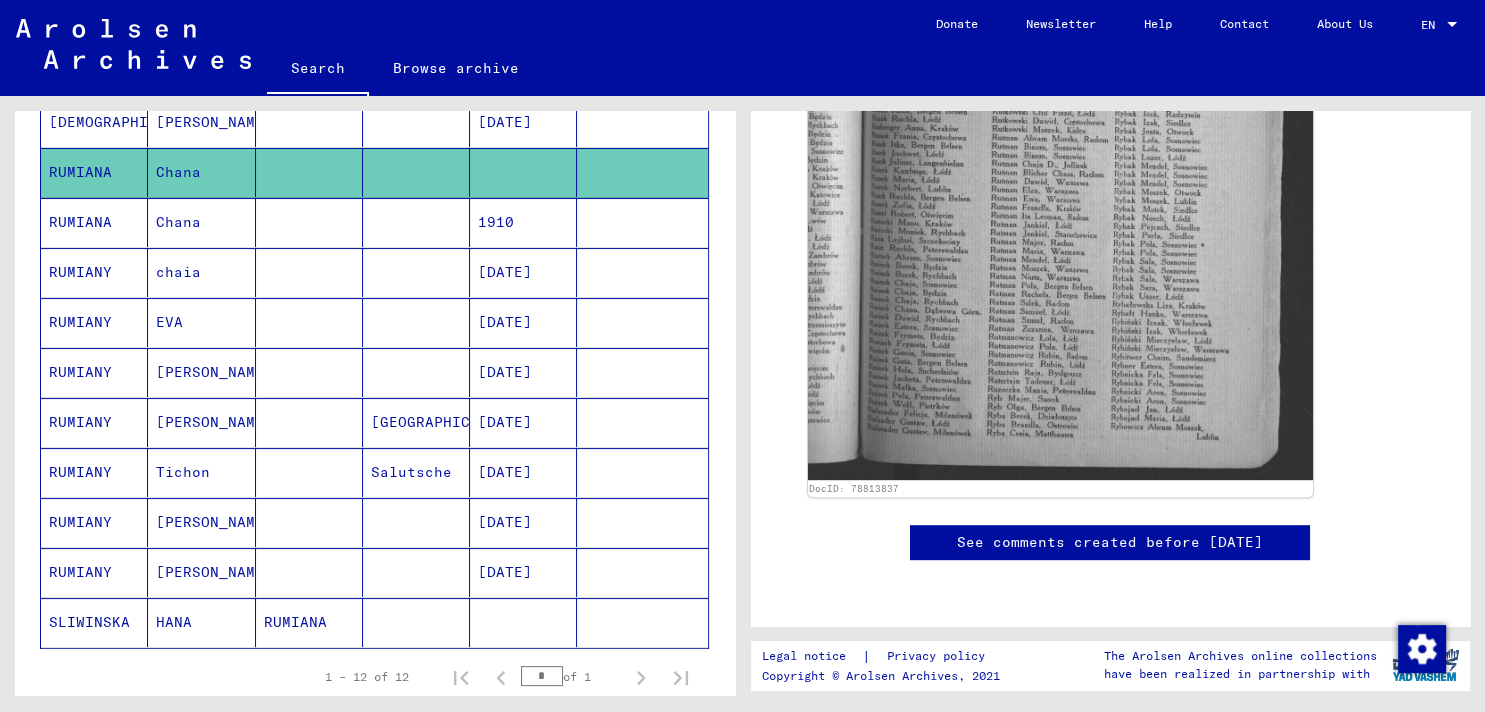 click on "RUMIANA" at bounding box center (94, 272) 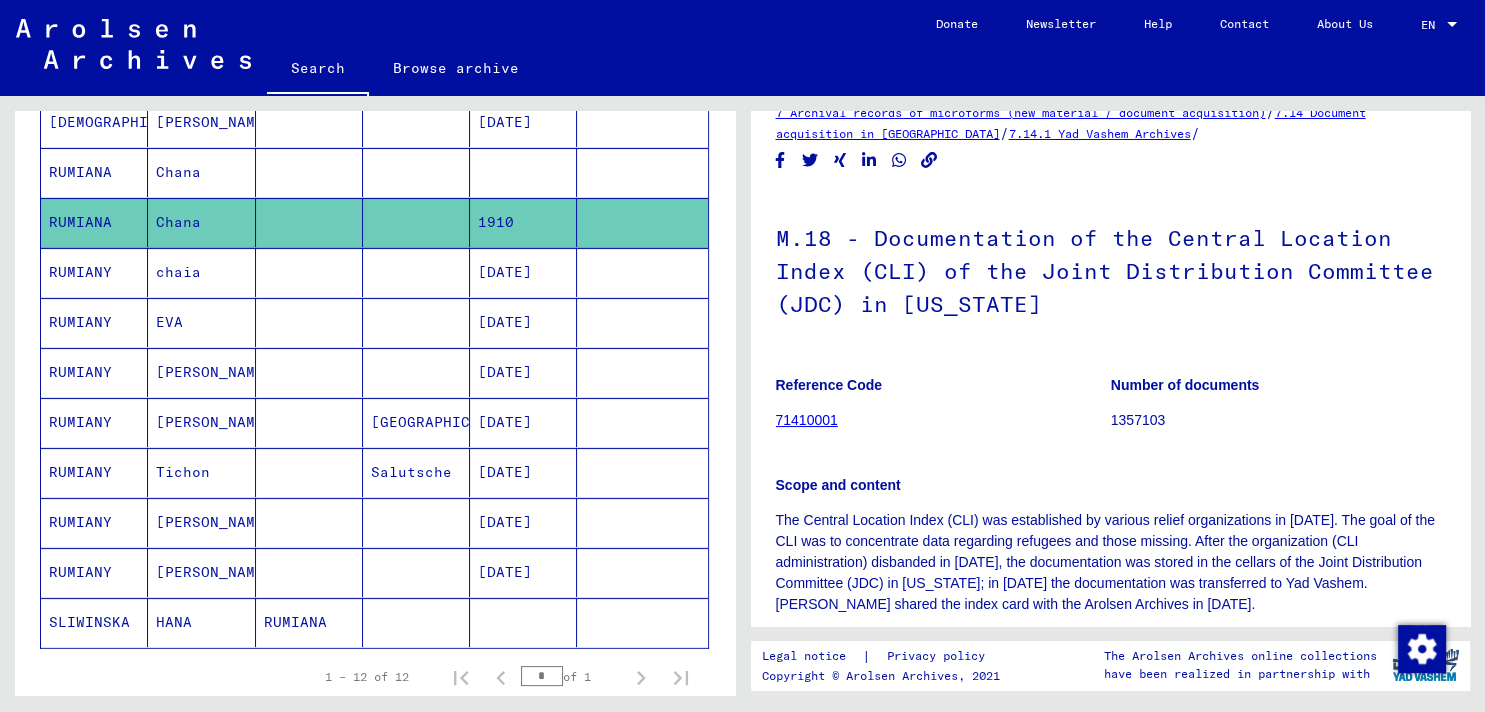 scroll, scrollTop: 26, scrollLeft: 0, axis: vertical 